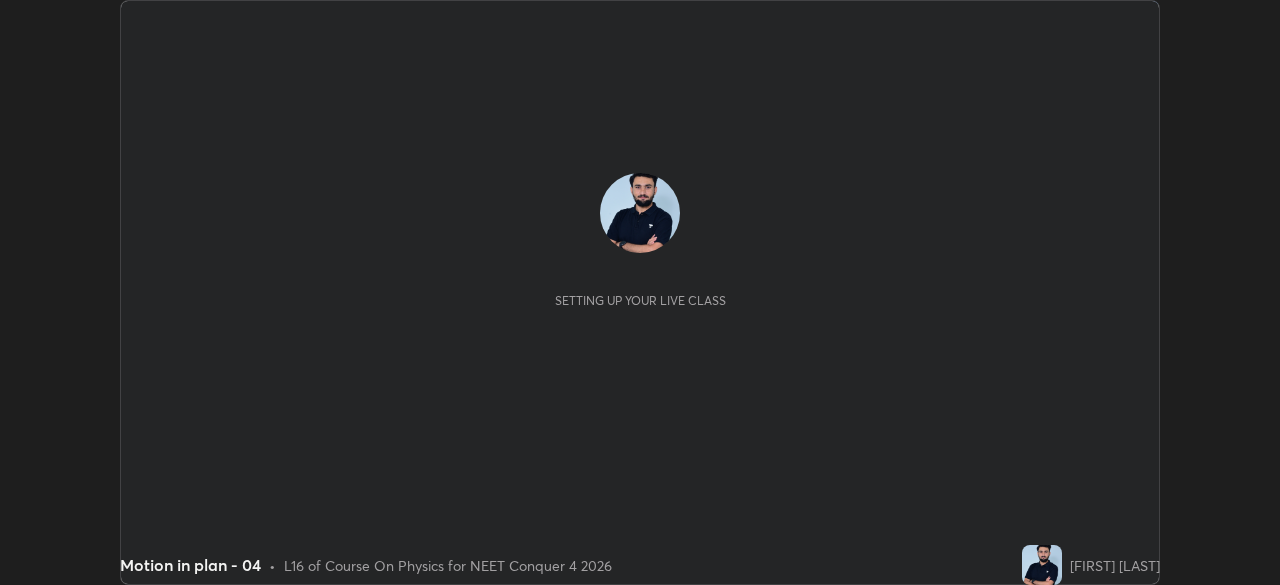 scroll, scrollTop: 0, scrollLeft: 0, axis: both 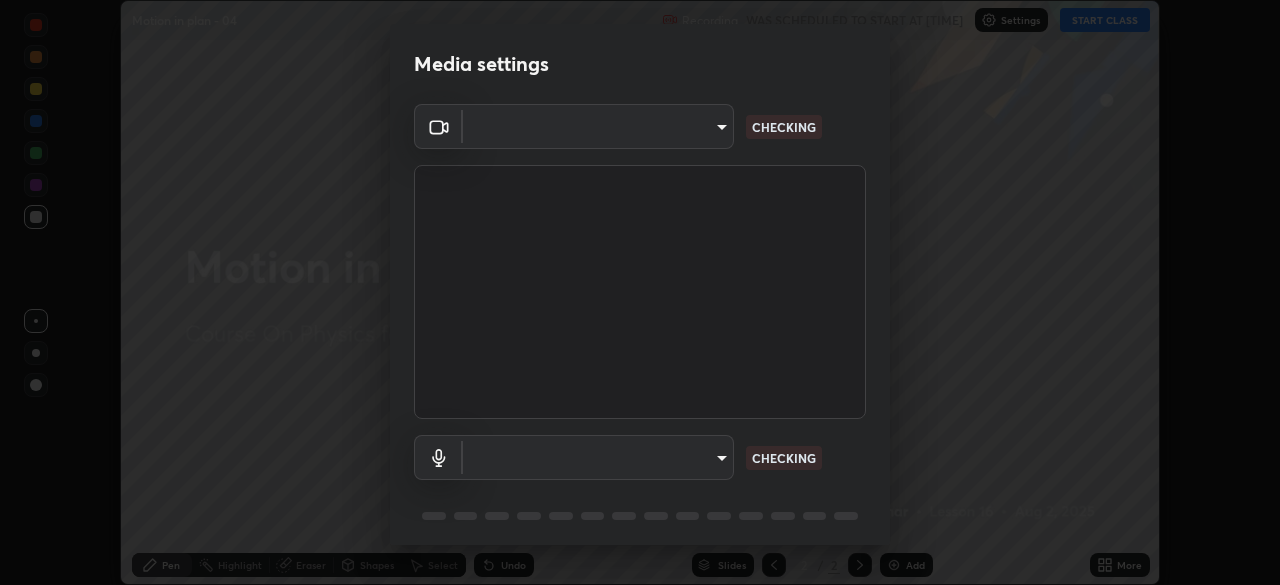 type on "c08bce05bf8d5aea718a1be68f52da0599af41aa0cc24399225b9d00f0db6711" 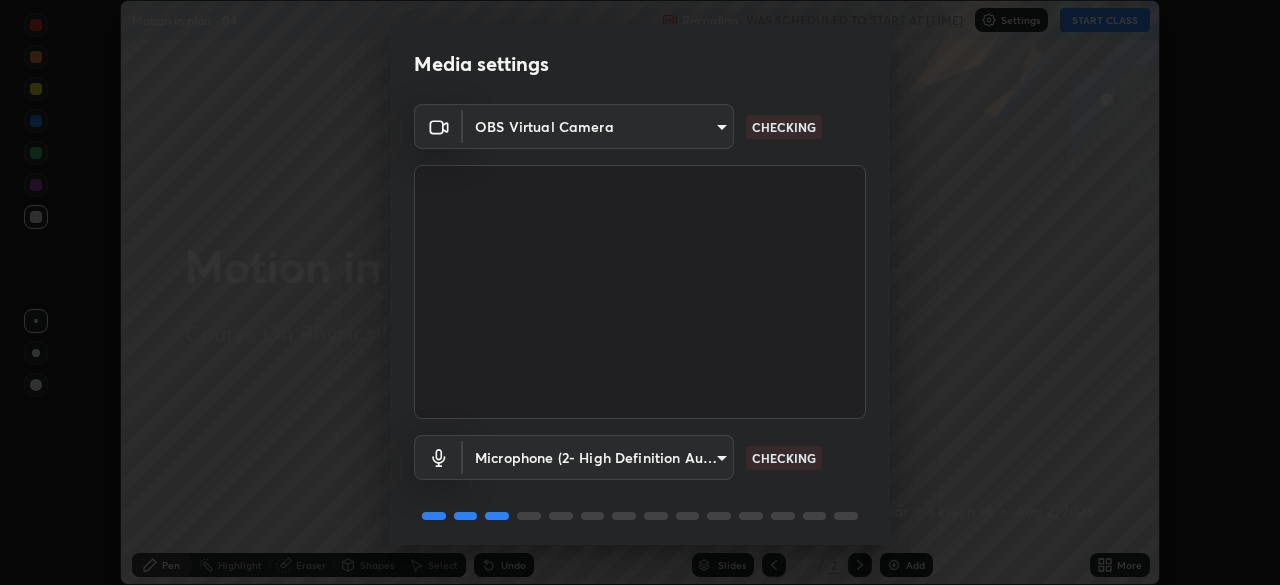 scroll, scrollTop: 71, scrollLeft: 0, axis: vertical 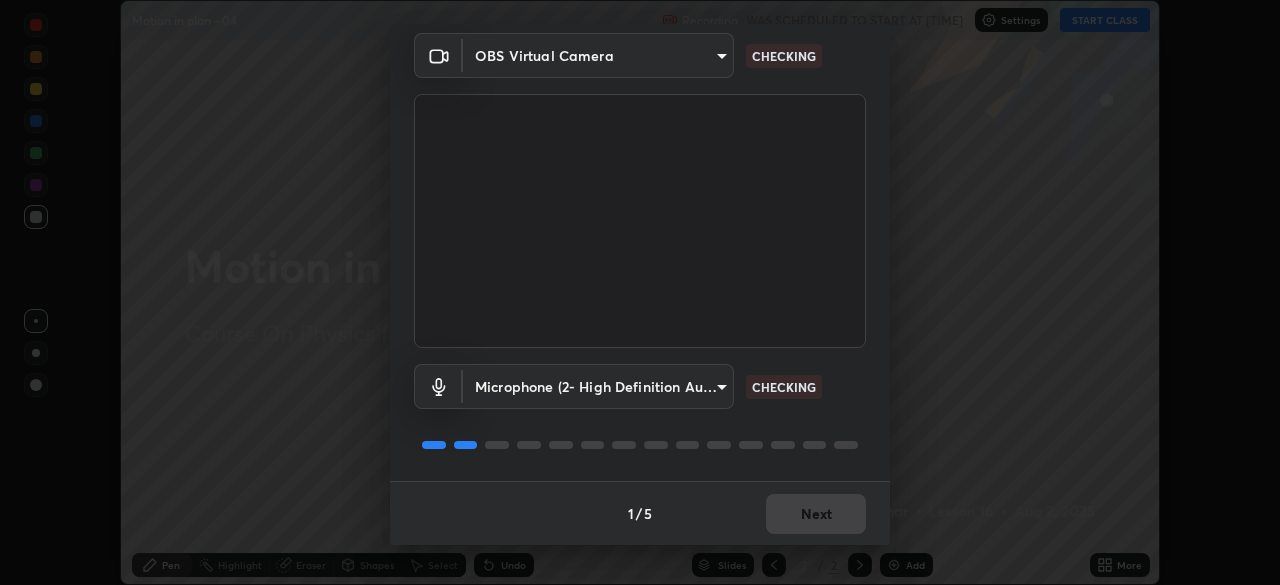 click on "1 / 5 Next" at bounding box center (640, 513) 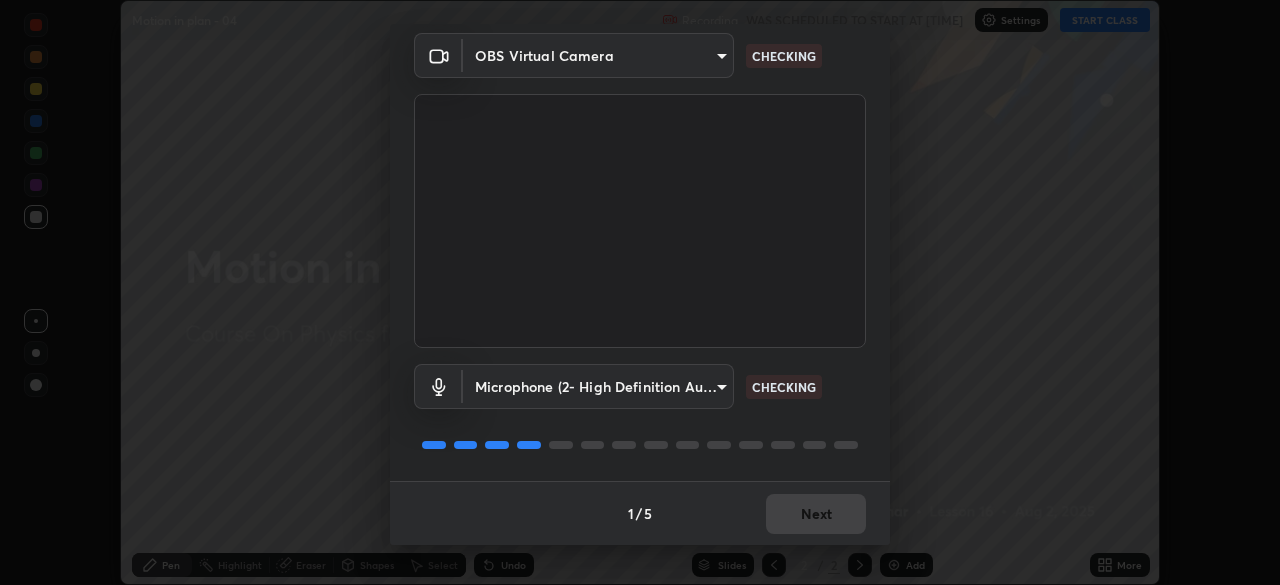 click on "1 / 5 Next" at bounding box center [640, 513] 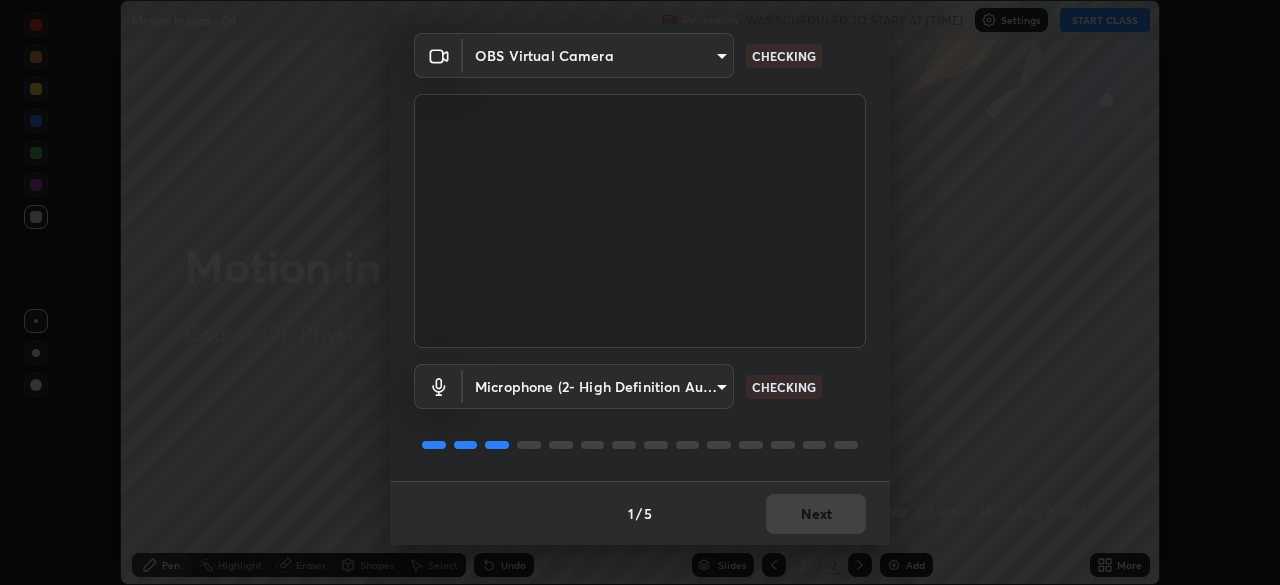 click on "1 / 5 Next" at bounding box center [640, 513] 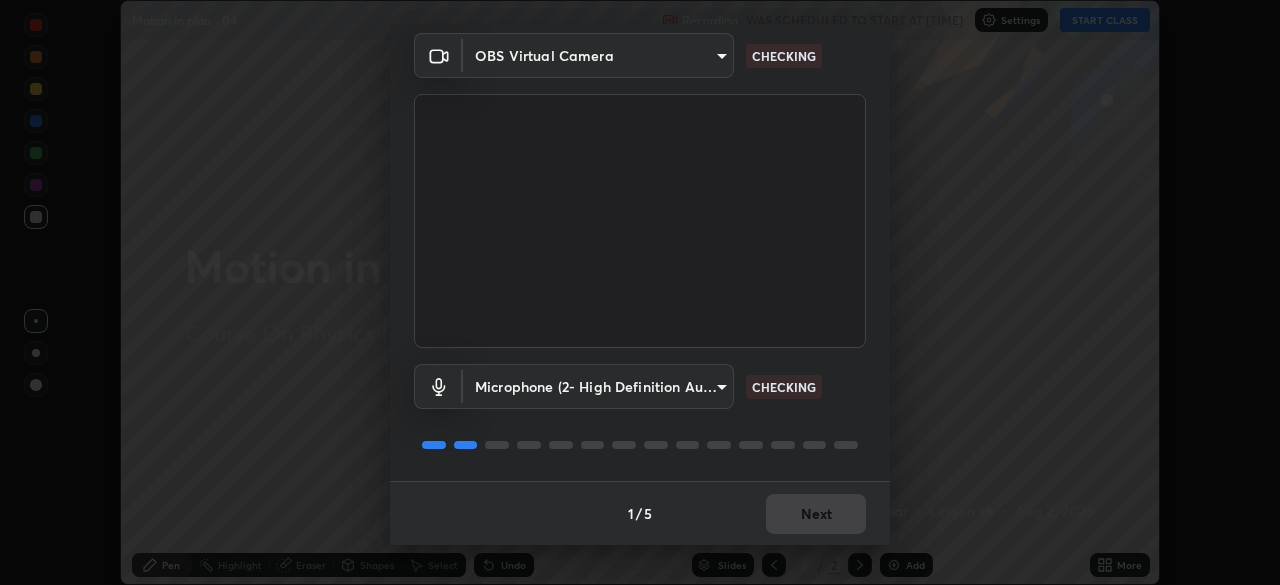 click on "1 / 5 Next" at bounding box center [640, 513] 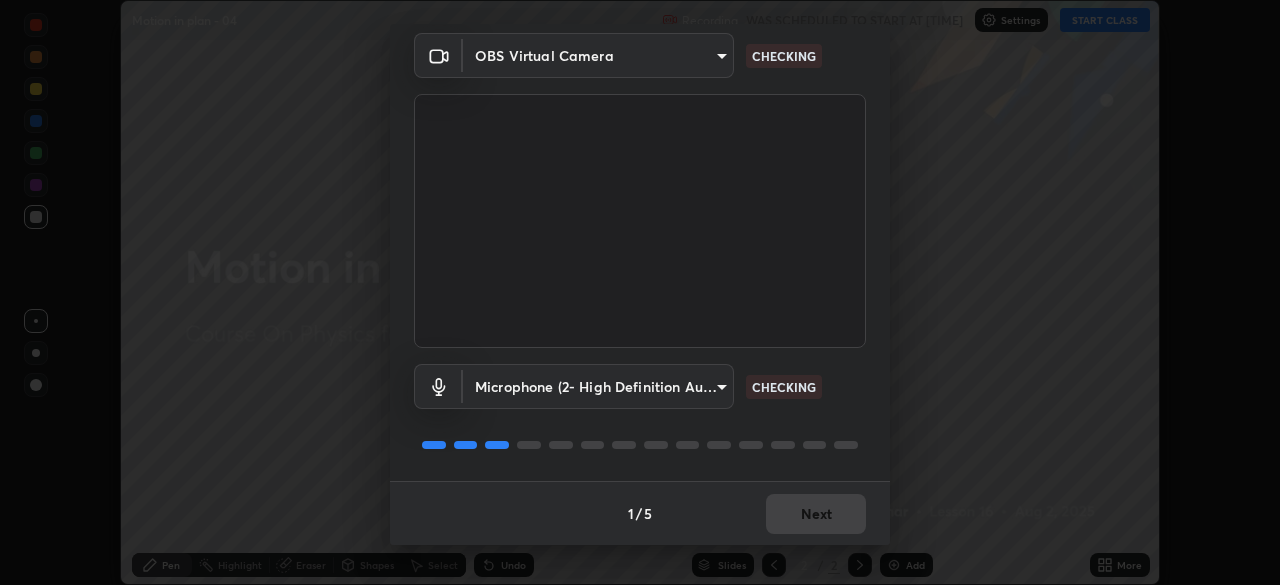 click on "1 / 5 Next" at bounding box center (640, 513) 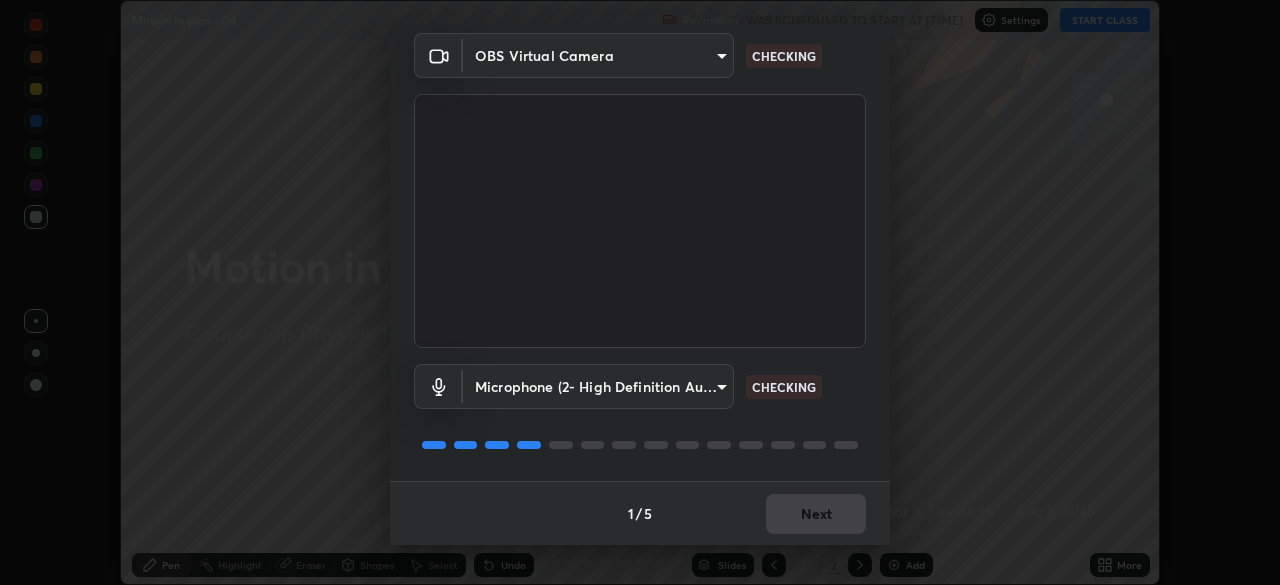 click on "1 / 5 Next" at bounding box center [640, 513] 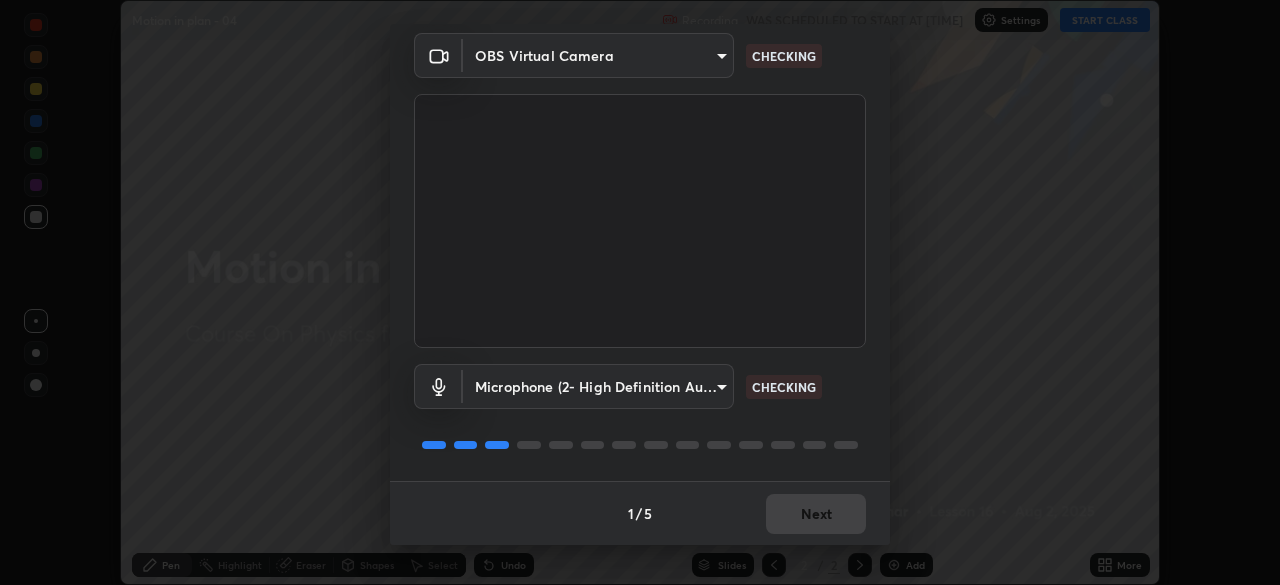 click on "1 / 5 Next" at bounding box center (640, 513) 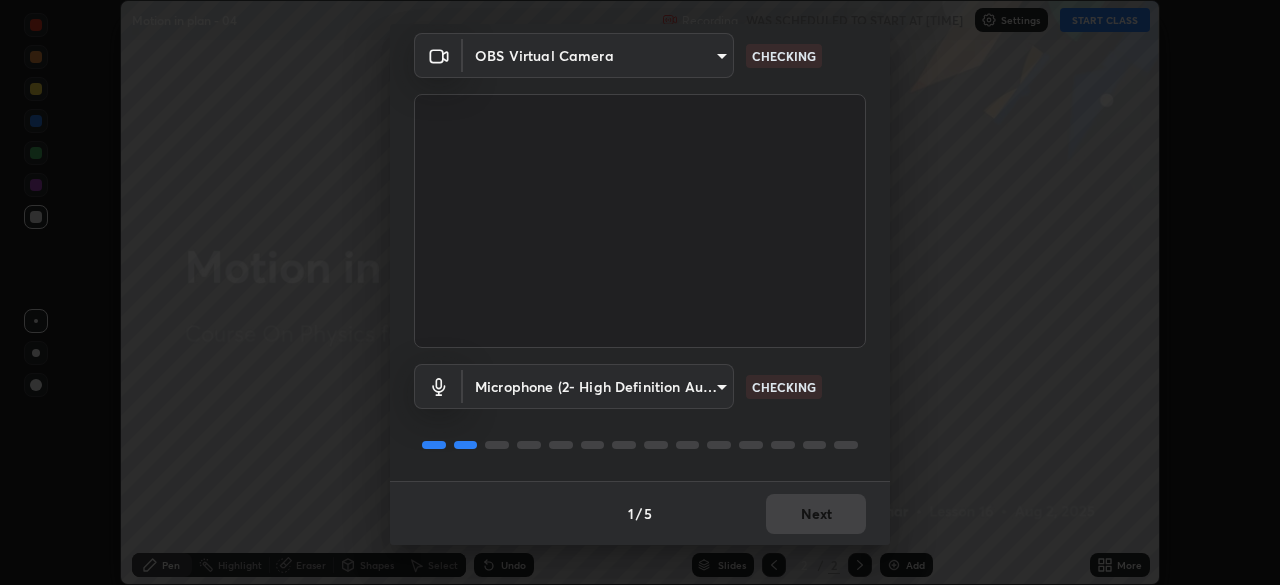 click on "1 / 5 Next" at bounding box center [640, 513] 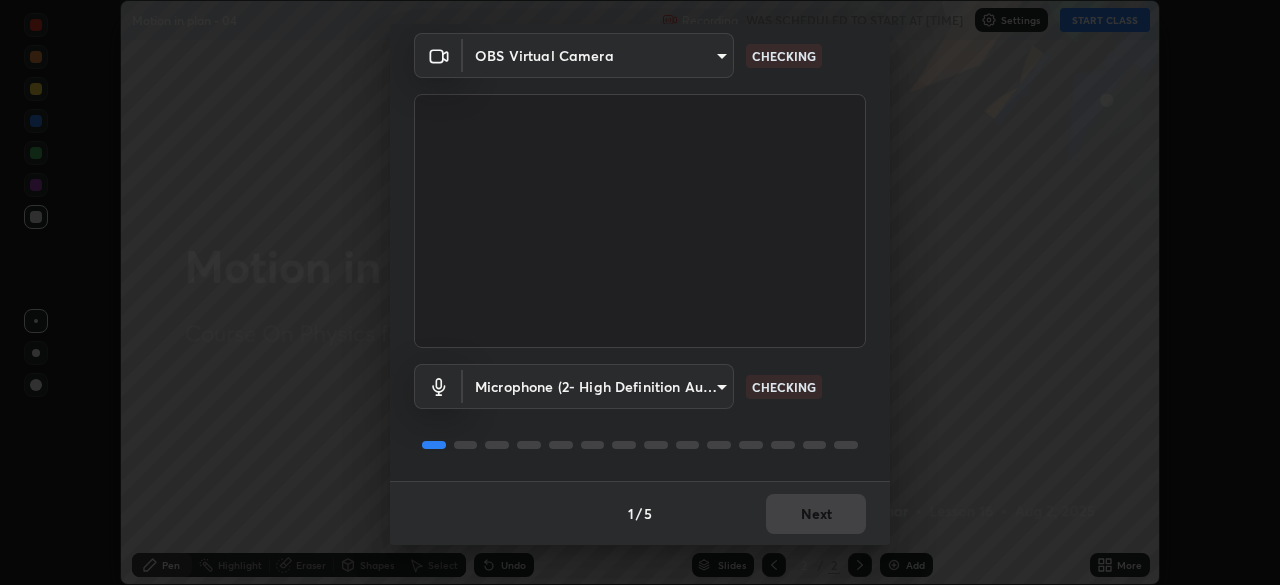 scroll, scrollTop: 66, scrollLeft: 0, axis: vertical 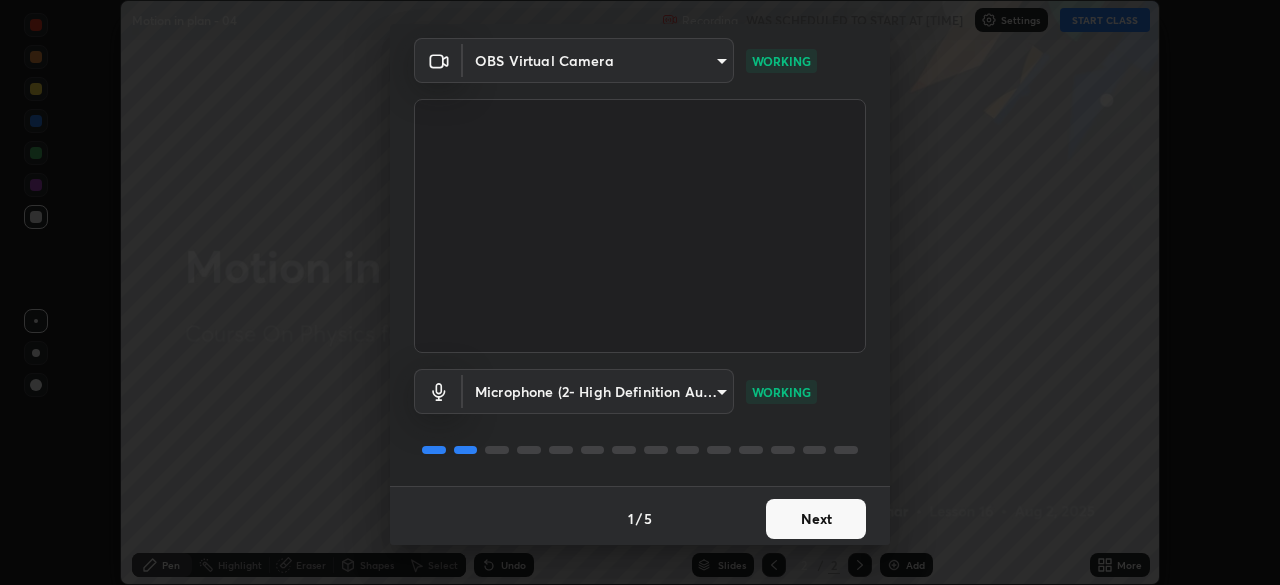 click on "Next" at bounding box center (816, 519) 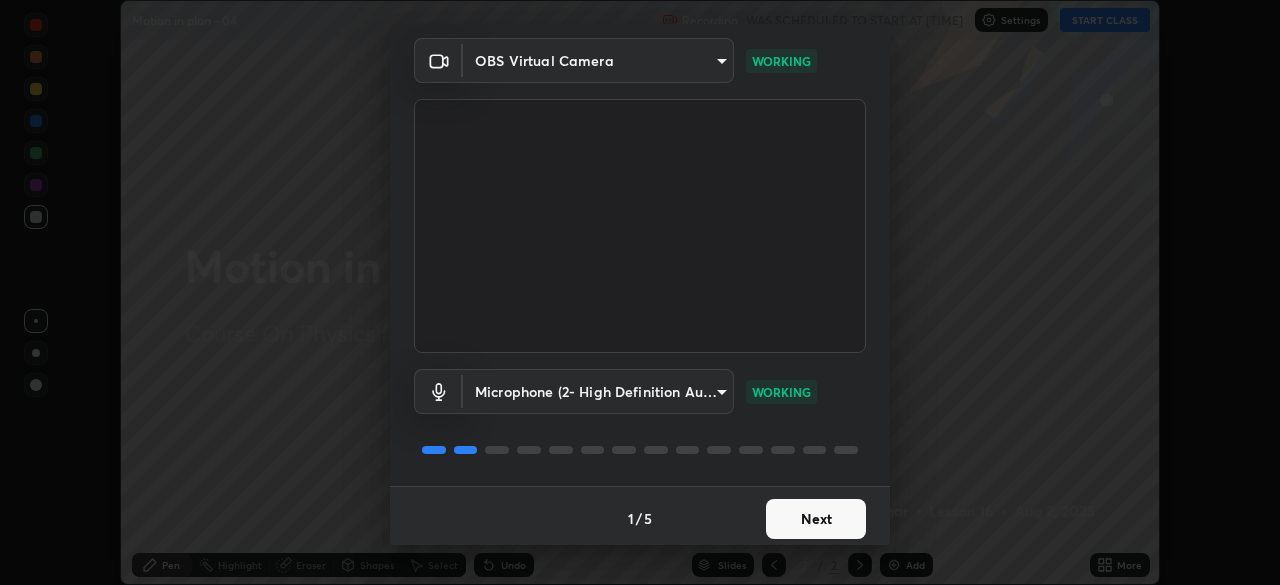 scroll, scrollTop: 0, scrollLeft: 0, axis: both 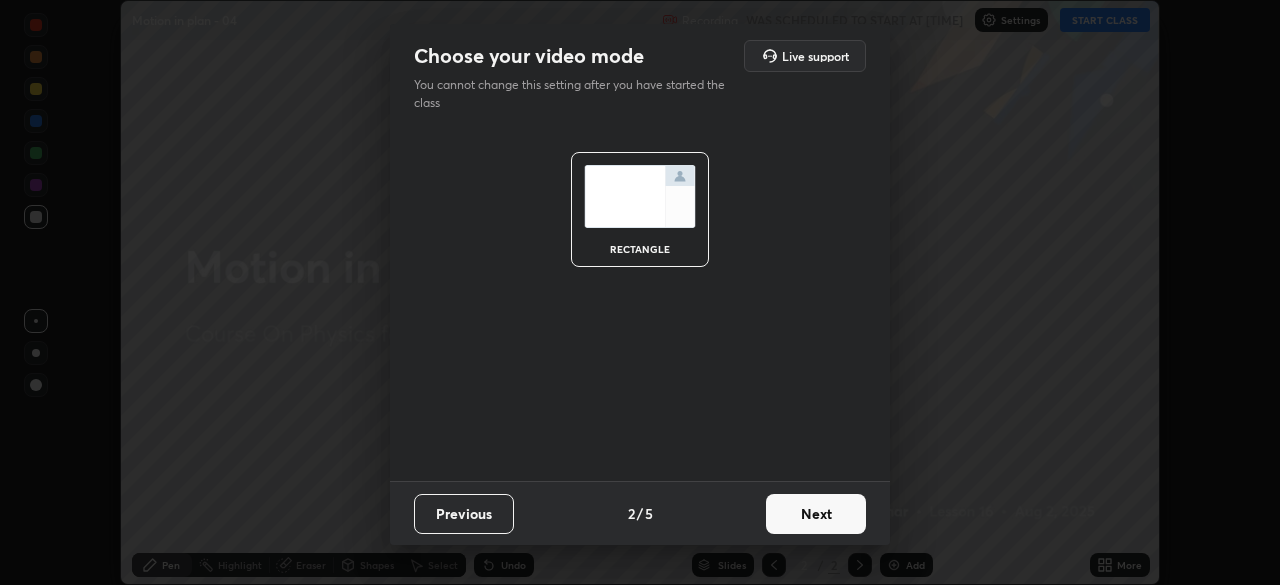 click on "Next" at bounding box center [816, 514] 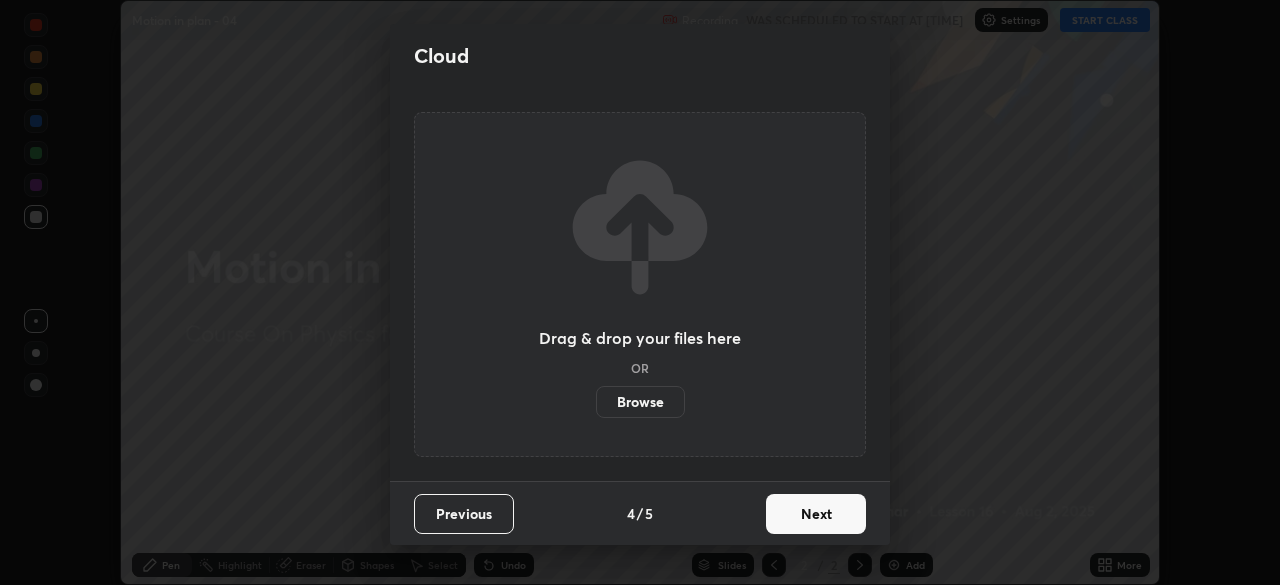 click on "Next" at bounding box center [816, 514] 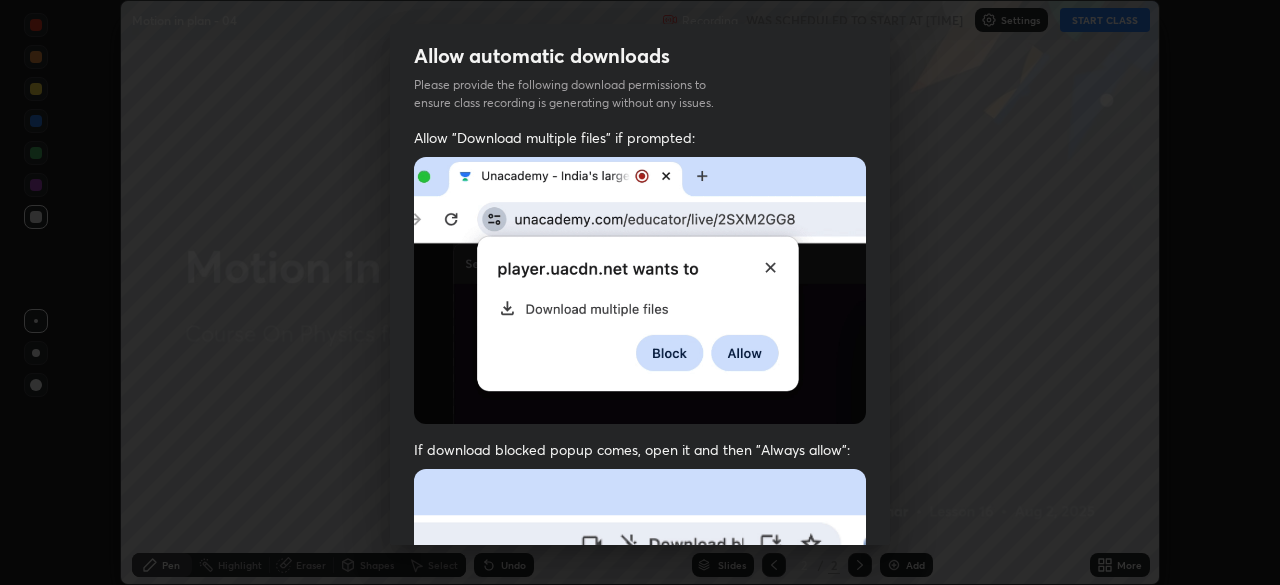 click at bounding box center [640, 687] 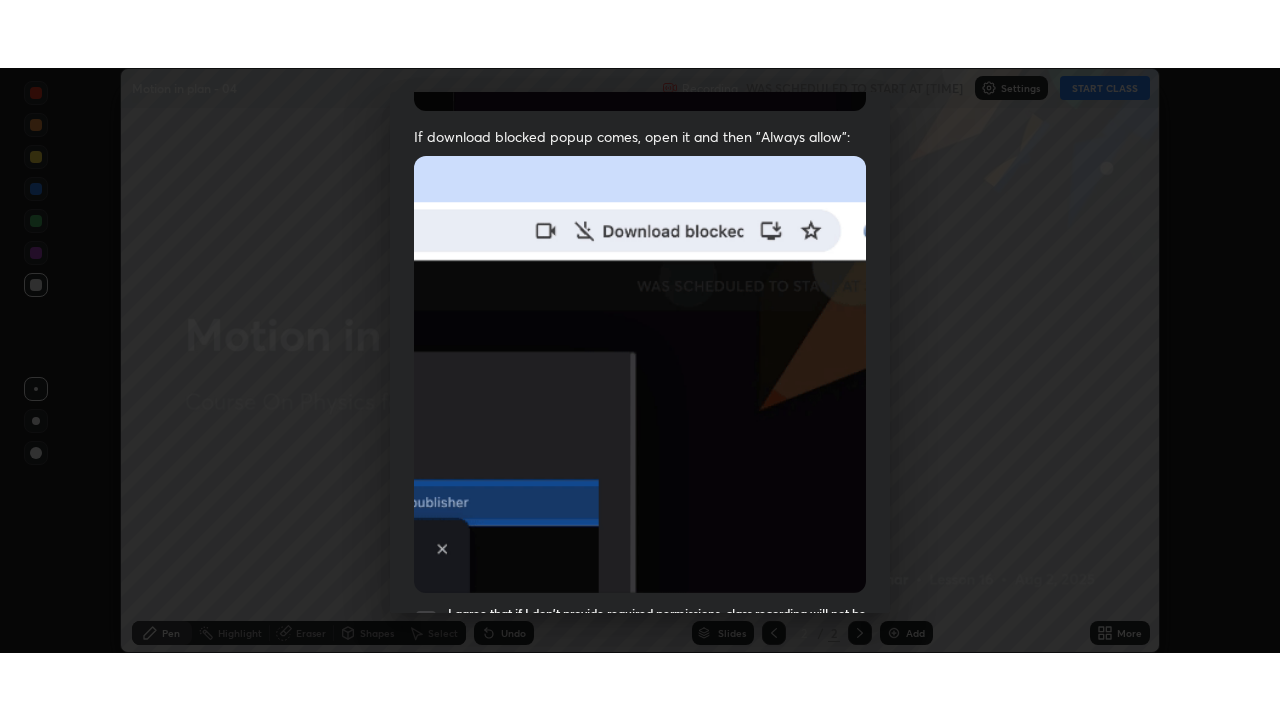 scroll, scrollTop: 479, scrollLeft: 0, axis: vertical 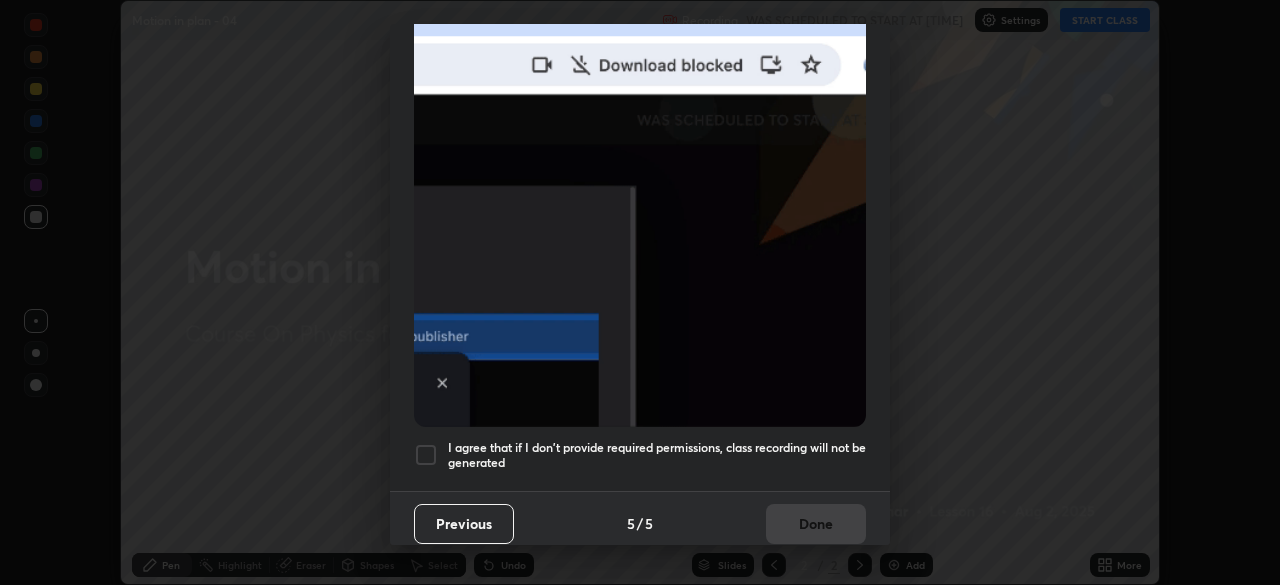 click on "Allow "Download multiple files" if prompted: If download blocked popup comes, open it and then "Always allow": I agree that if I don't provide required permissions, class recording will not be generated" at bounding box center (640, 70) 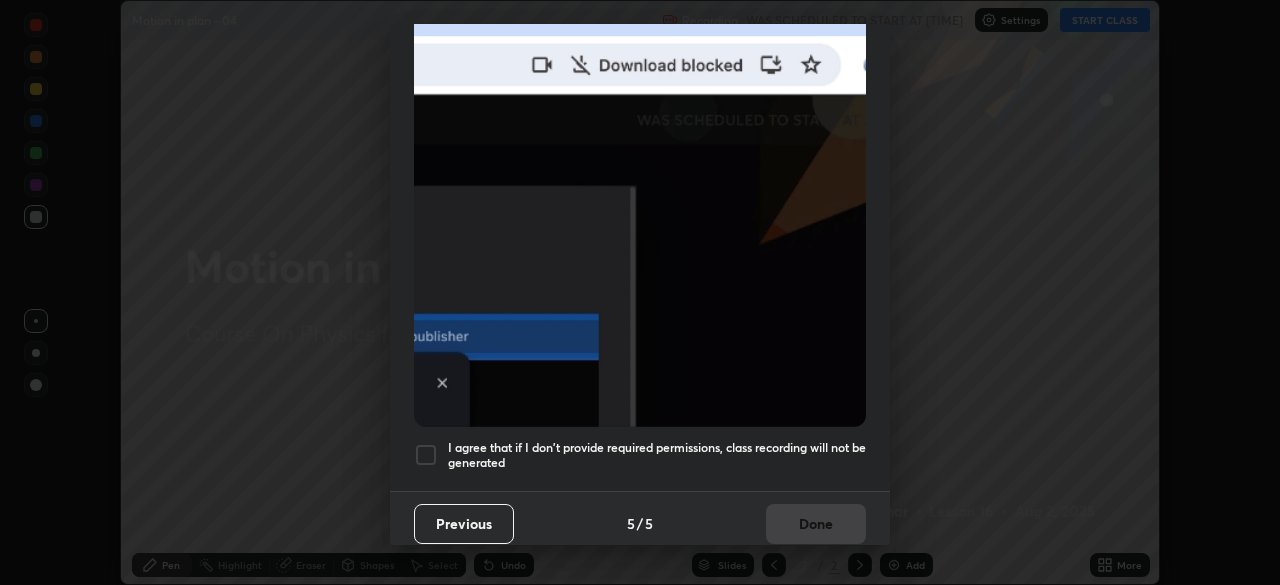 click on "Previous 5 / 5 Done" at bounding box center (640, 523) 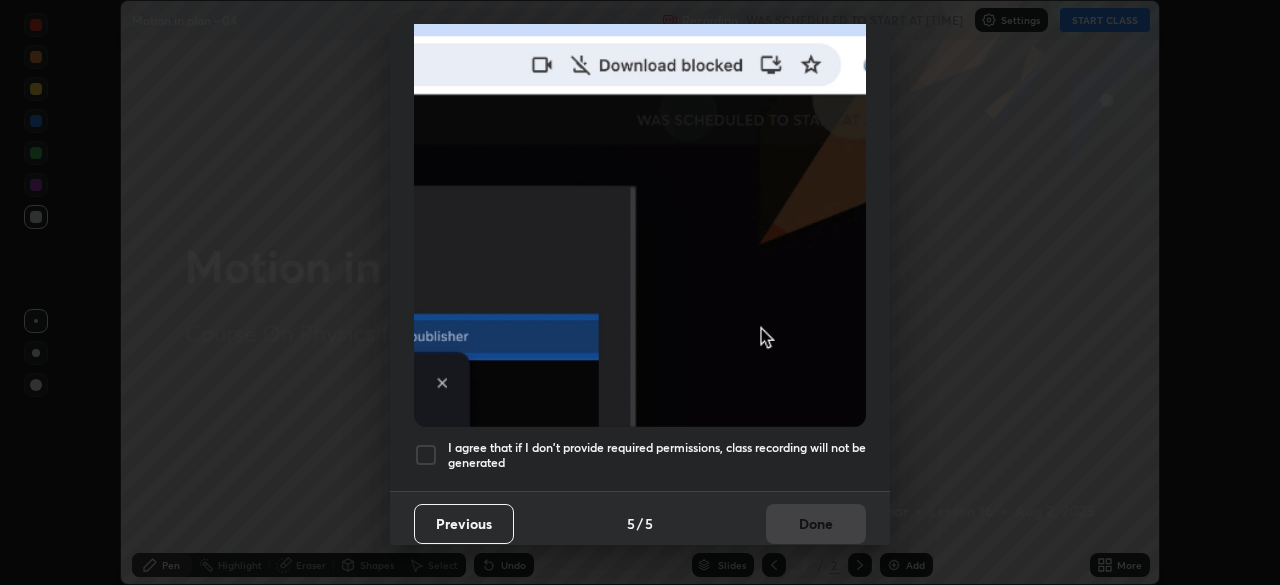 click on "I agree that if I don't provide required permissions, class recording will not be generated" at bounding box center (657, 455) 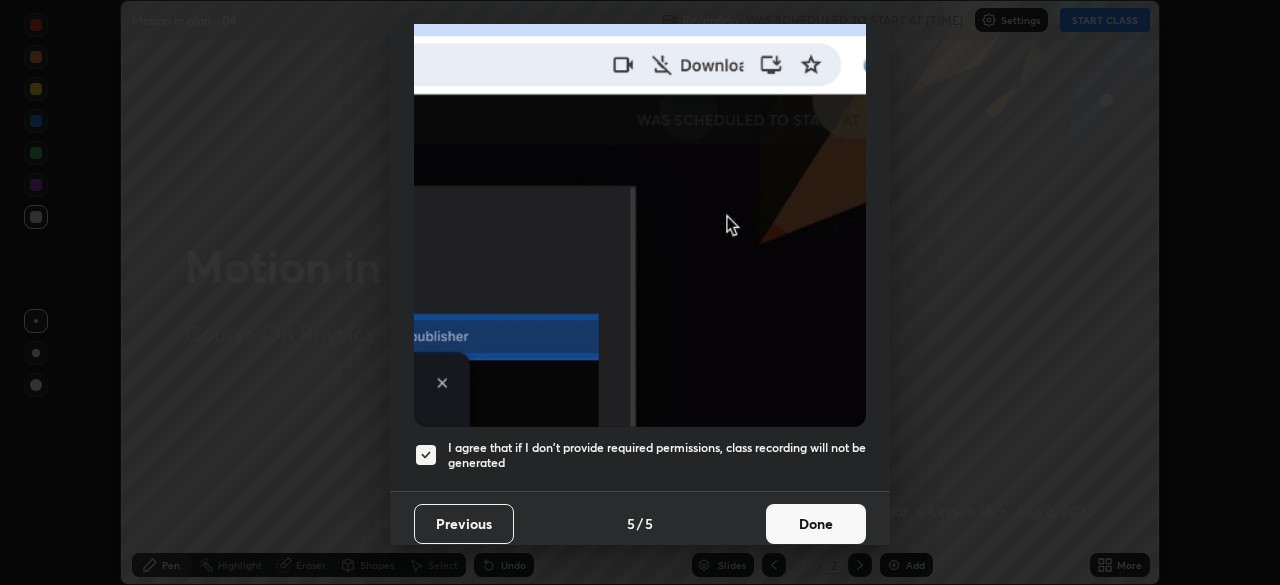 click on "Done" at bounding box center [816, 524] 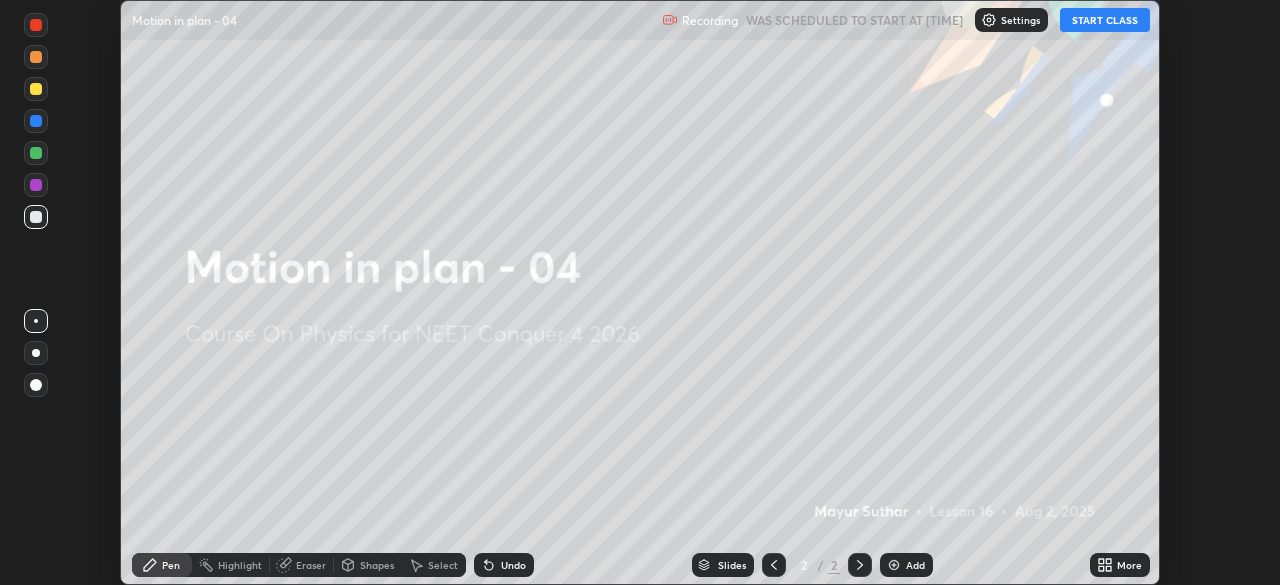 click on "More" at bounding box center [1129, 565] 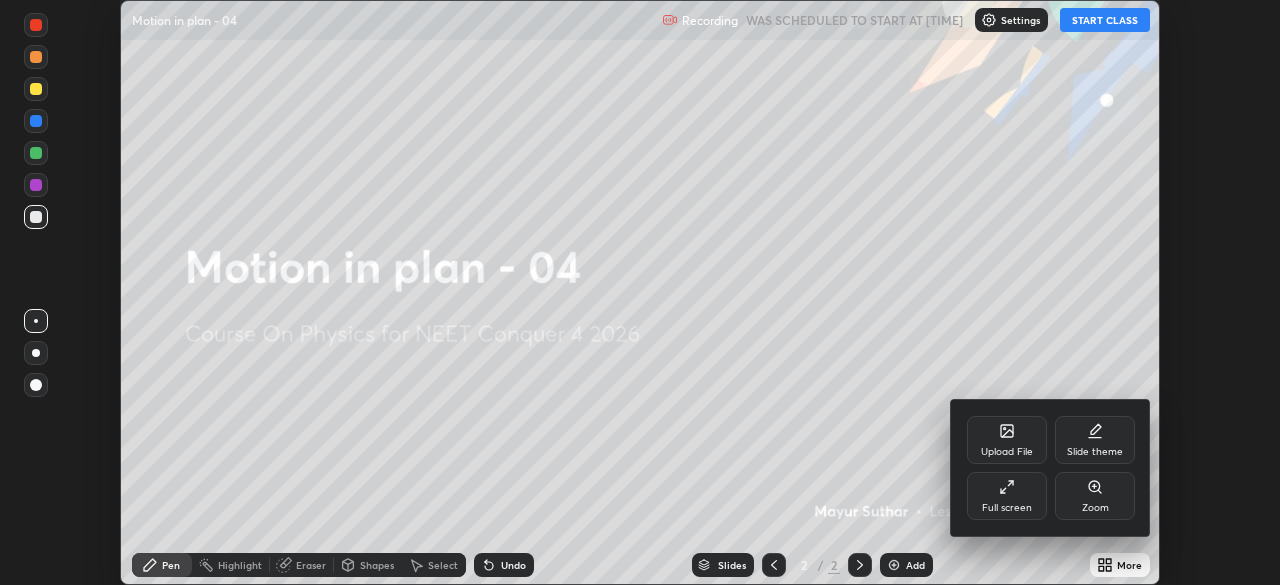 click on "Full screen" at bounding box center (1007, 496) 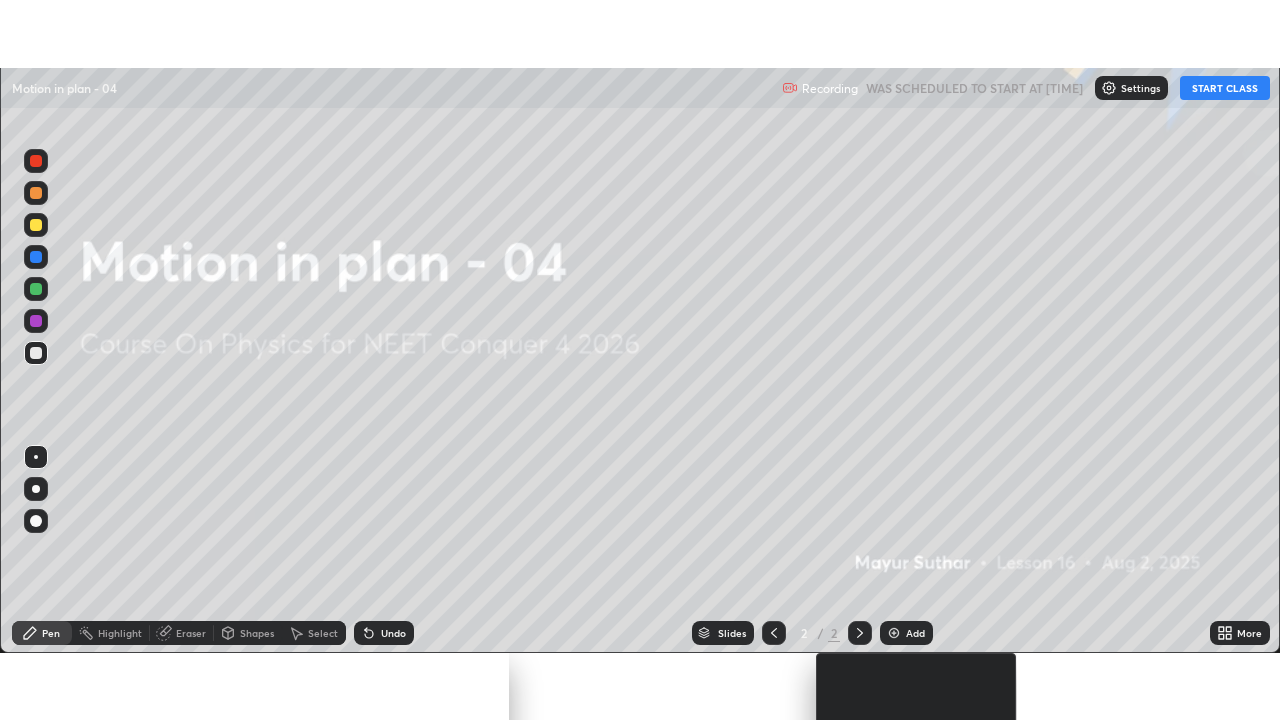 scroll, scrollTop: 99280, scrollLeft: 98720, axis: both 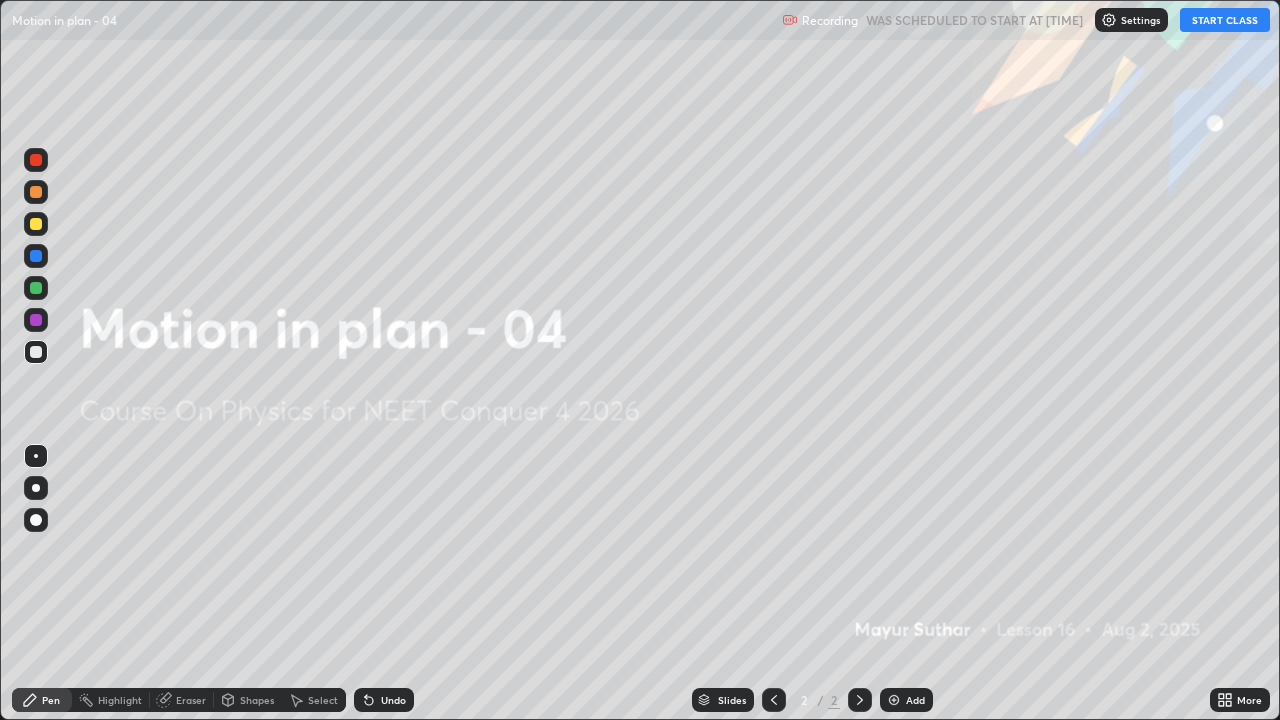 click on "START CLASS" at bounding box center (1225, 20) 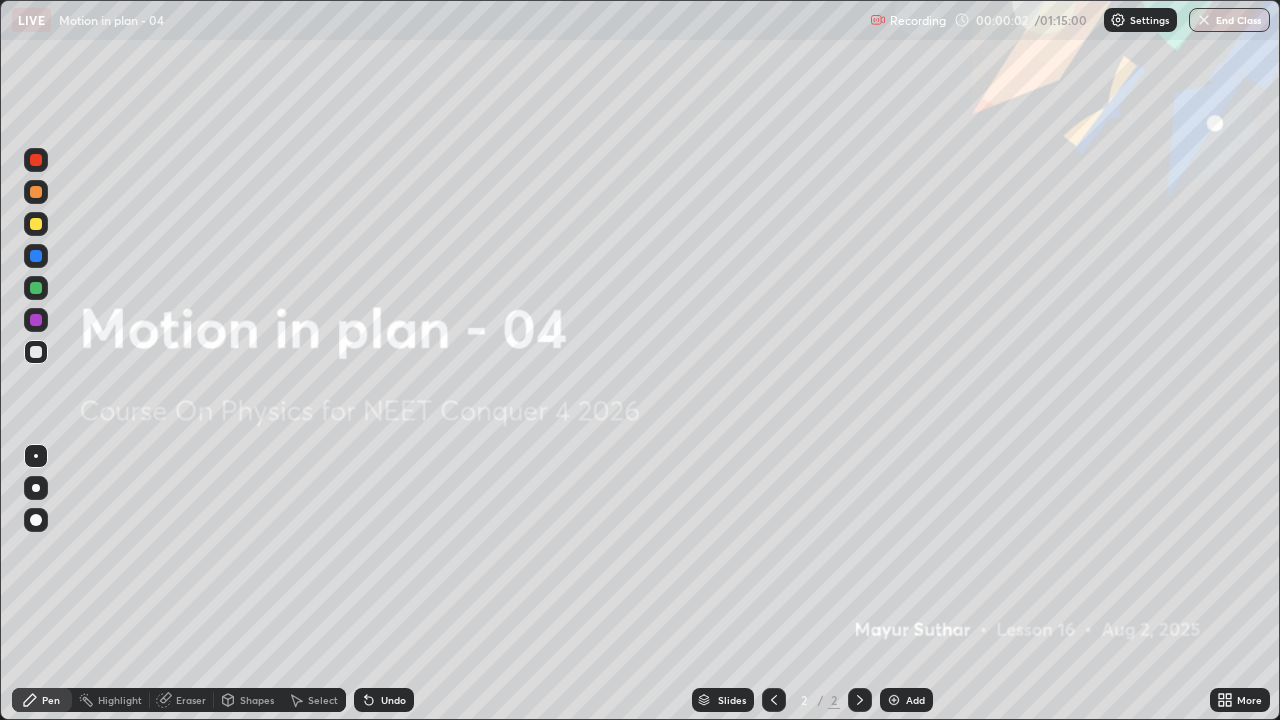 click at bounding box center (36, 520) 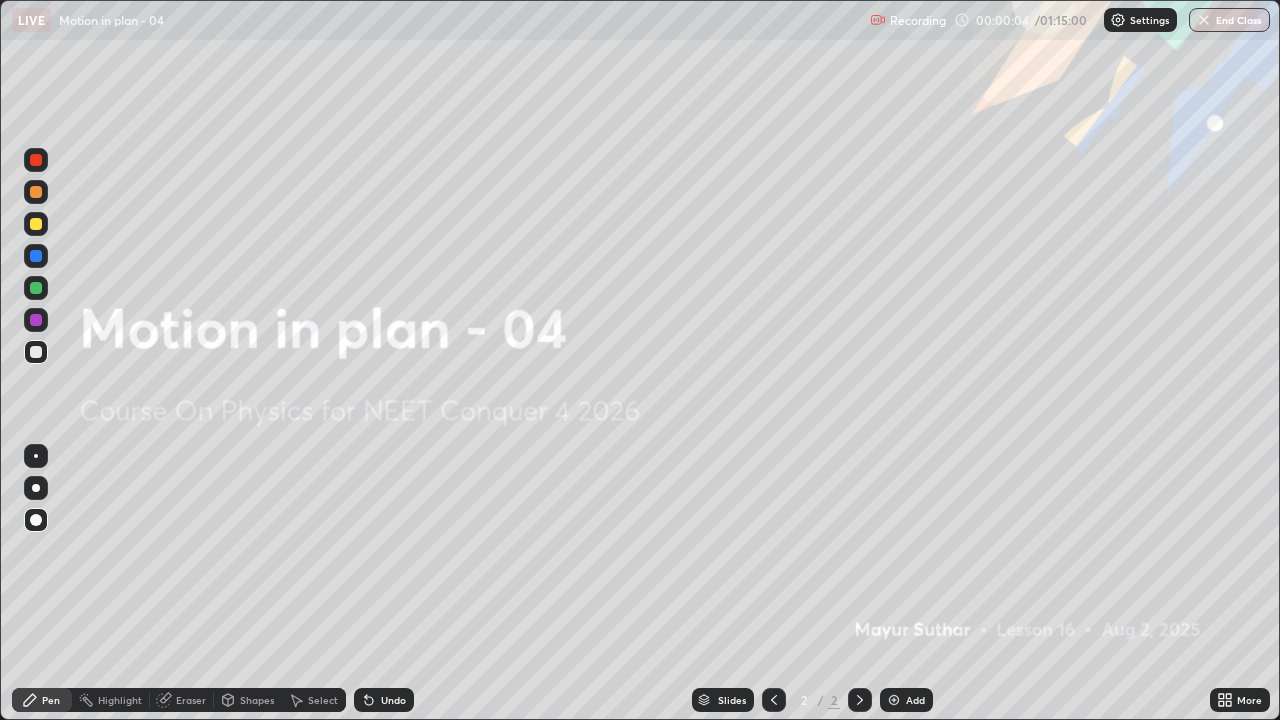 click at bounding box center [894, 700] 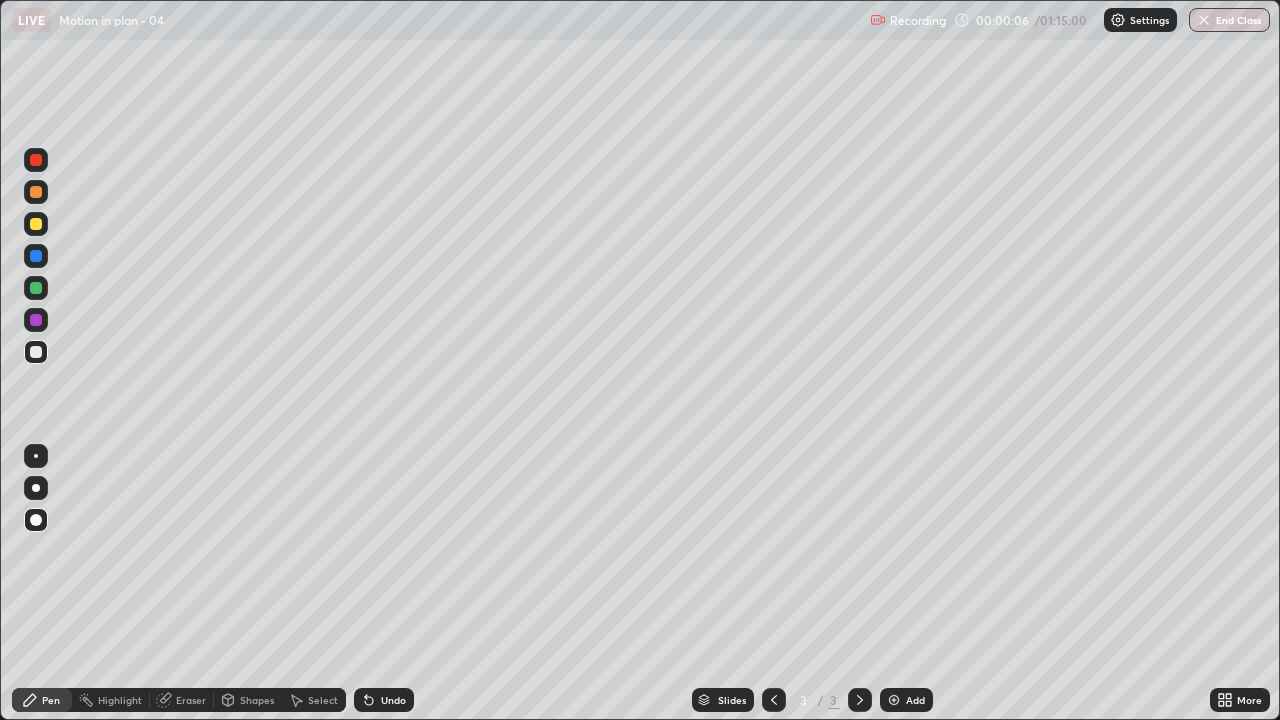 click 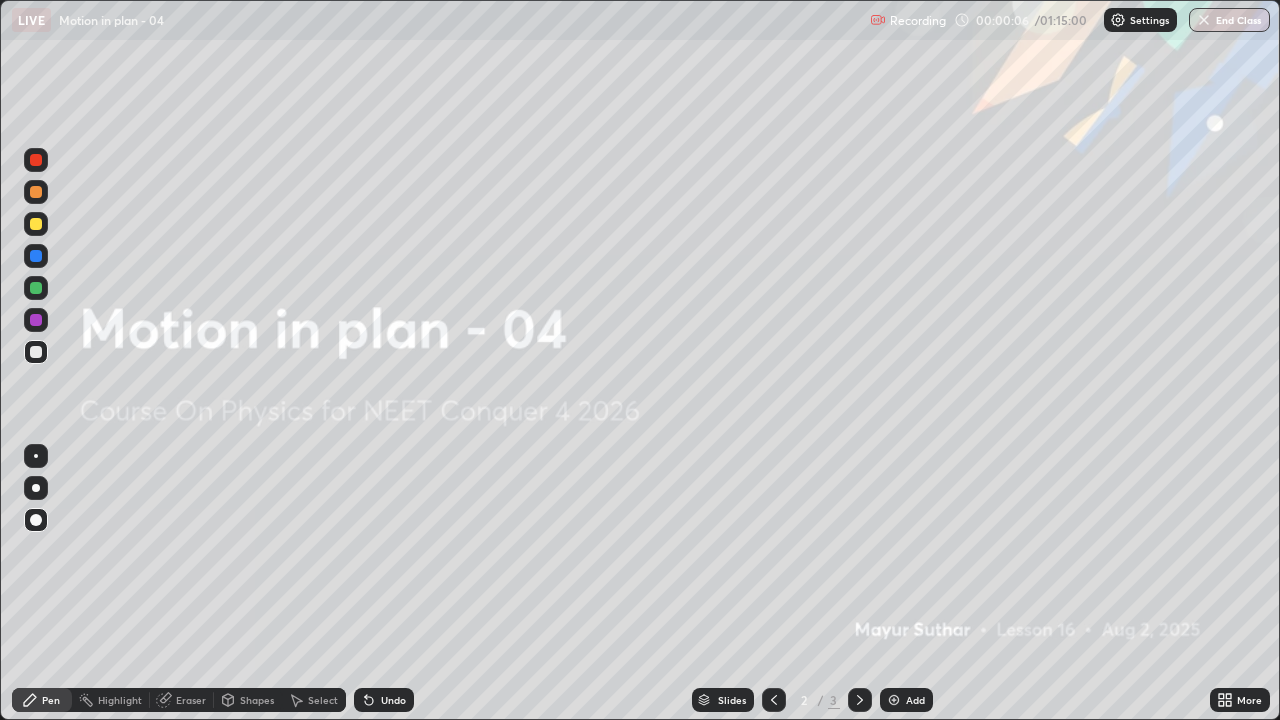click at bounding box center [860, 700] 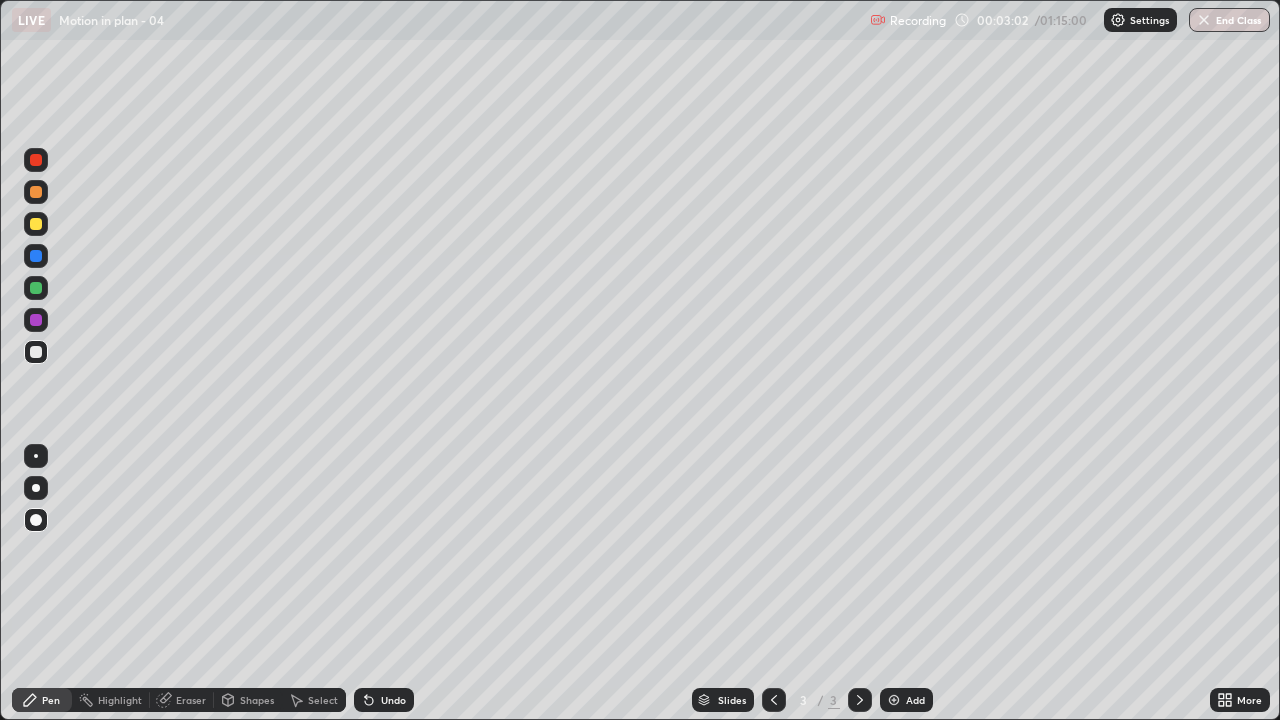 click at bounding box center (36, 224) 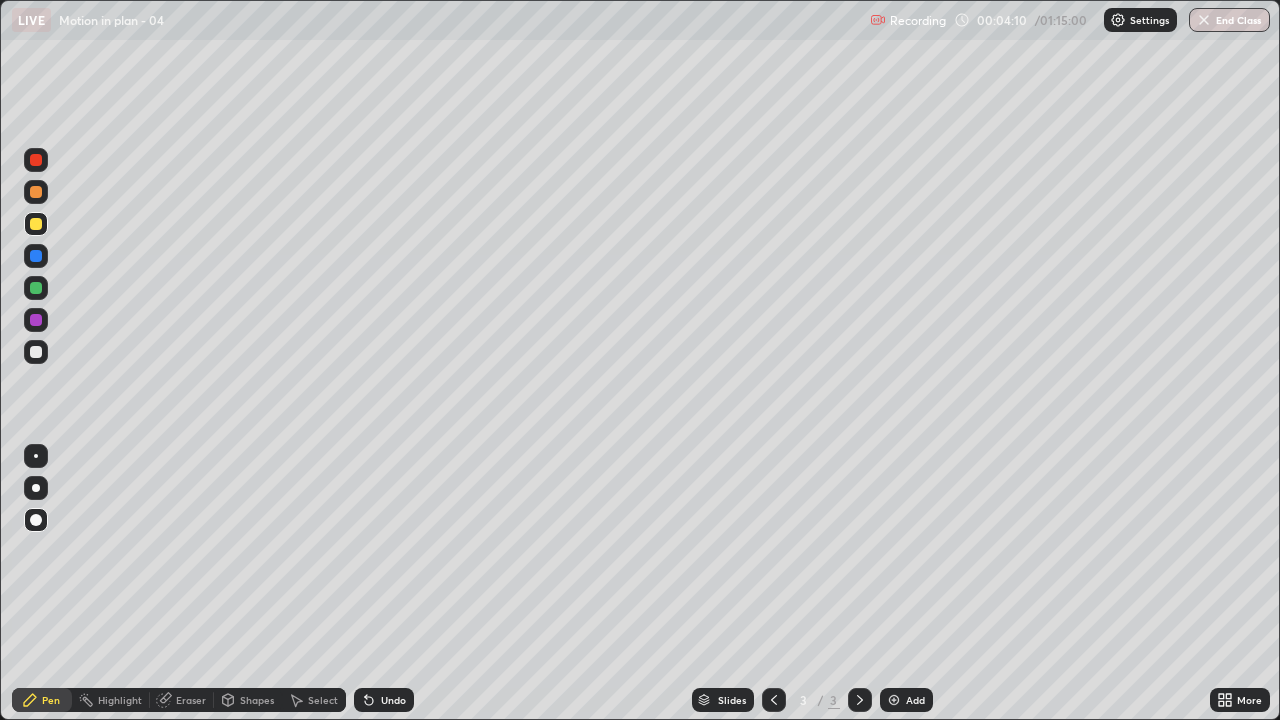click on "Undo" at bounding box center (384, 700) 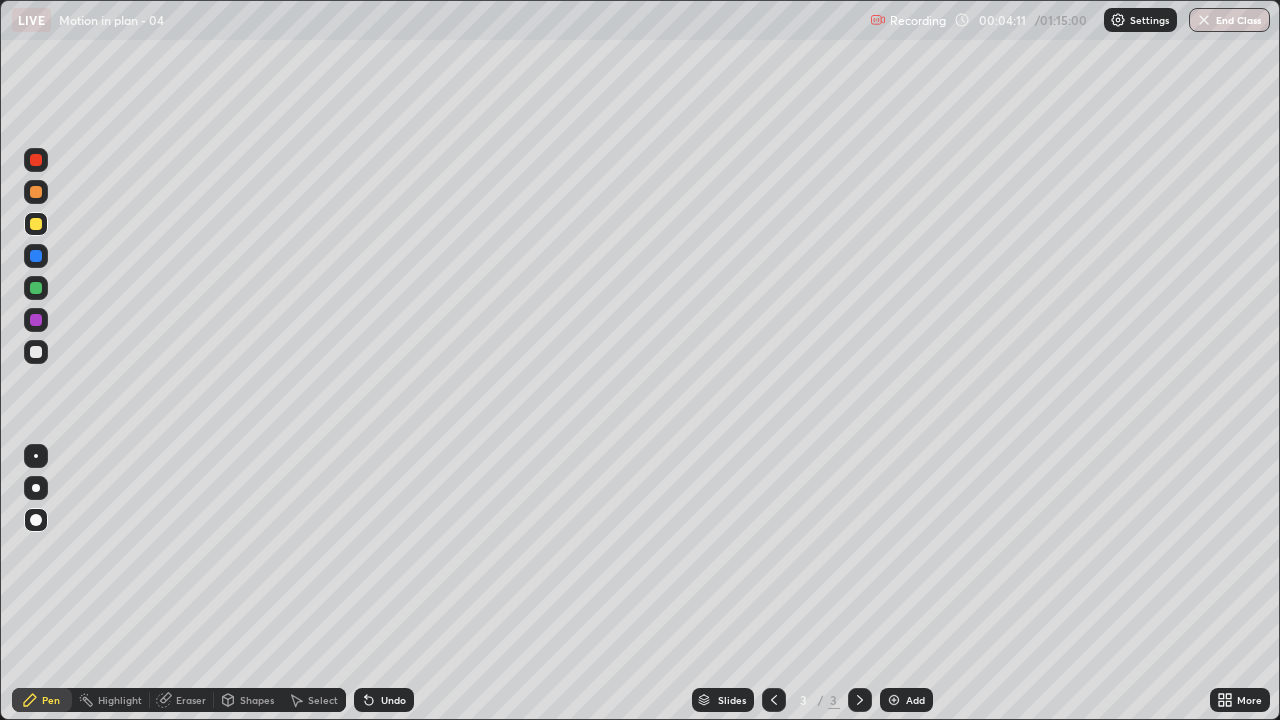 click on "Undo" at bounding box center [384, 700] 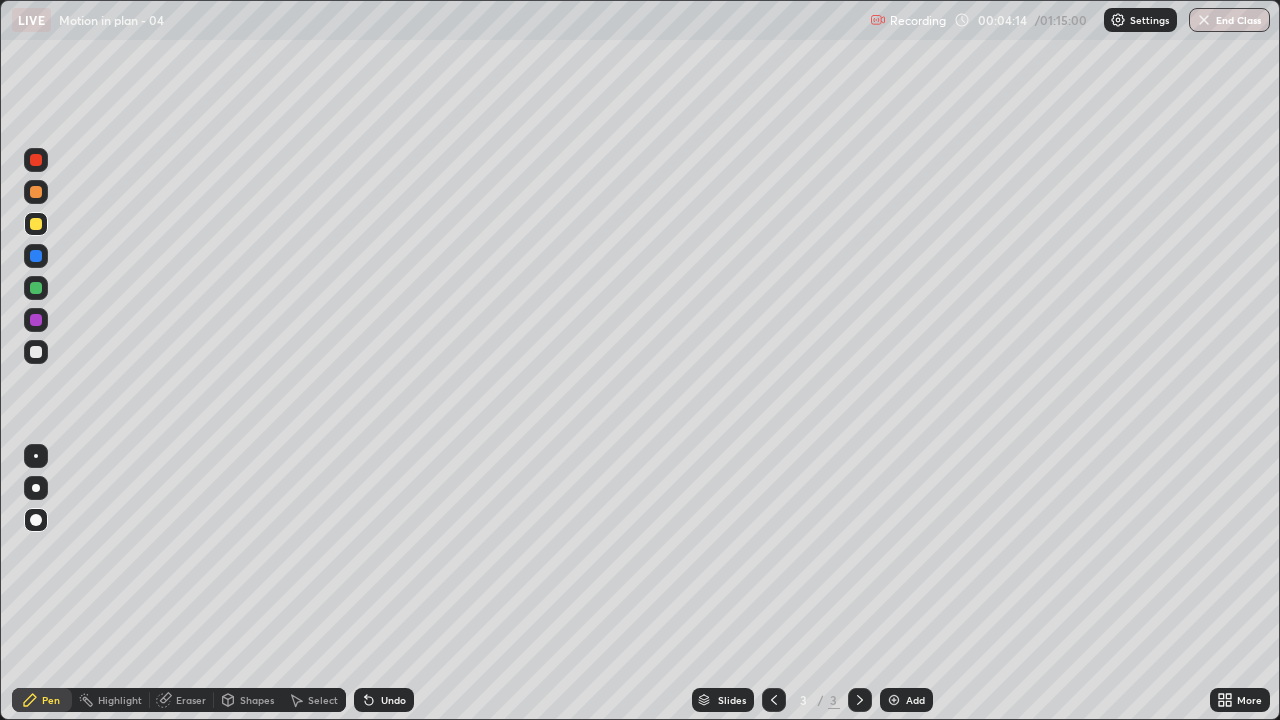 click at bounding box center (36, 160) 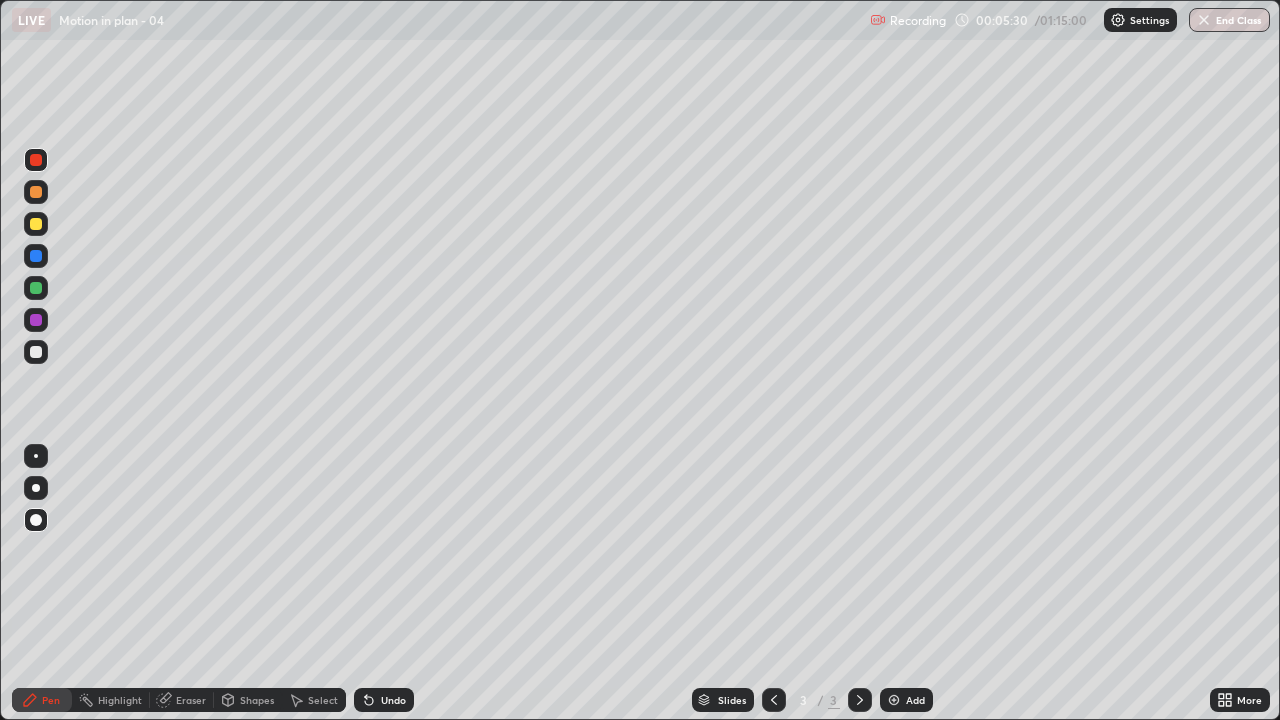 click at bounding box center [36, 288] 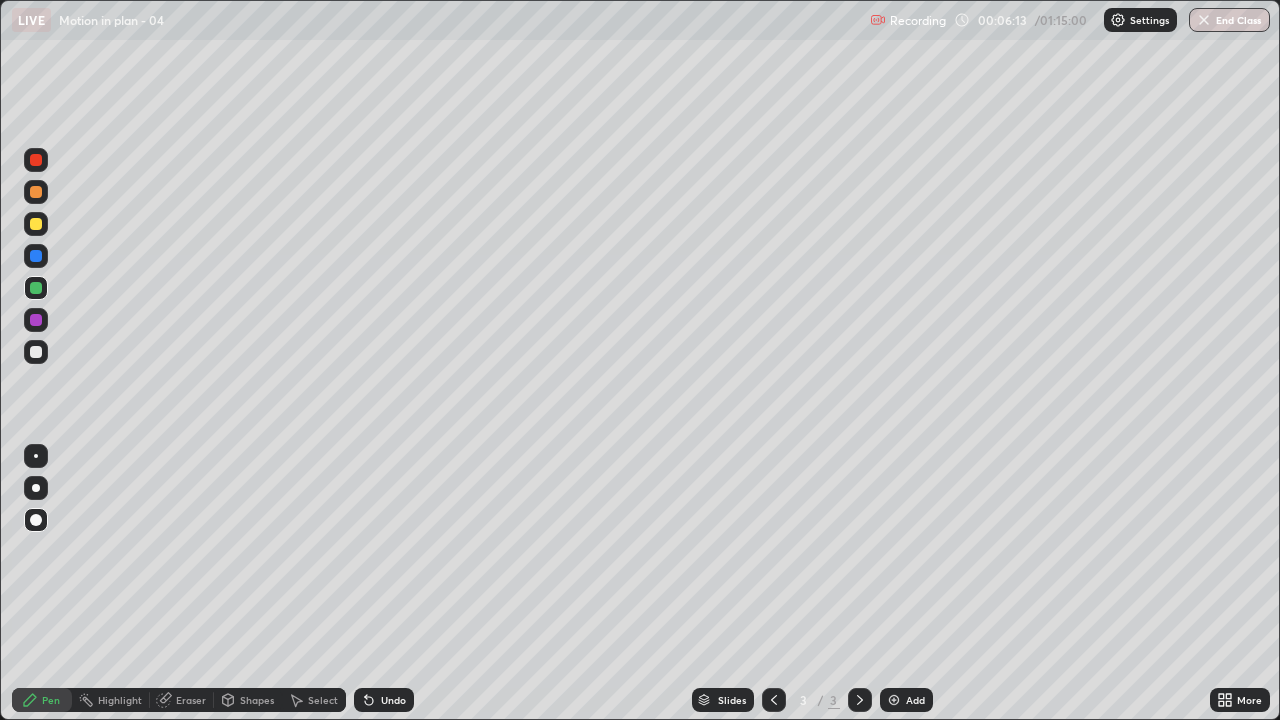 click at bounding box center (36, 352) 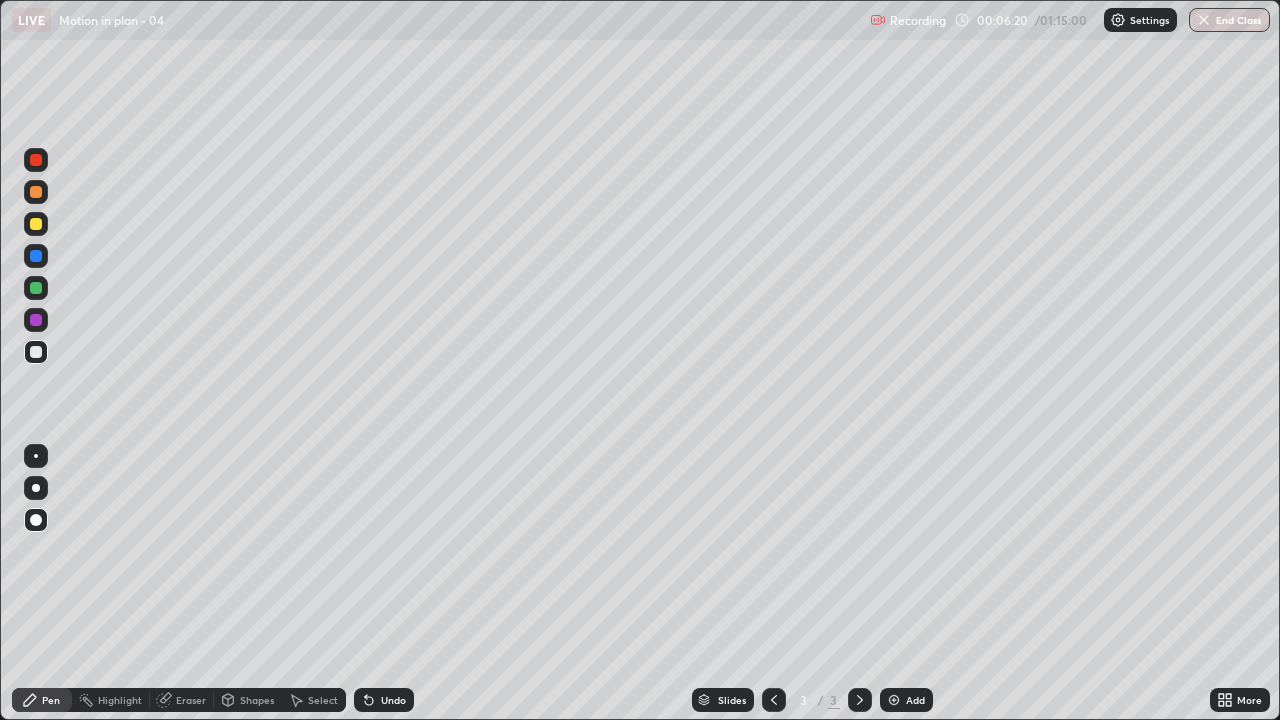 click on "Add" at bounding box center [906, 700] 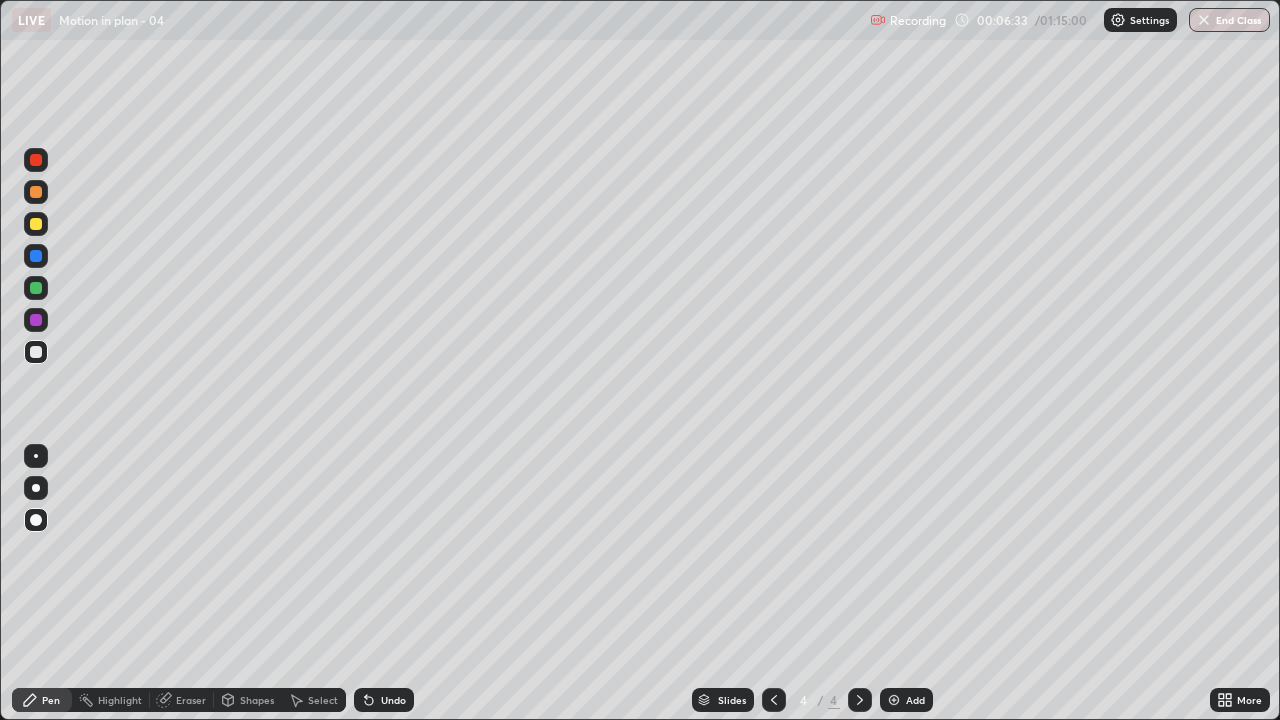 click at bounding box center (36, 224) 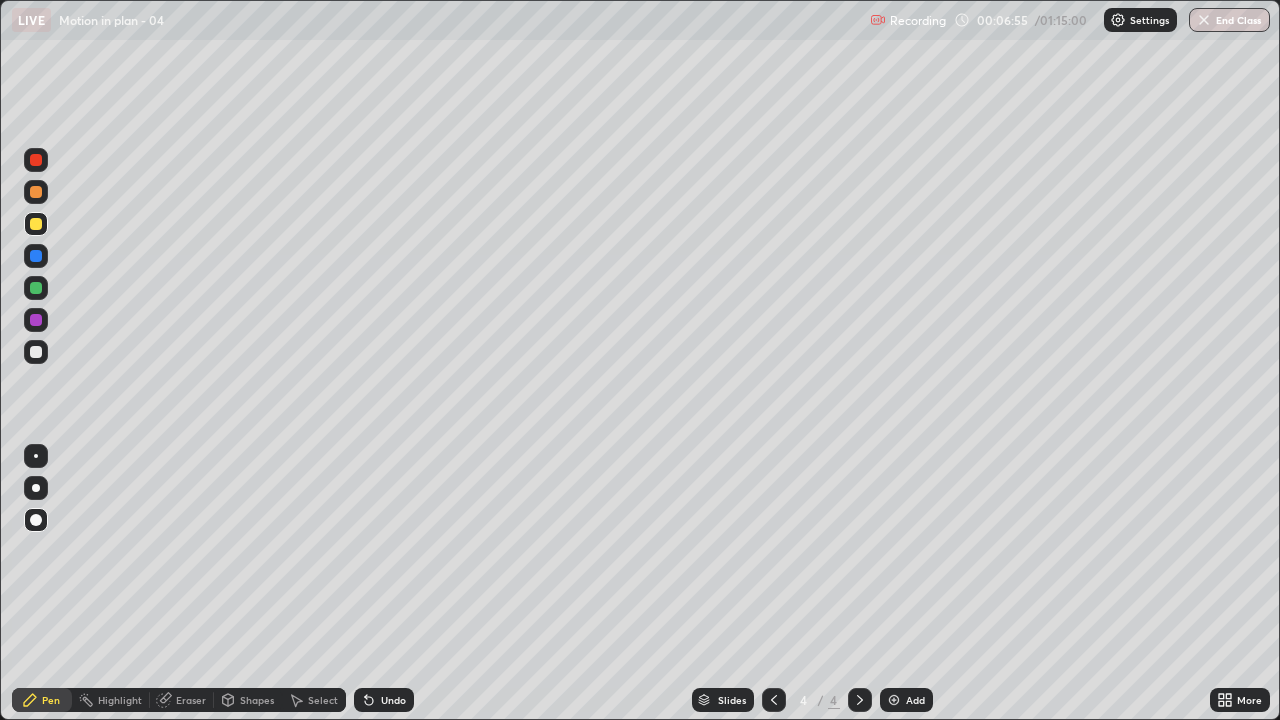 click at bounding box center (36, 288) 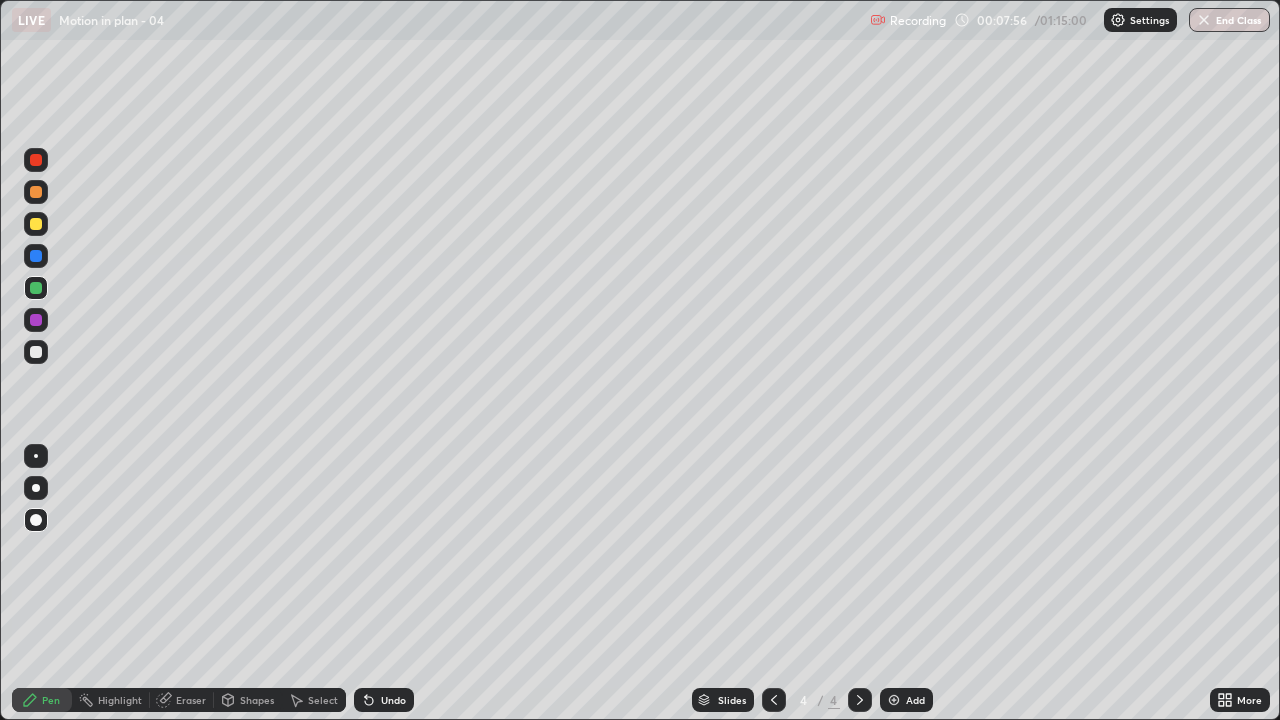 click at bounding box center (36, 256) 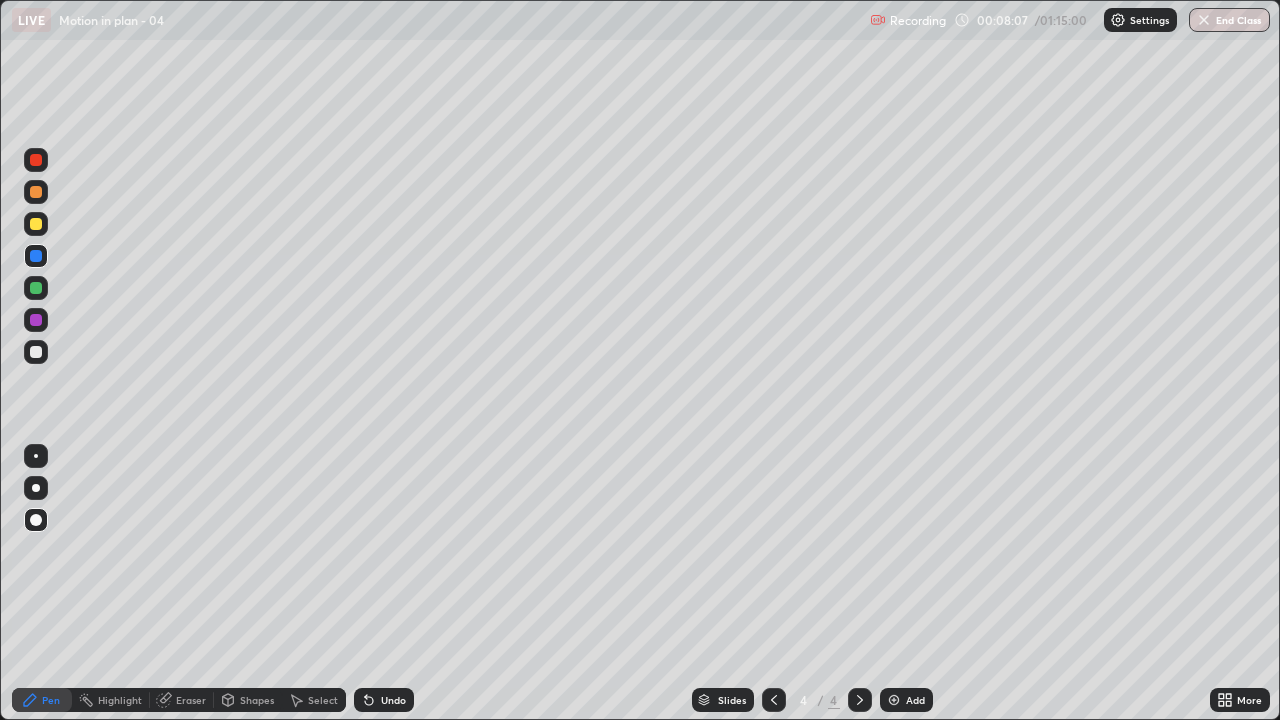click at bounding box center [36, 160] 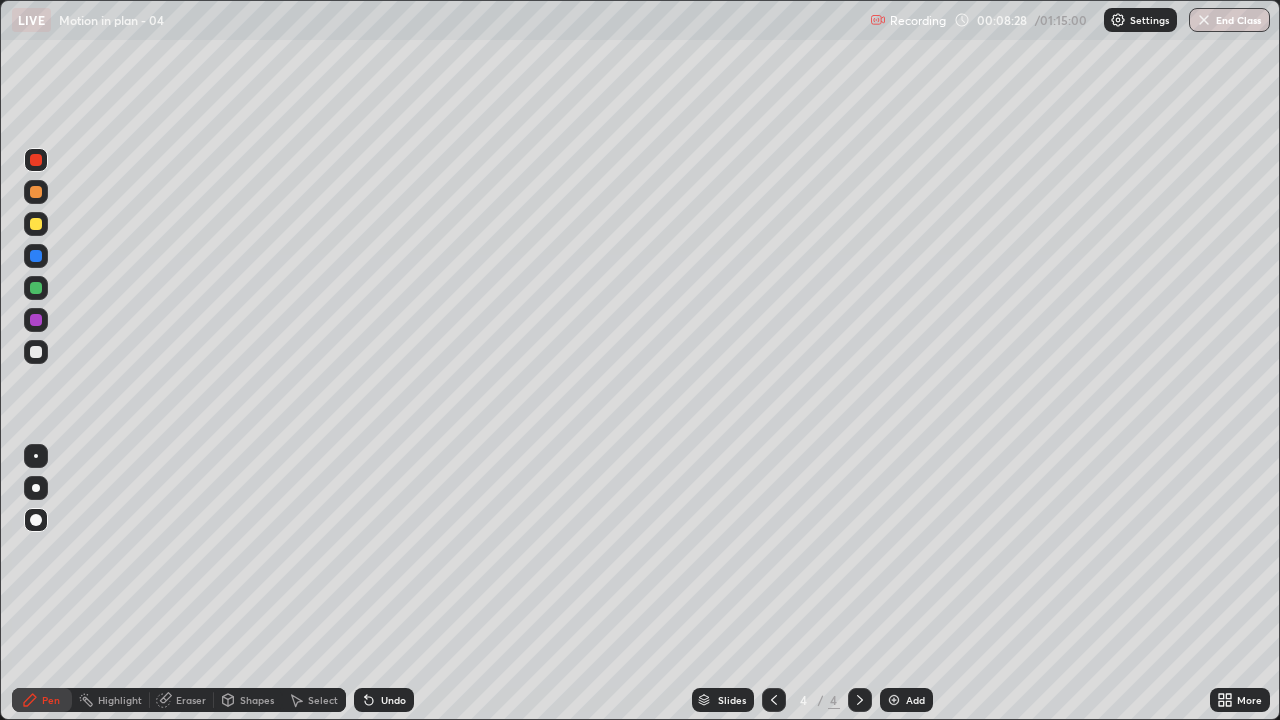 click at bounding box center (36, 224) 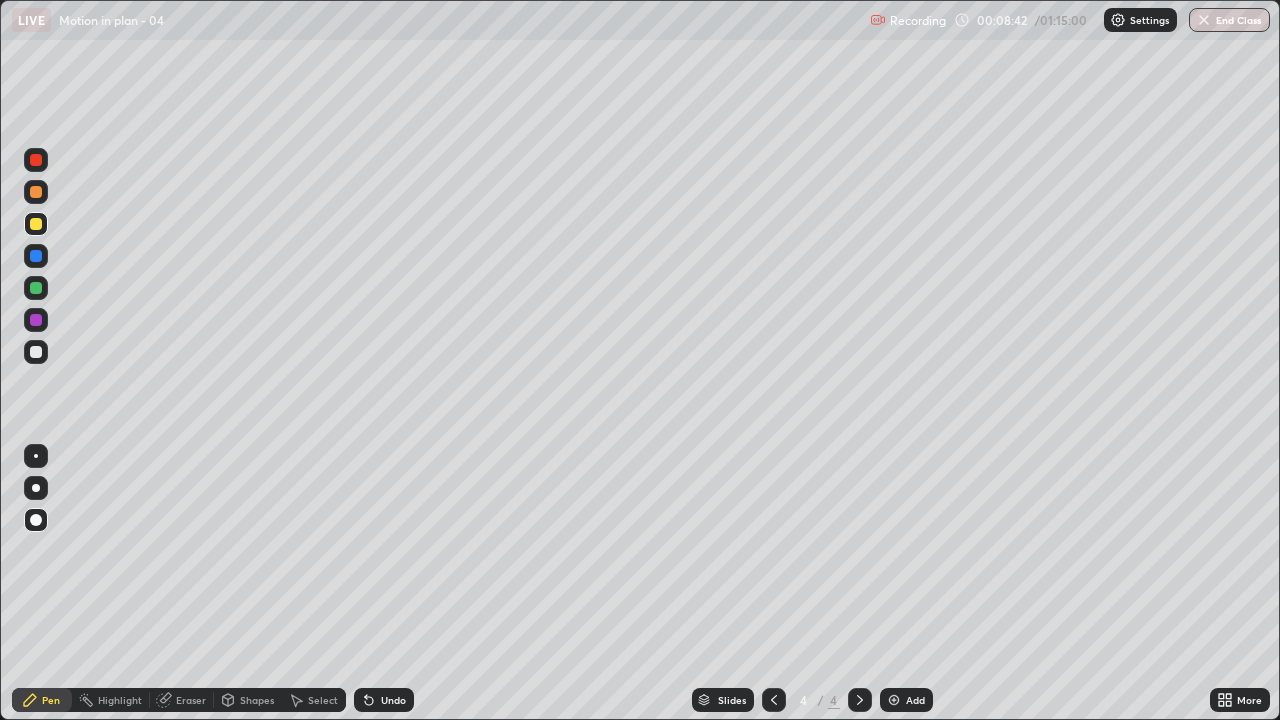 click at bounding box center (36, 288) 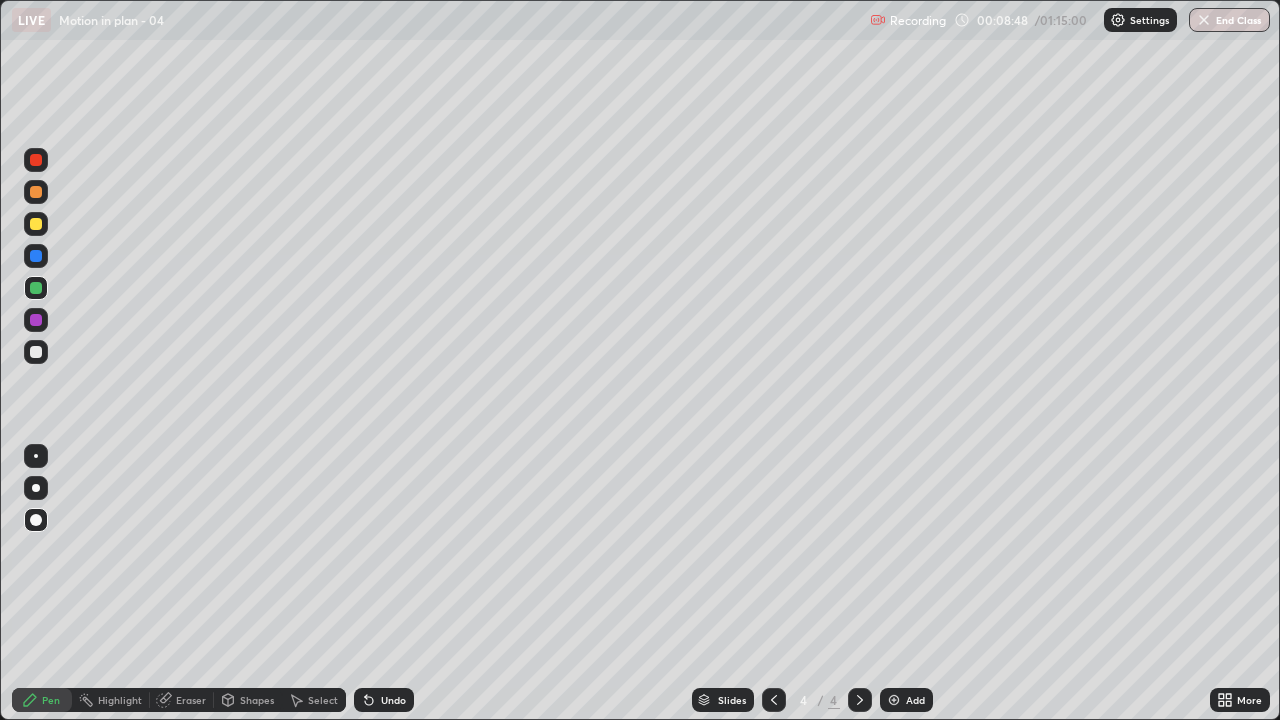 click at bounding box center (36, 320) 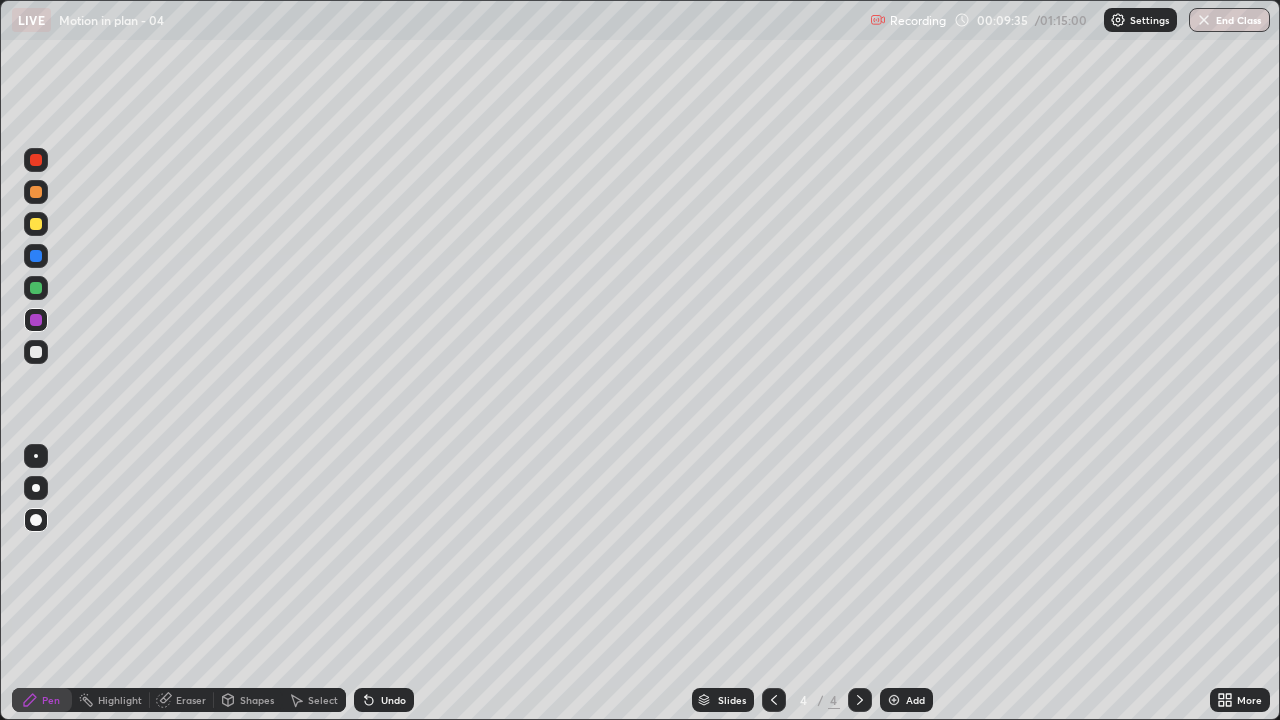 click at bounding box center [36, 288] 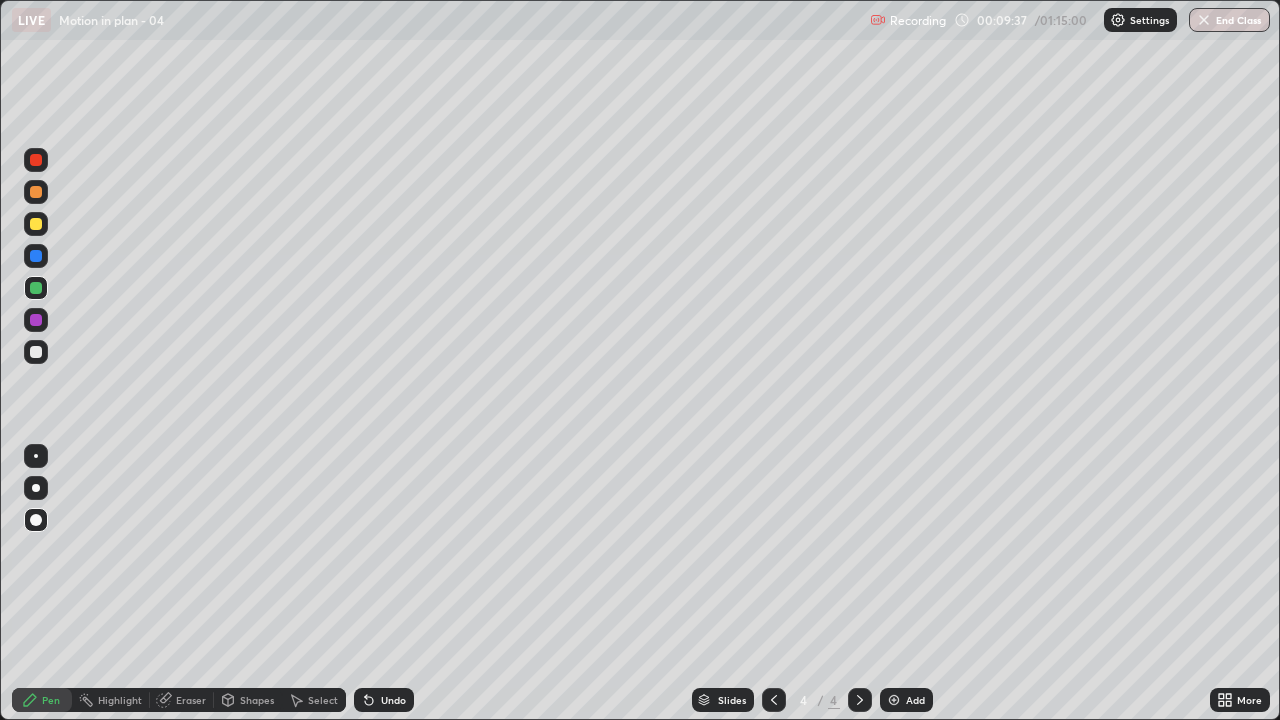 click at bounding box center [36, 352] 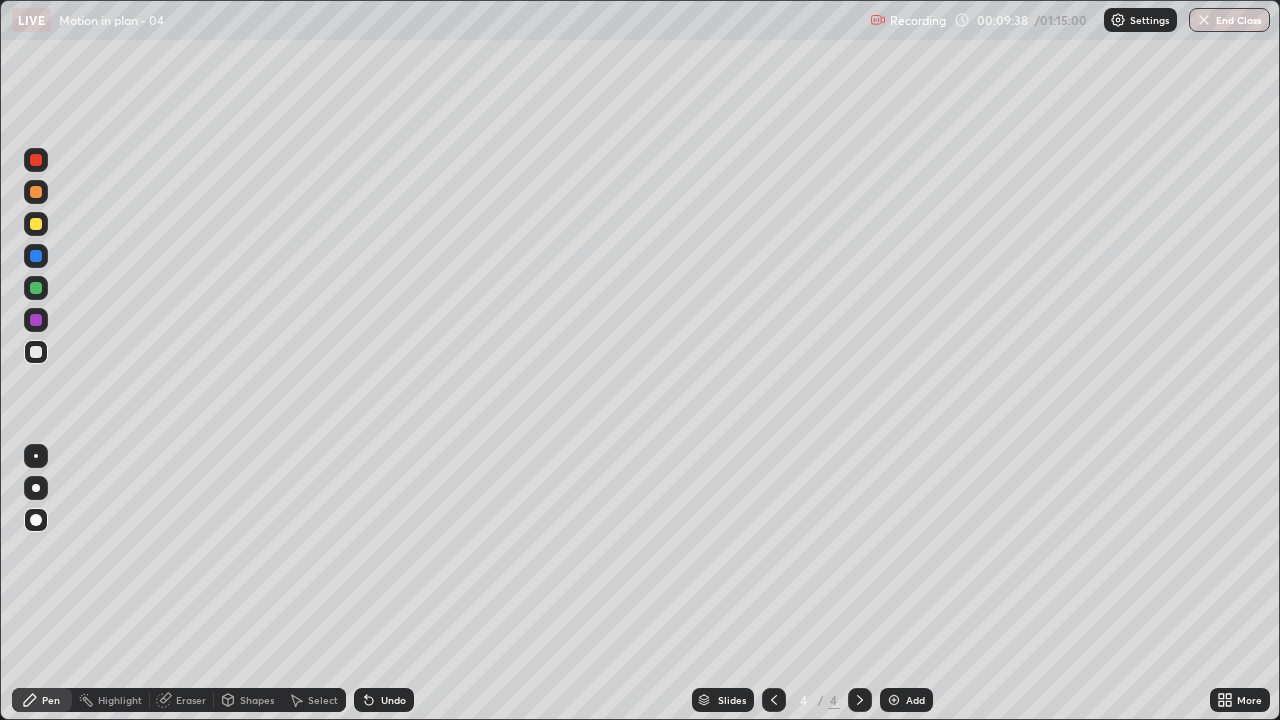 click at bounding box center [36, 224] 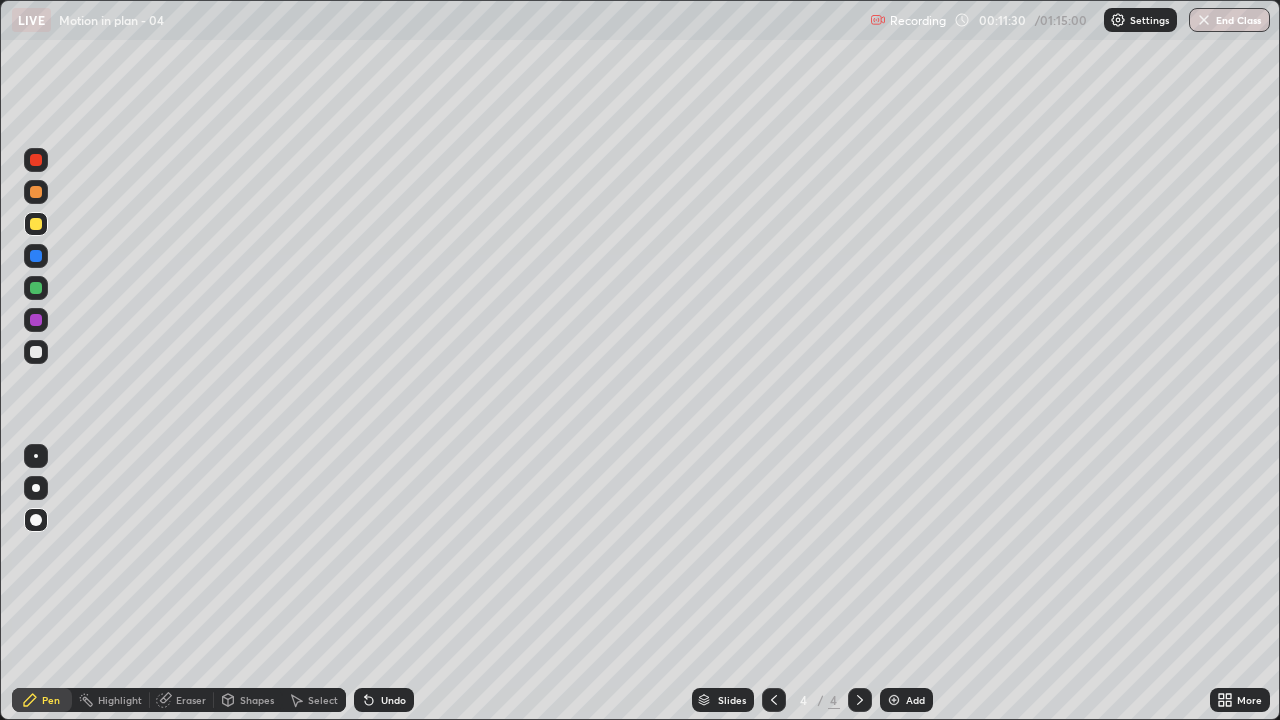 click at bounding box center [36, 256] 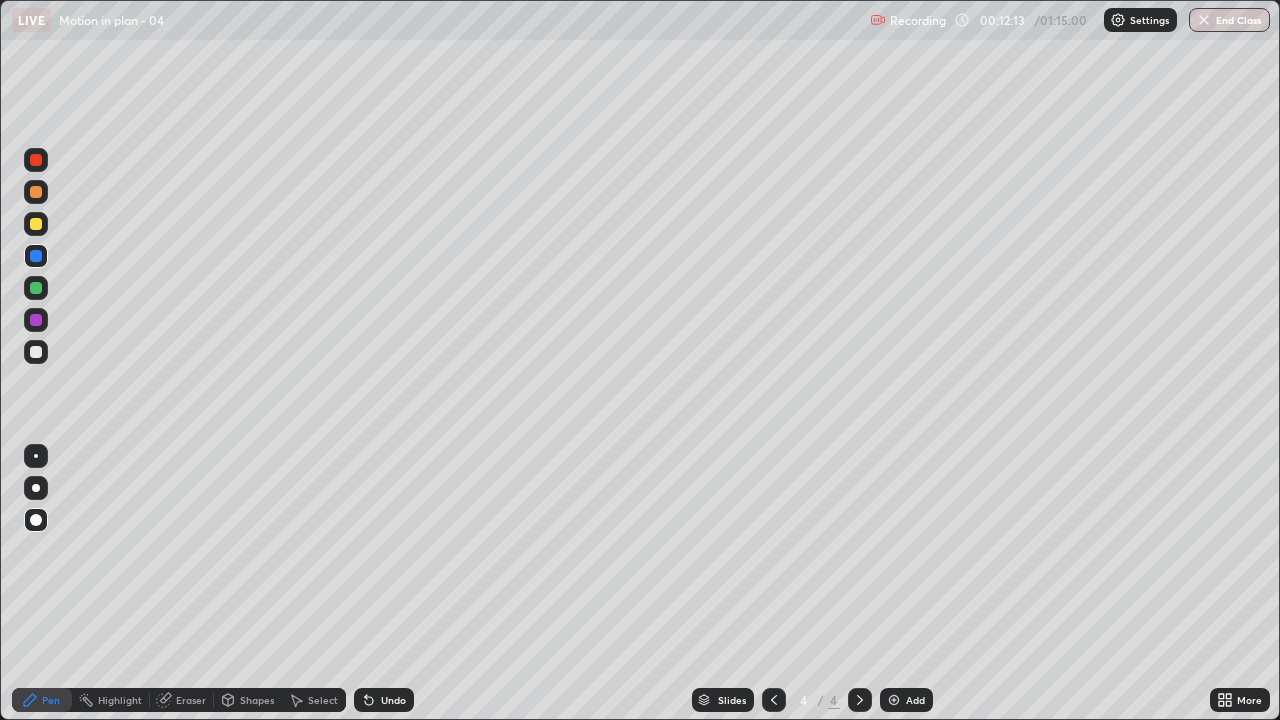 click at bounding box center (36, 320) 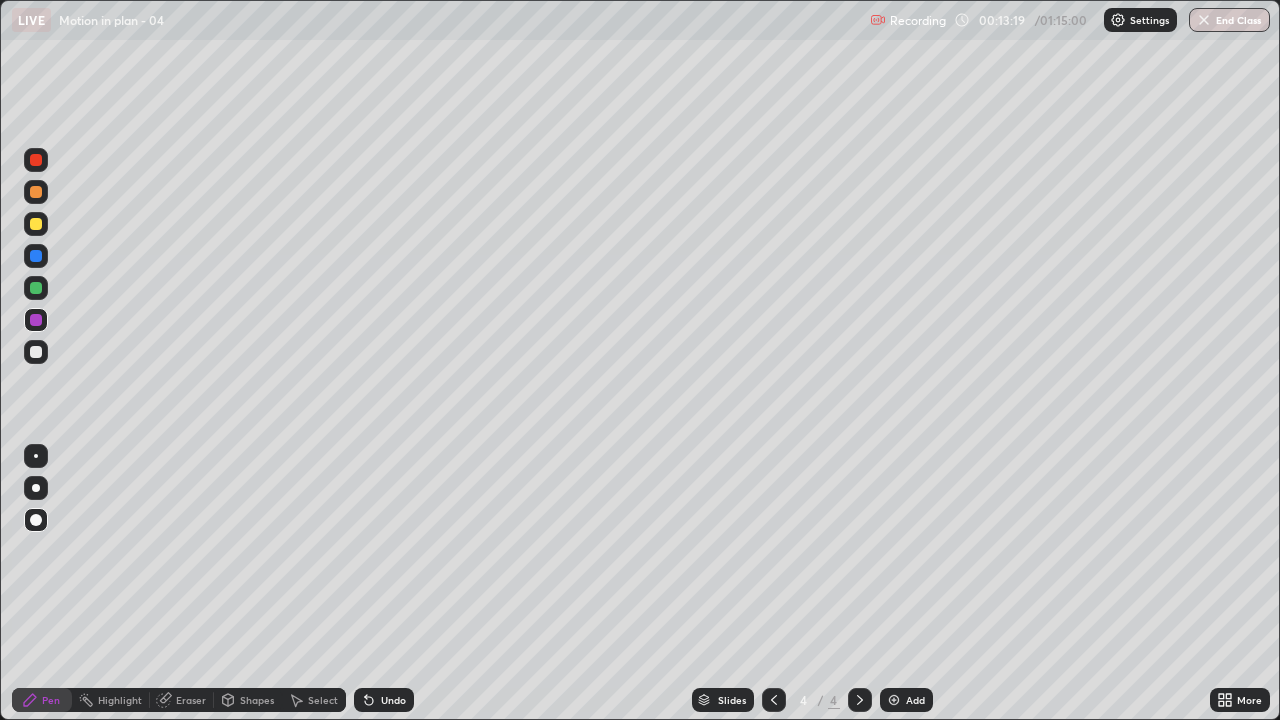 click on "Undo" at bounding box center [393, 700] 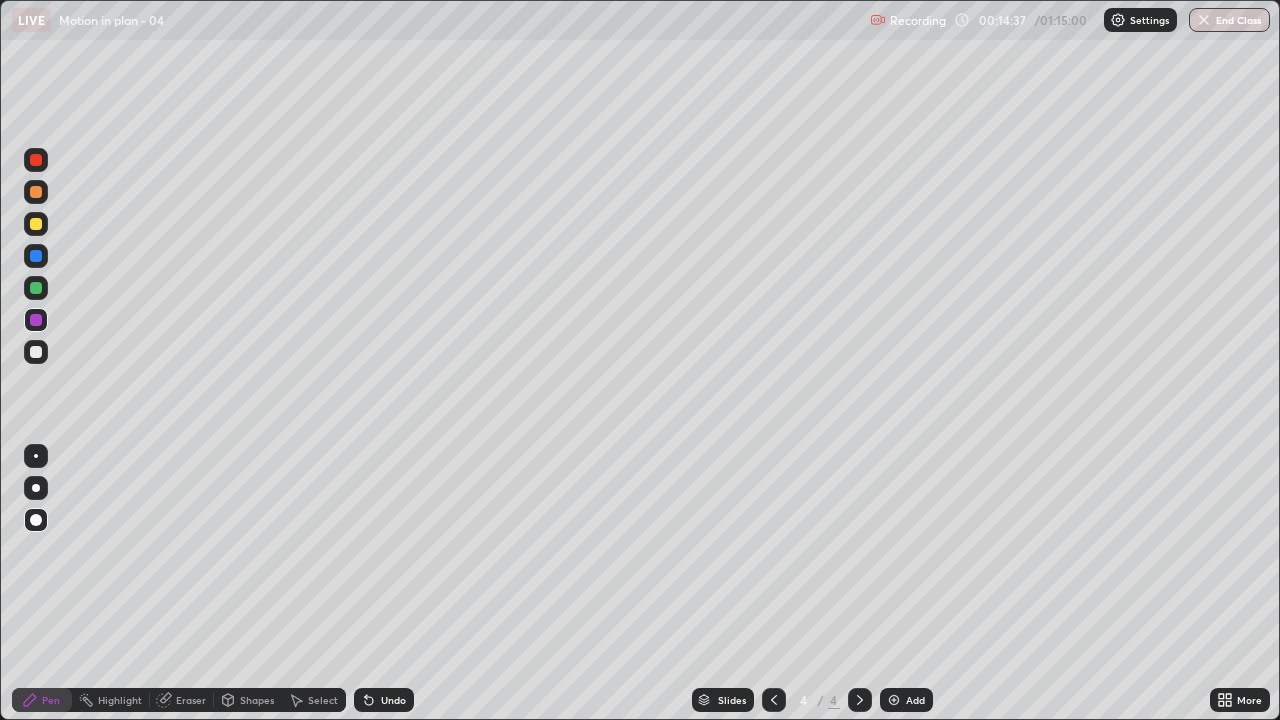 click at bounding box center [36, 352] 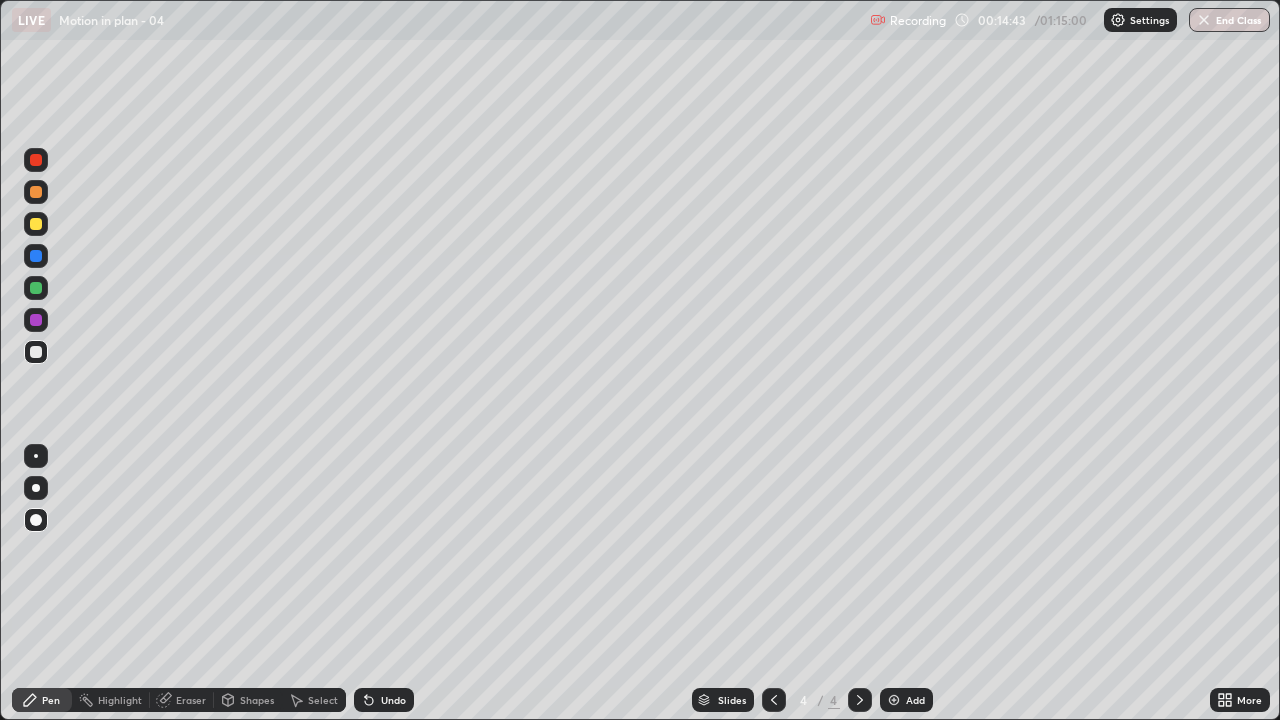 click at bounding box center [36, 160] 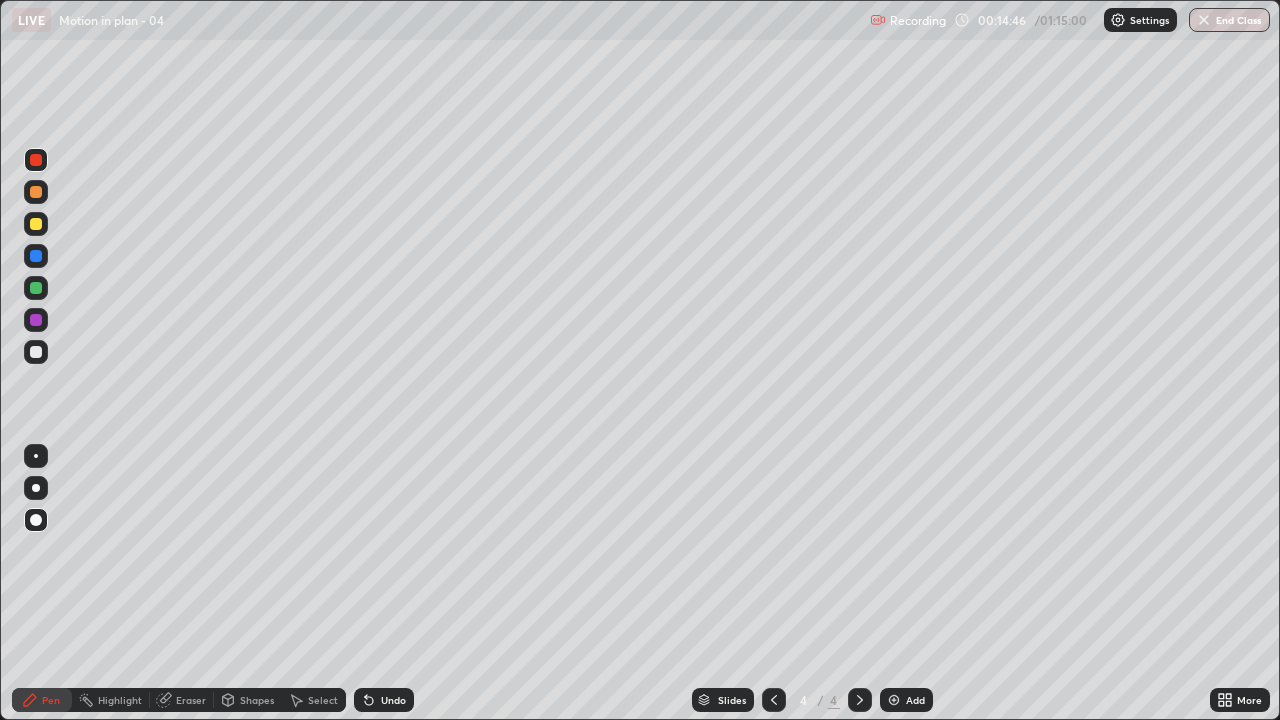 click on "Undo" at bounding box center [393, 700] 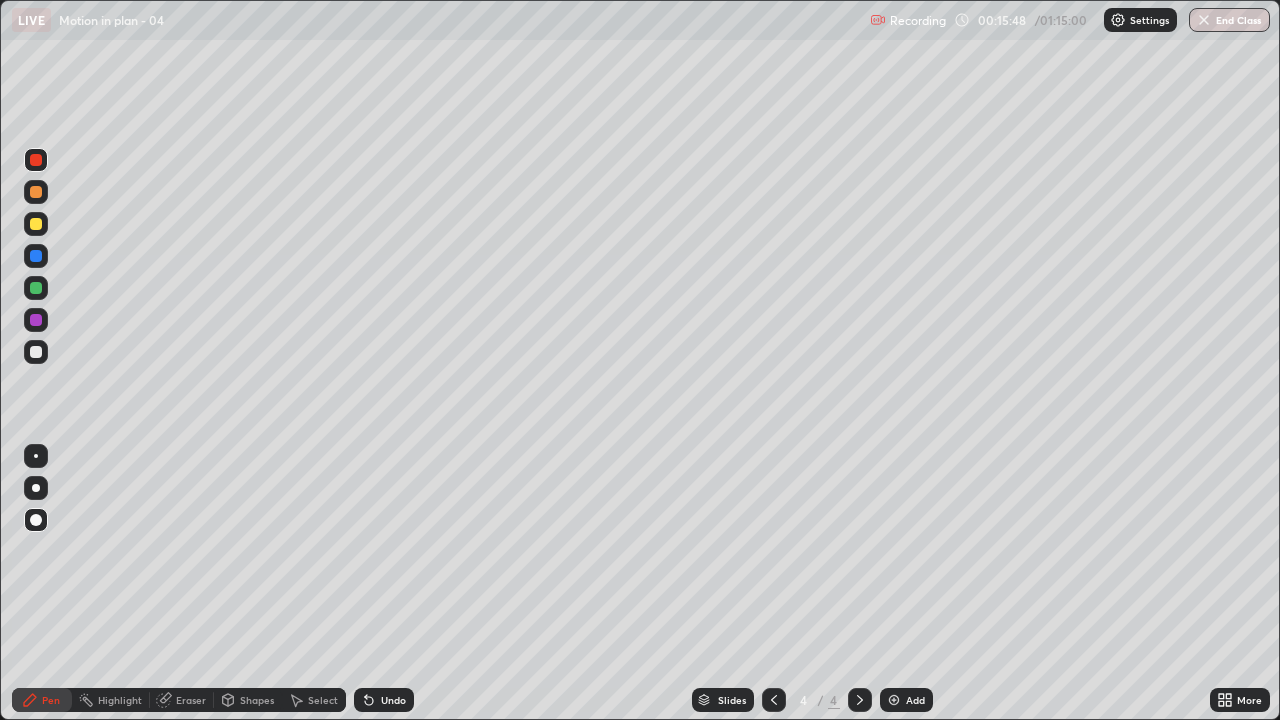 click on "Add" at bounding box center [915, 700] 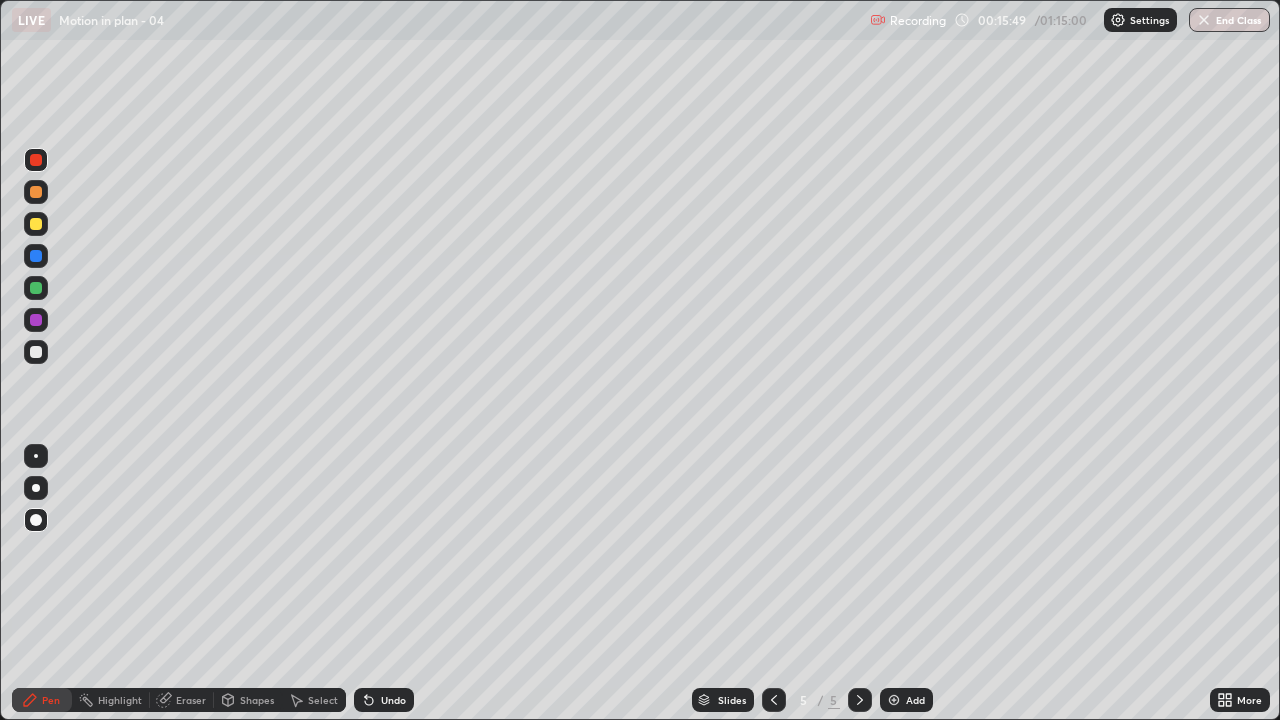 click at bounding box center (36, 352) 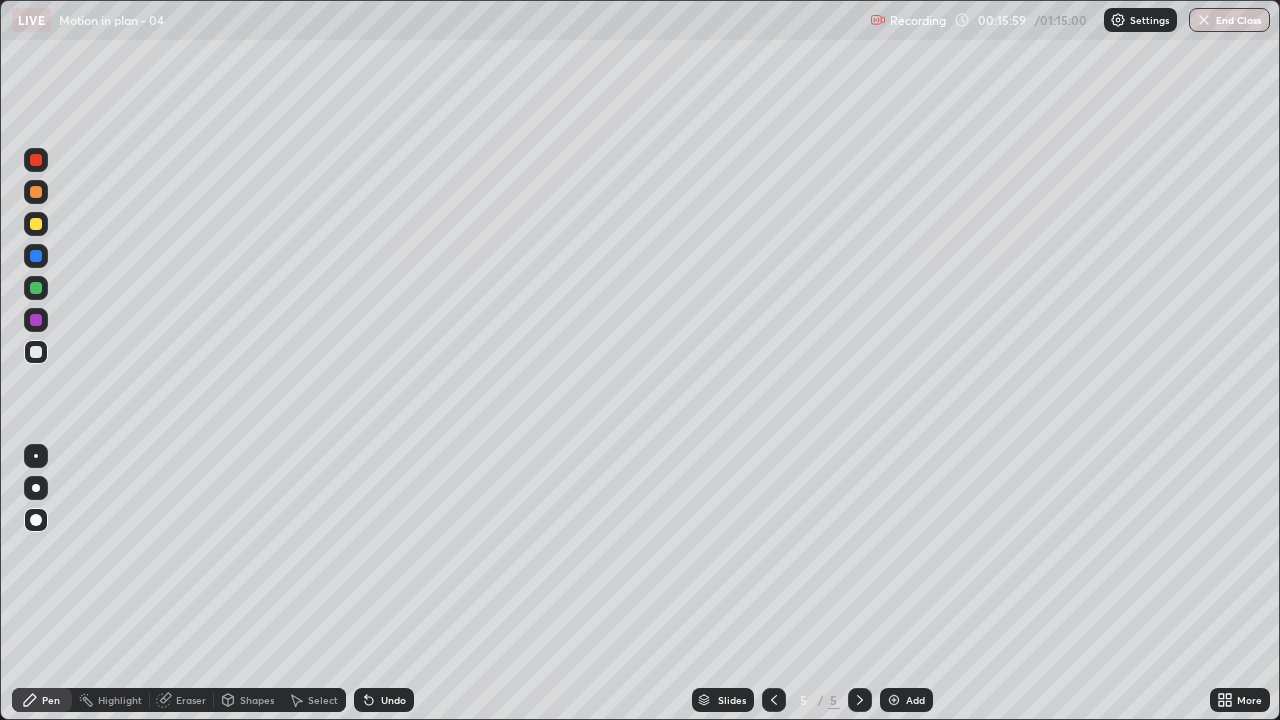 click at bounding box center [36, 224] 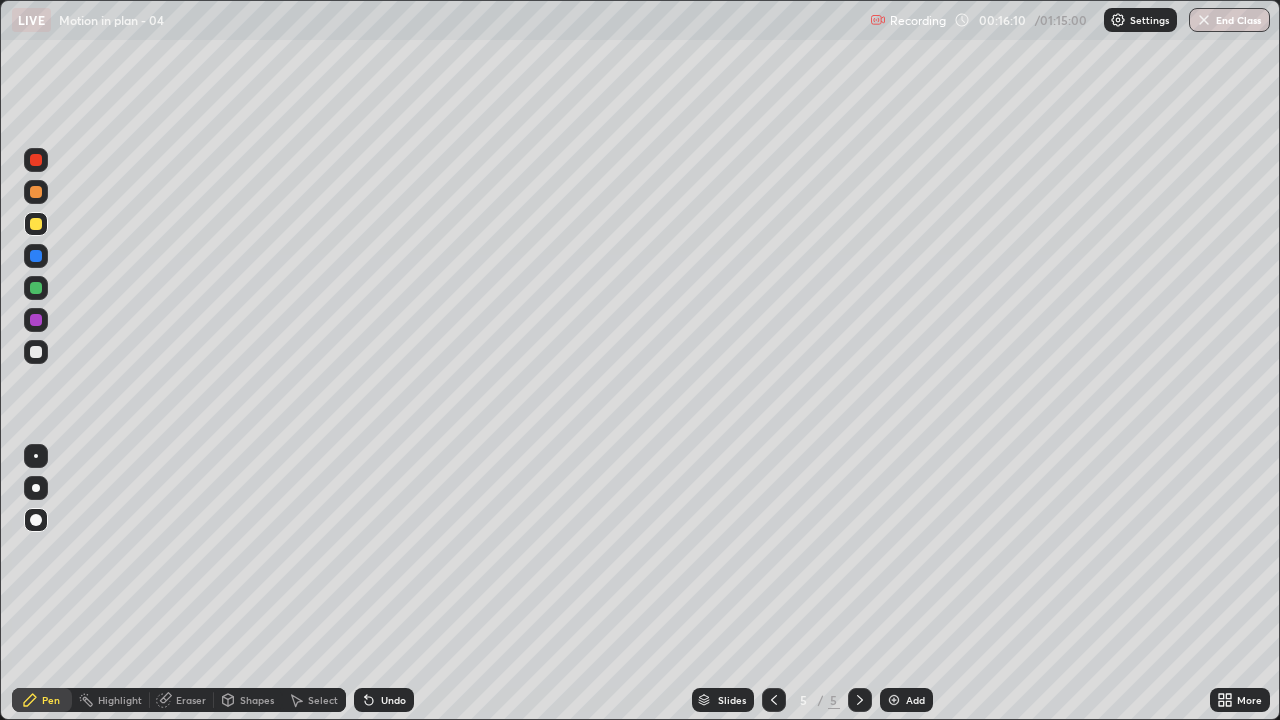 click at bounding box center [36, 160] 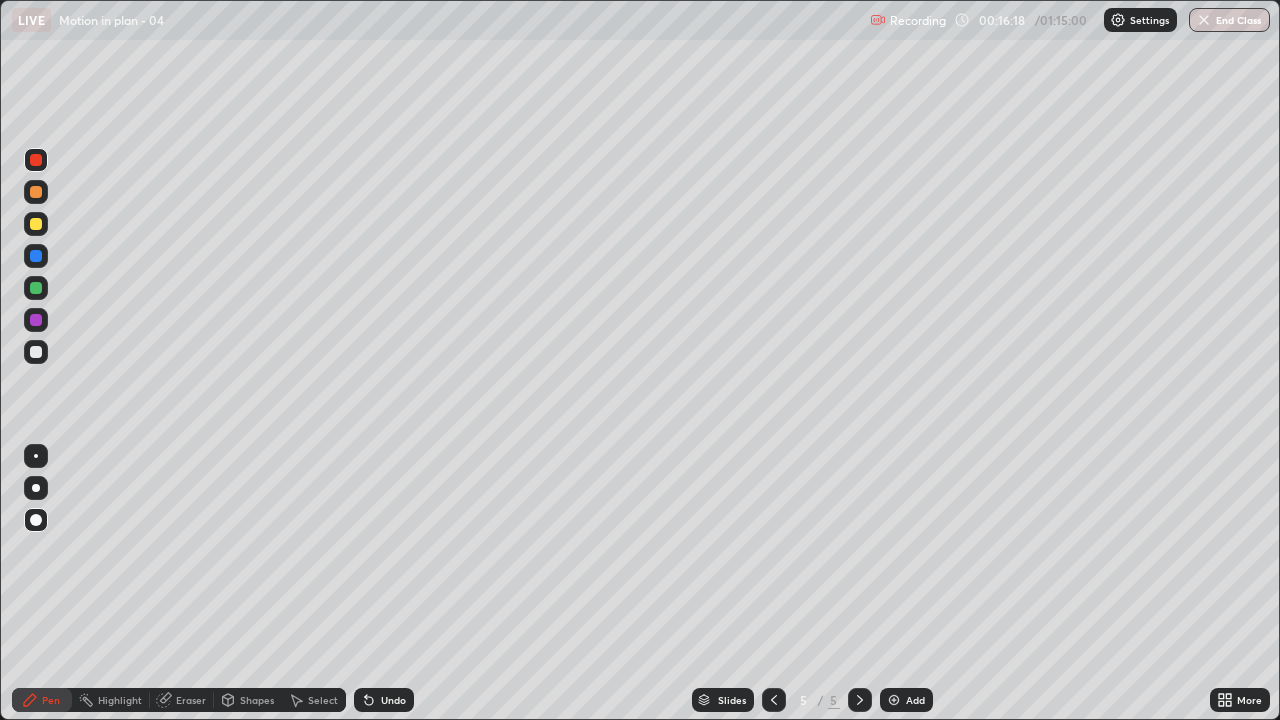 click on "Undo" at bounding box center (393, 700) 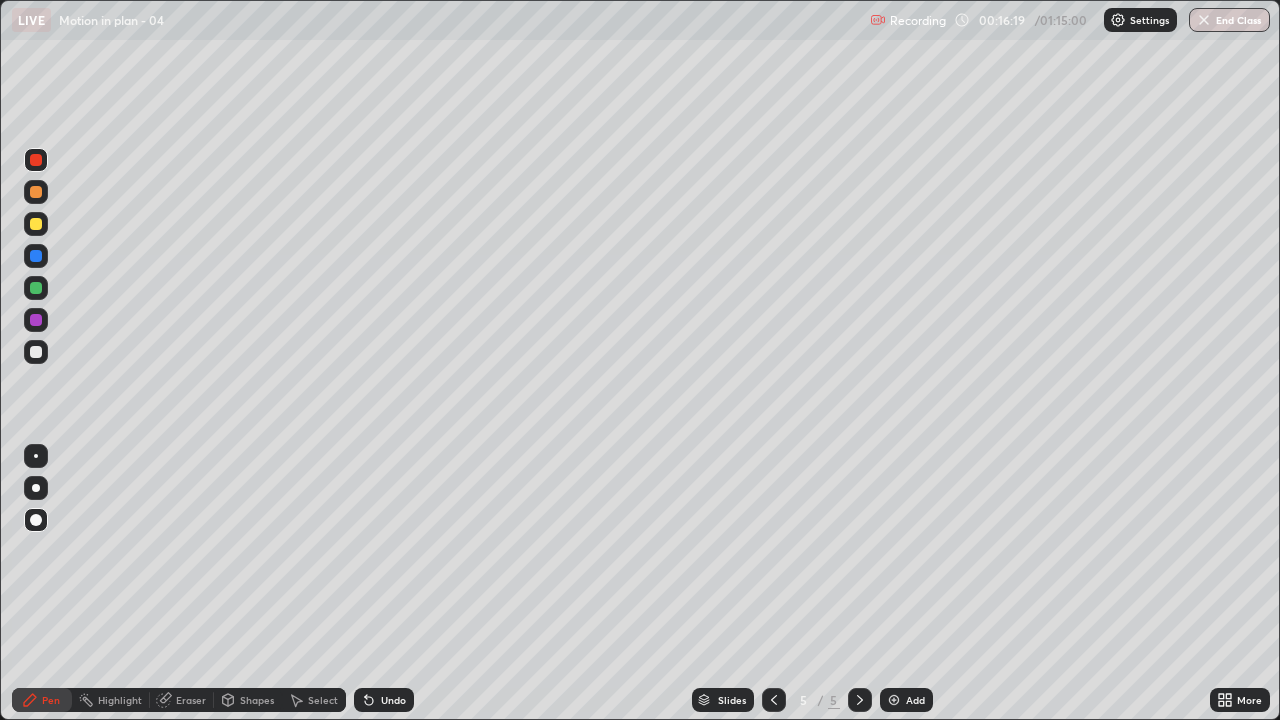 click on "Undo" at bounding box center (384, 700) 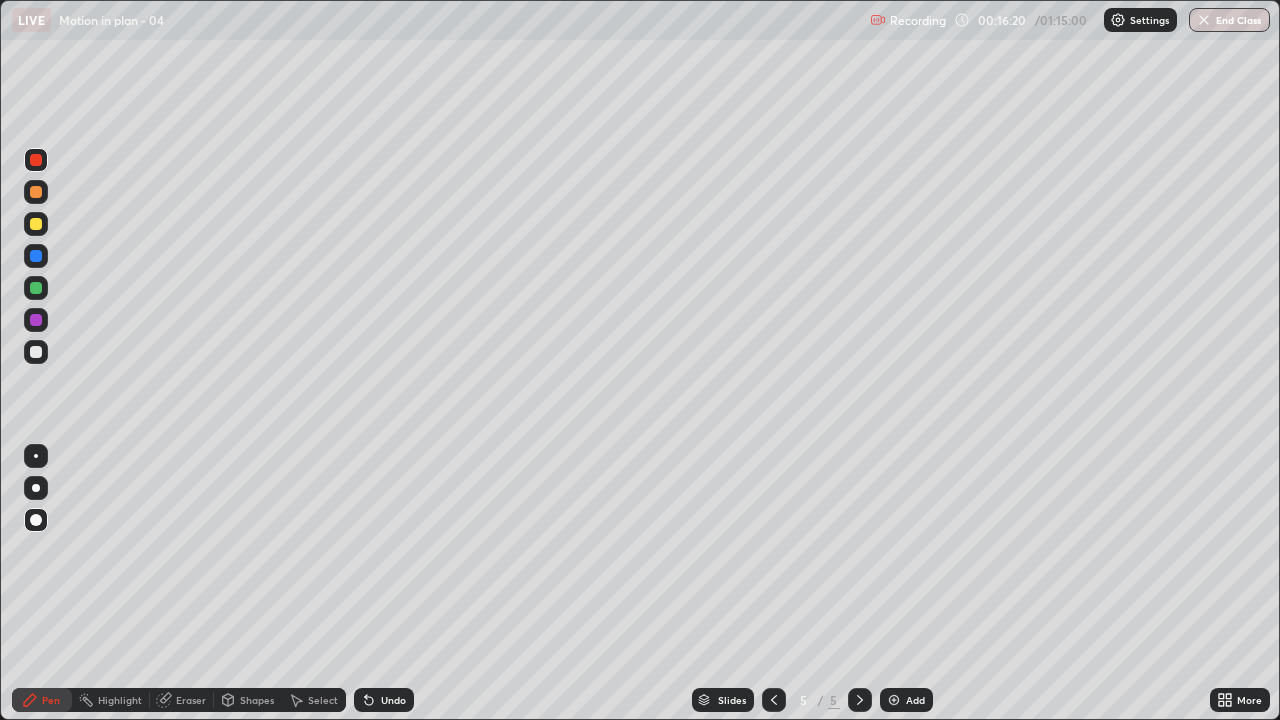 click on "Undo" at bounding box center [393, 700] 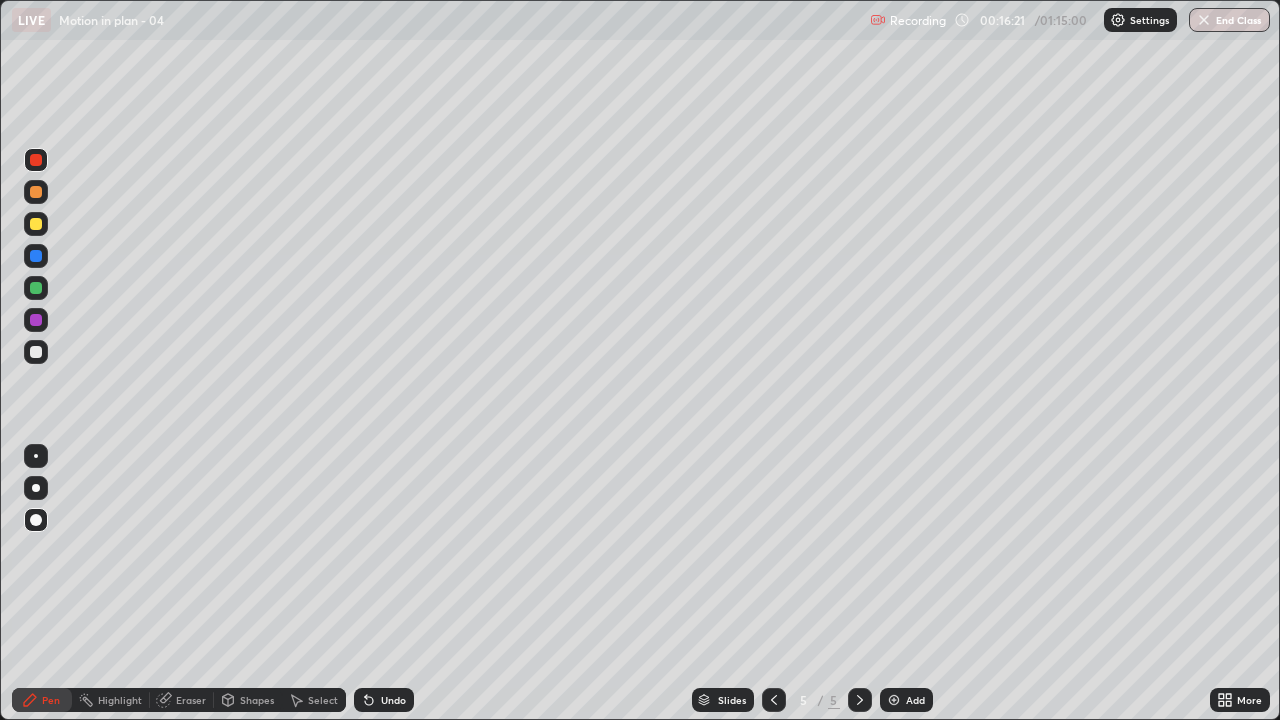 click on "Undo" at bounding box center (393, 700) 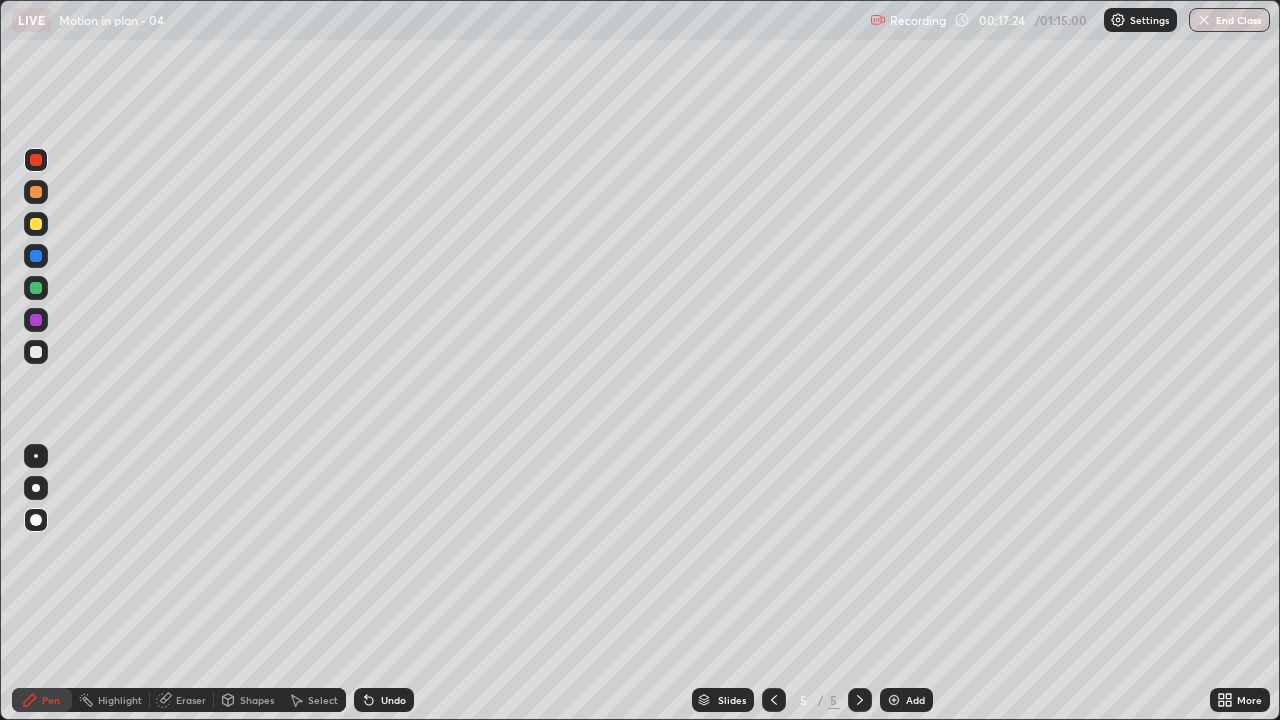 click at bounding box center (36, 256) 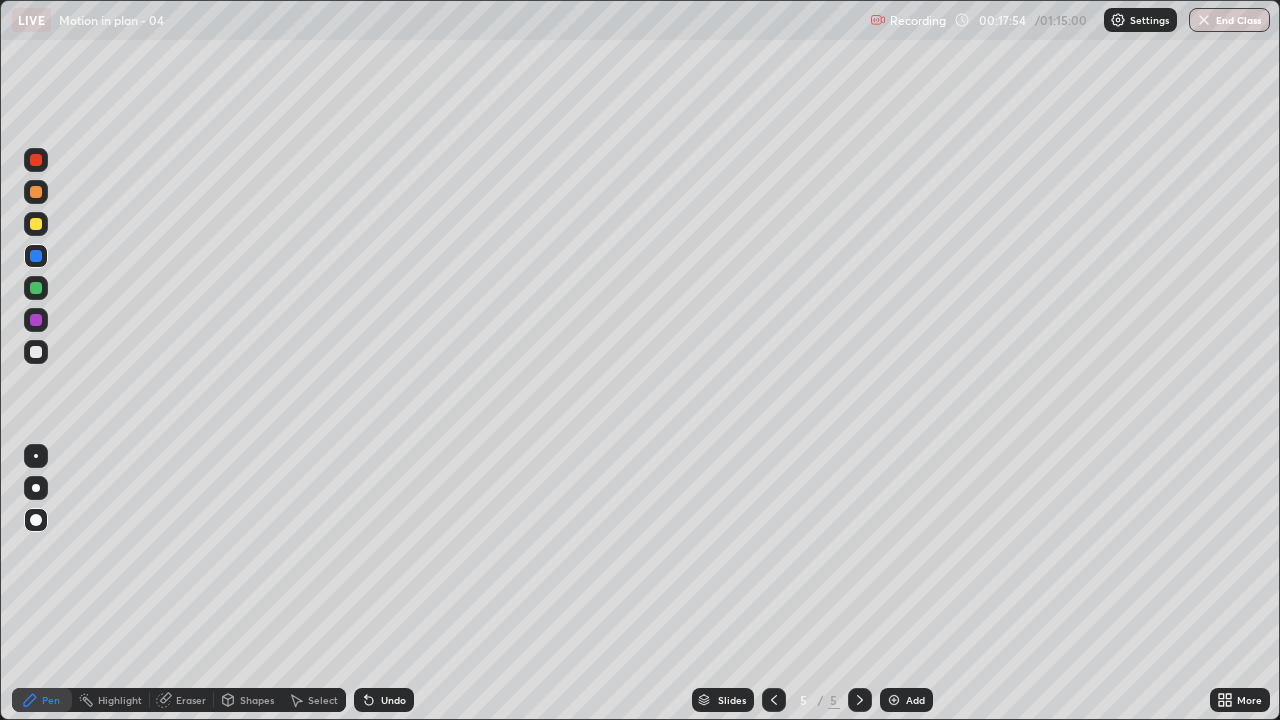 click at bounding box center (36, 352) 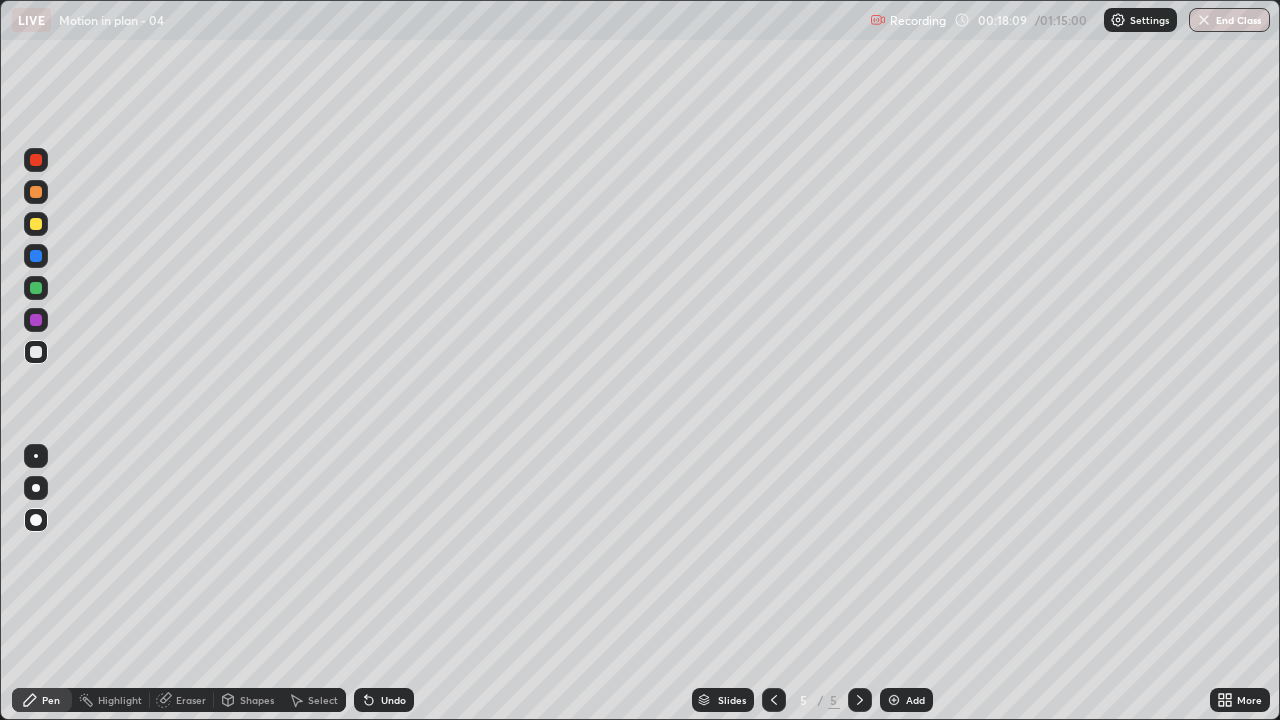 click at bounding box center [36, 352] 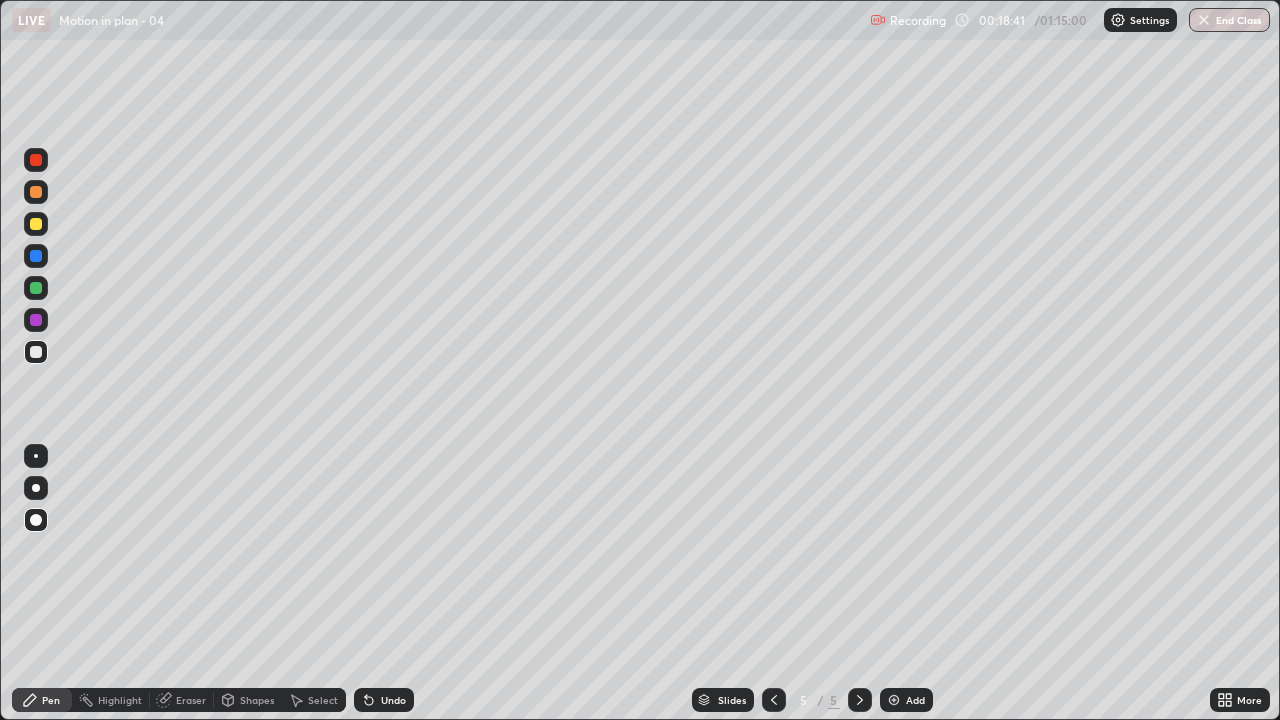 click at bounding box center (36, 352) 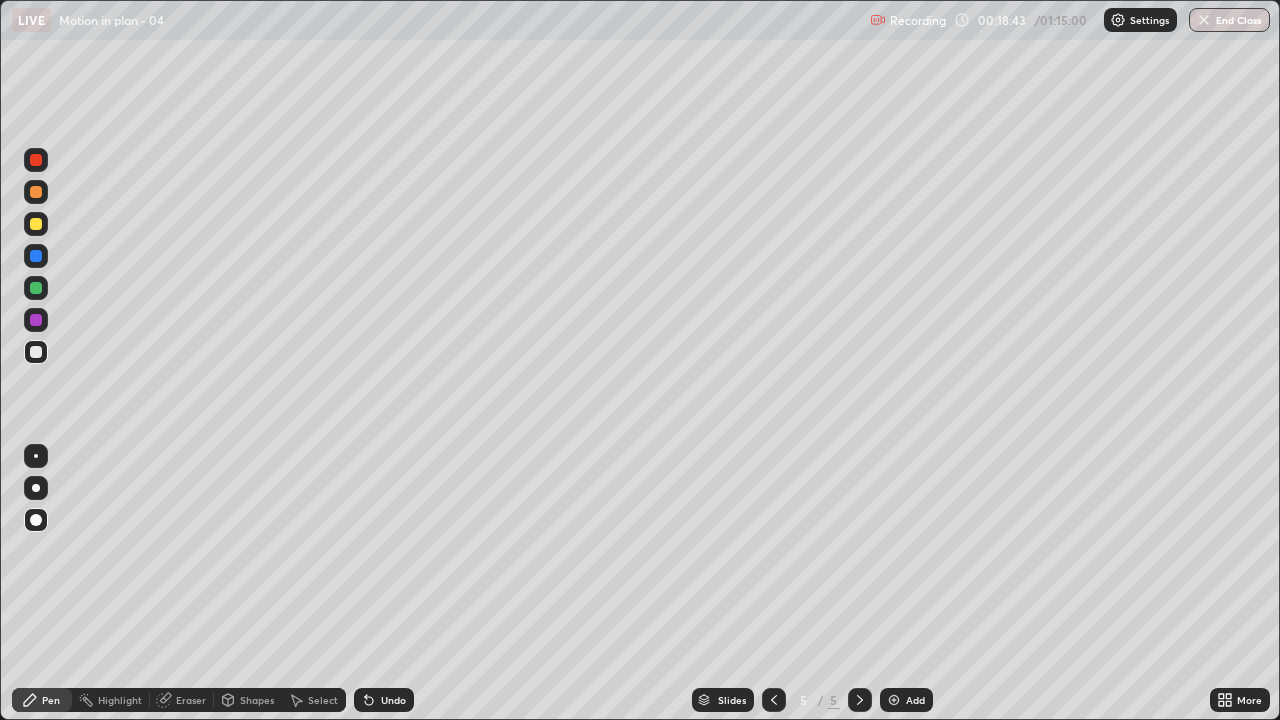 click at bounding box center (894, 700) 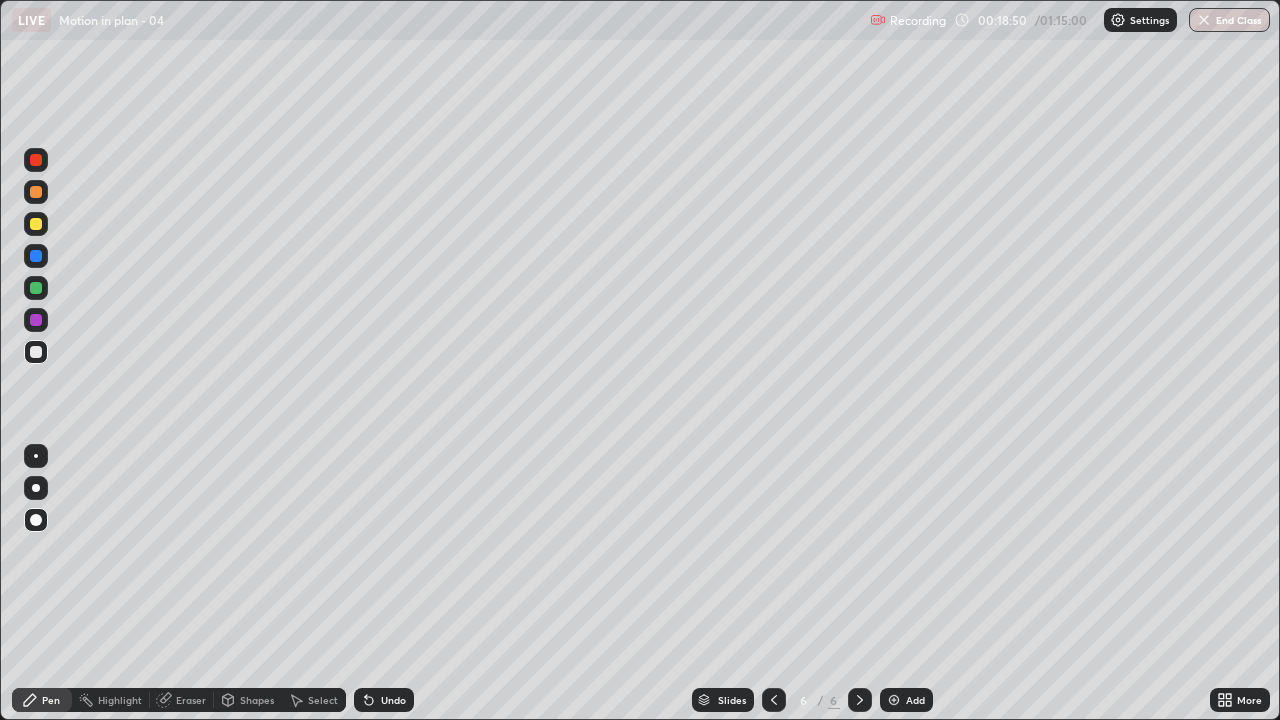 click at bounding box center (36, 288) 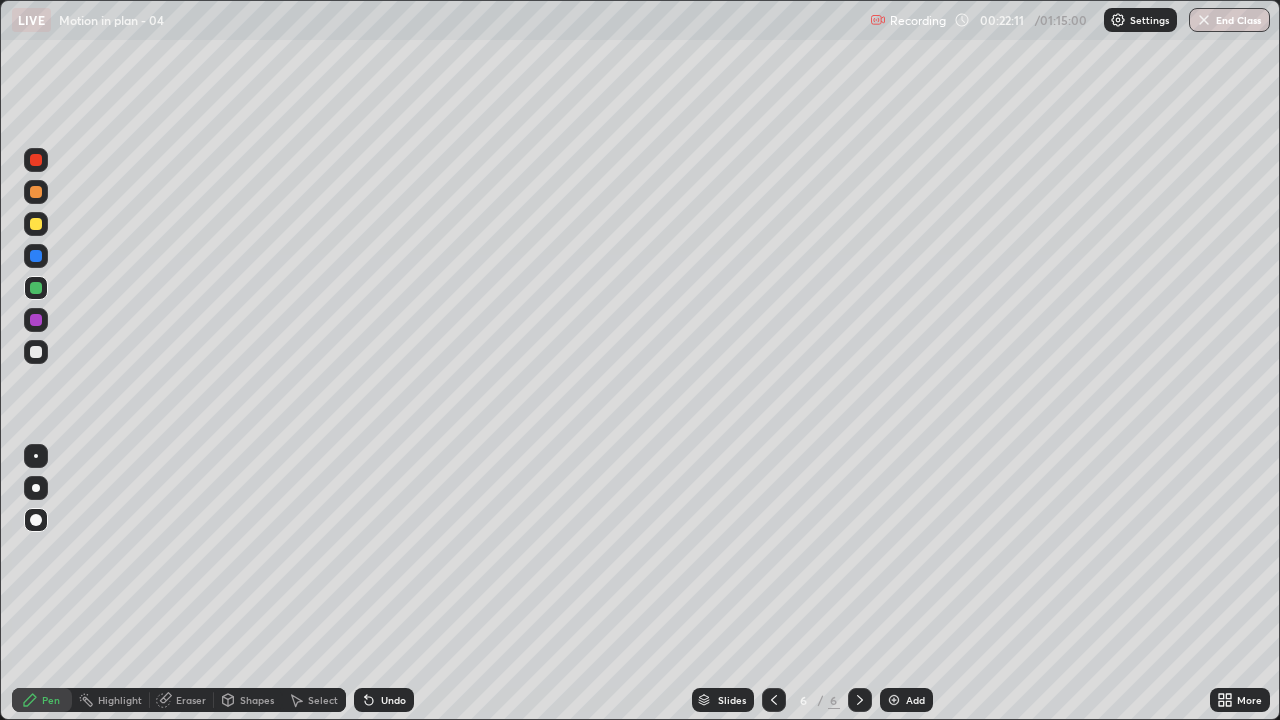 click at bounding box center [36, 224] 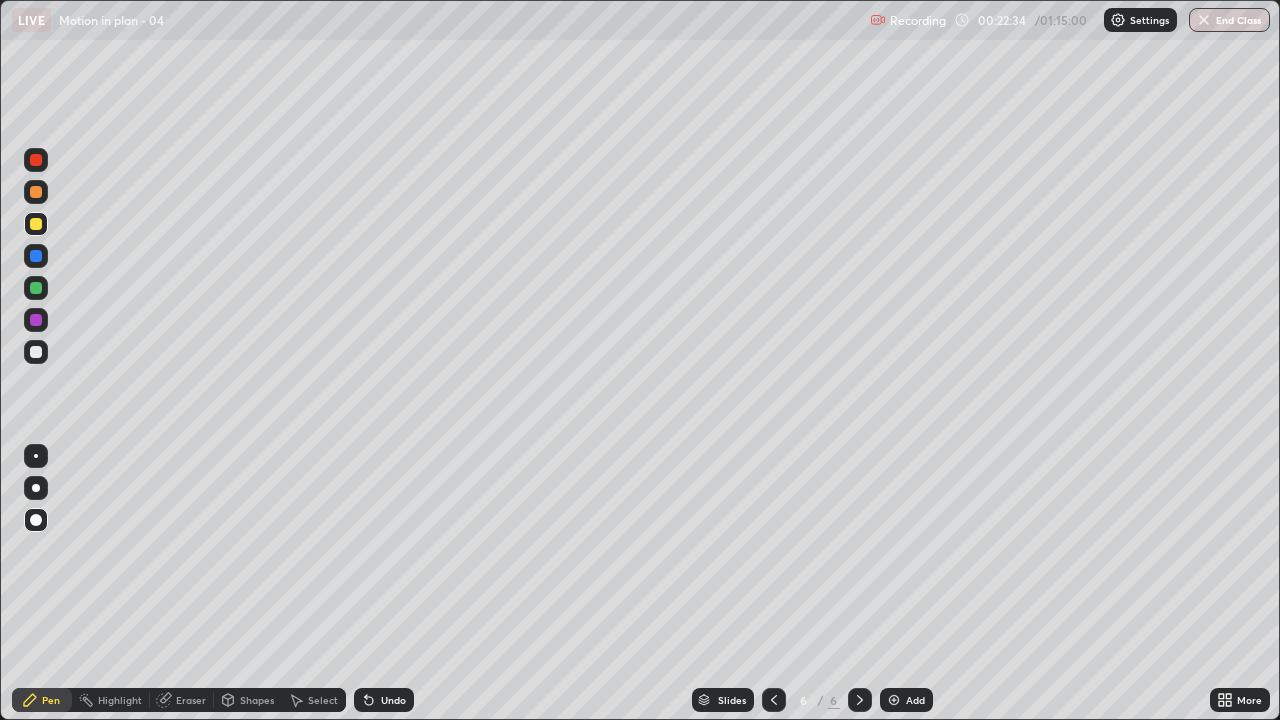 click at bounding box center (36, 256) 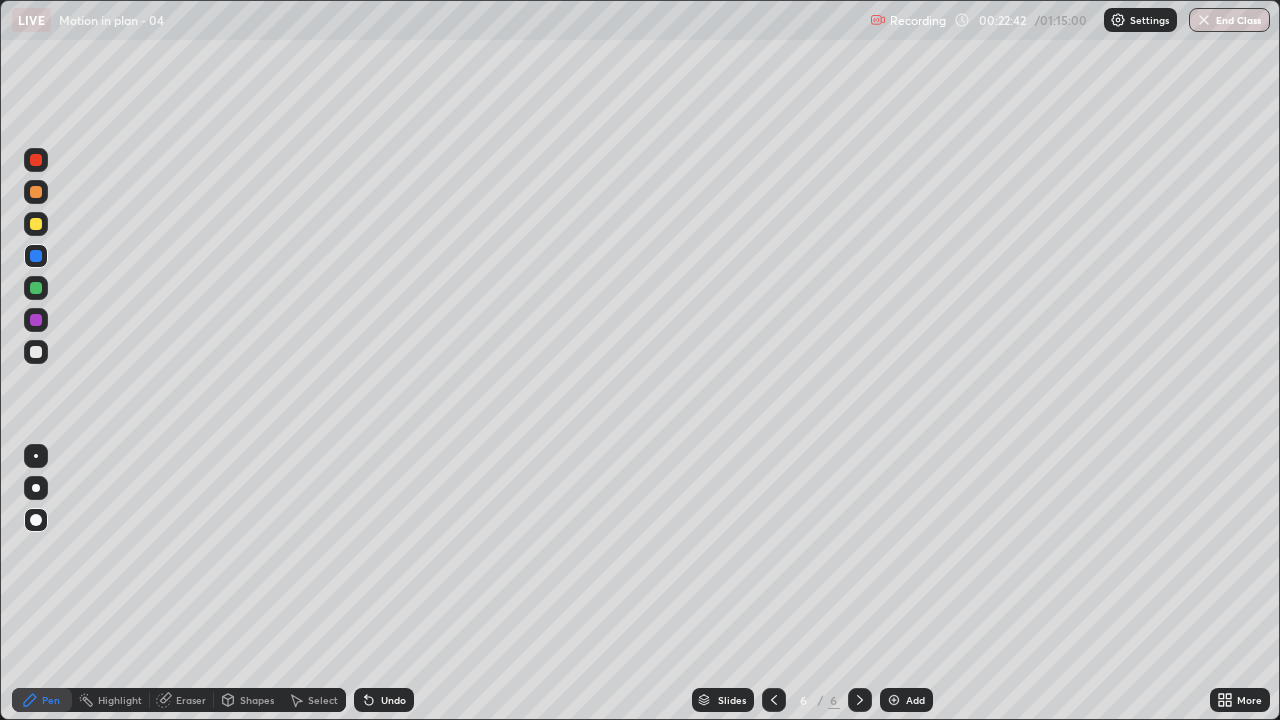 click on "Undo" at bounding box center (393, 700) 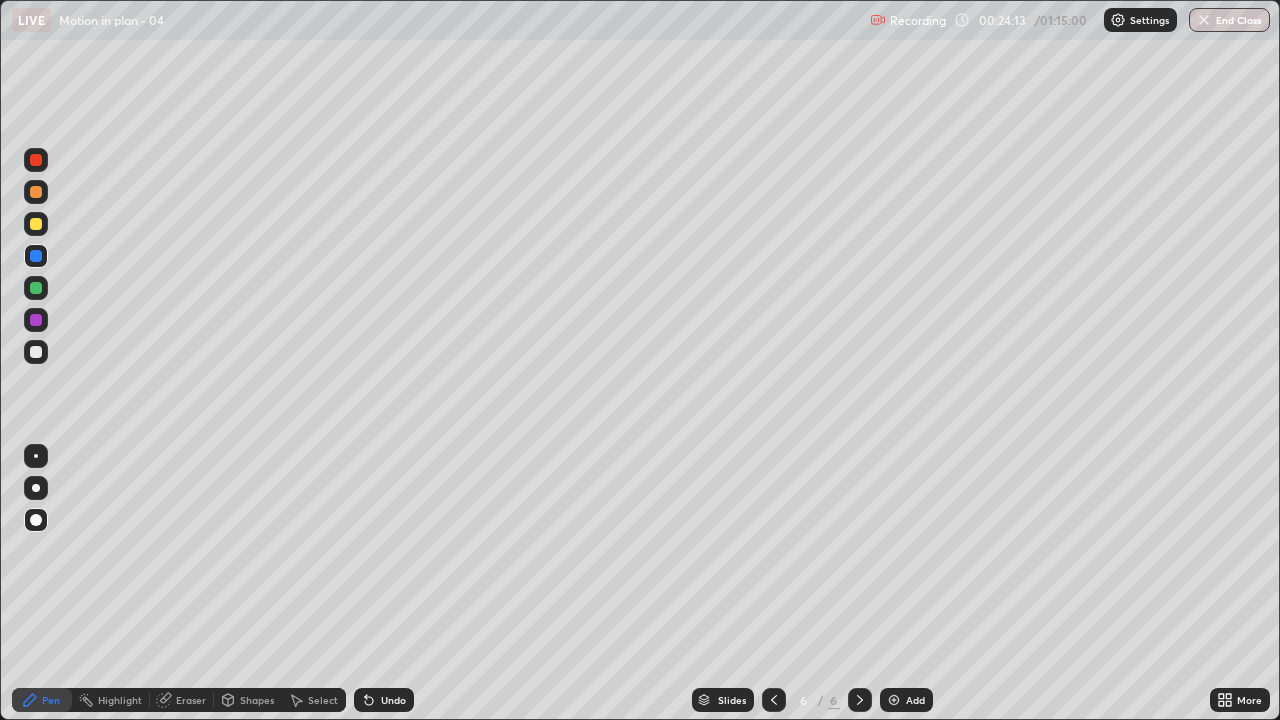 click at bounding box center (36, 288) 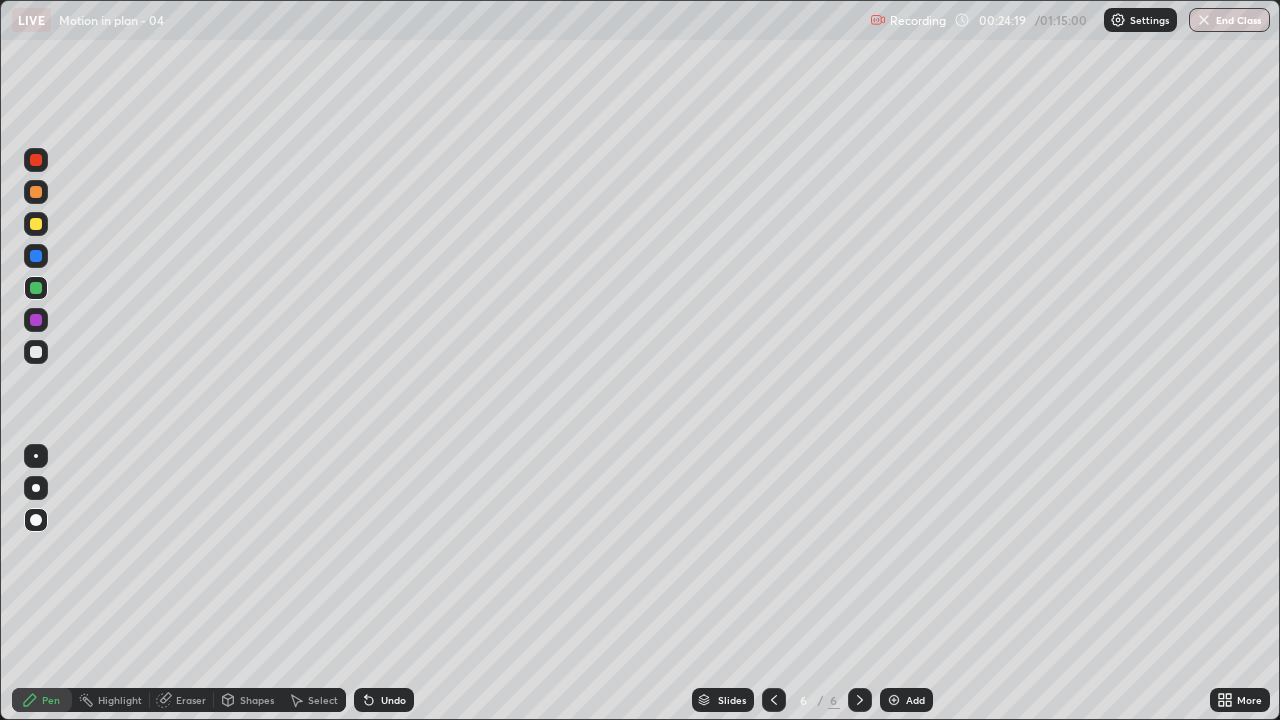 click on "Undo" at bounding box center [384, 700] 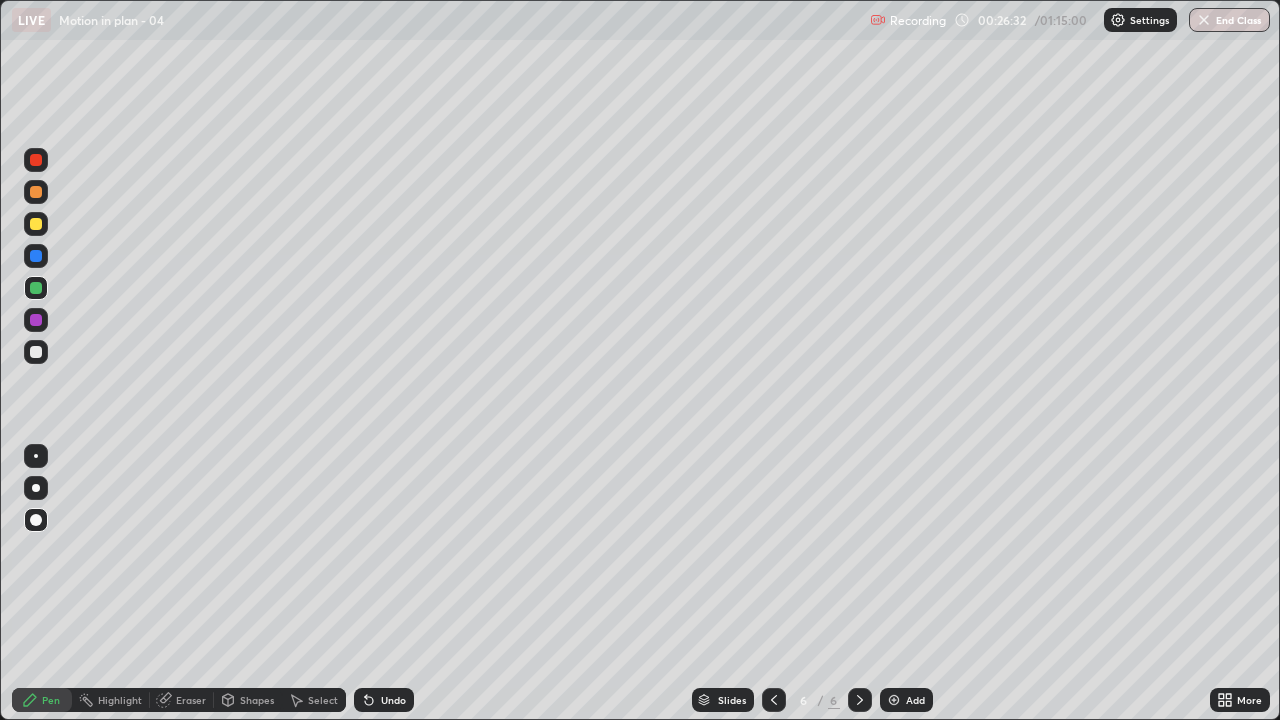 click at bounding box center (894, 700) 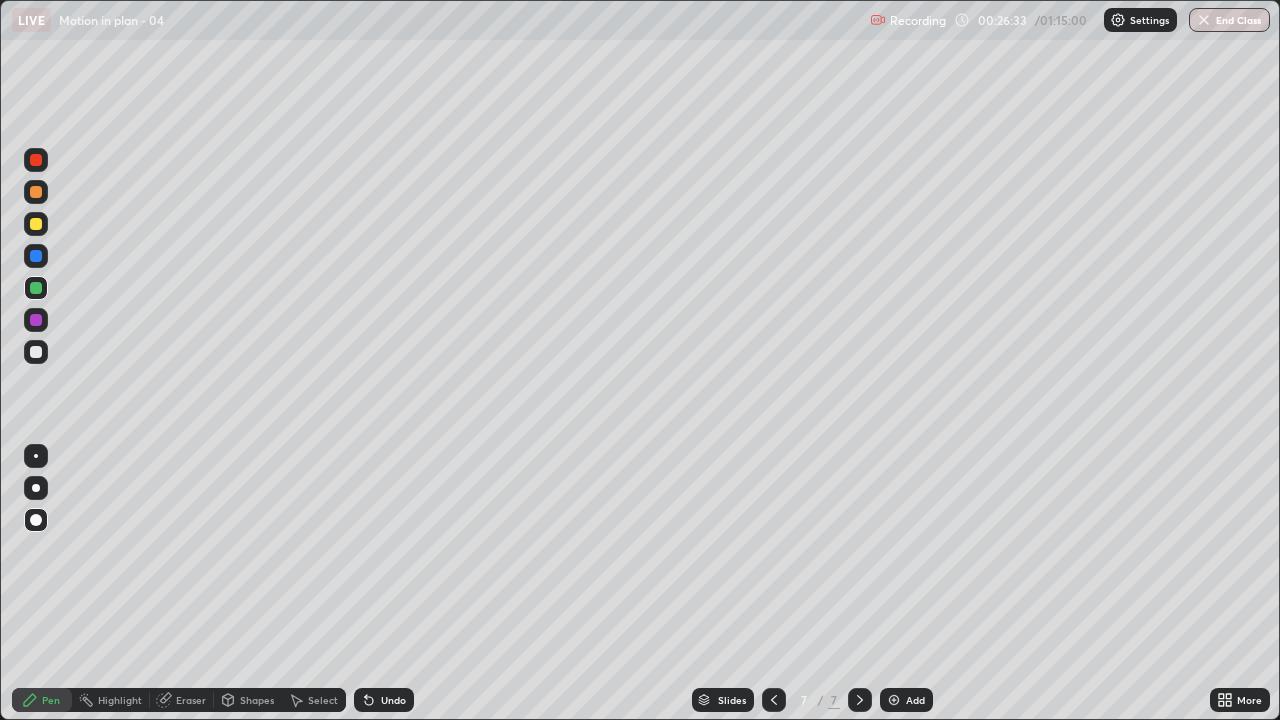 click at bounding box center (36, 352) 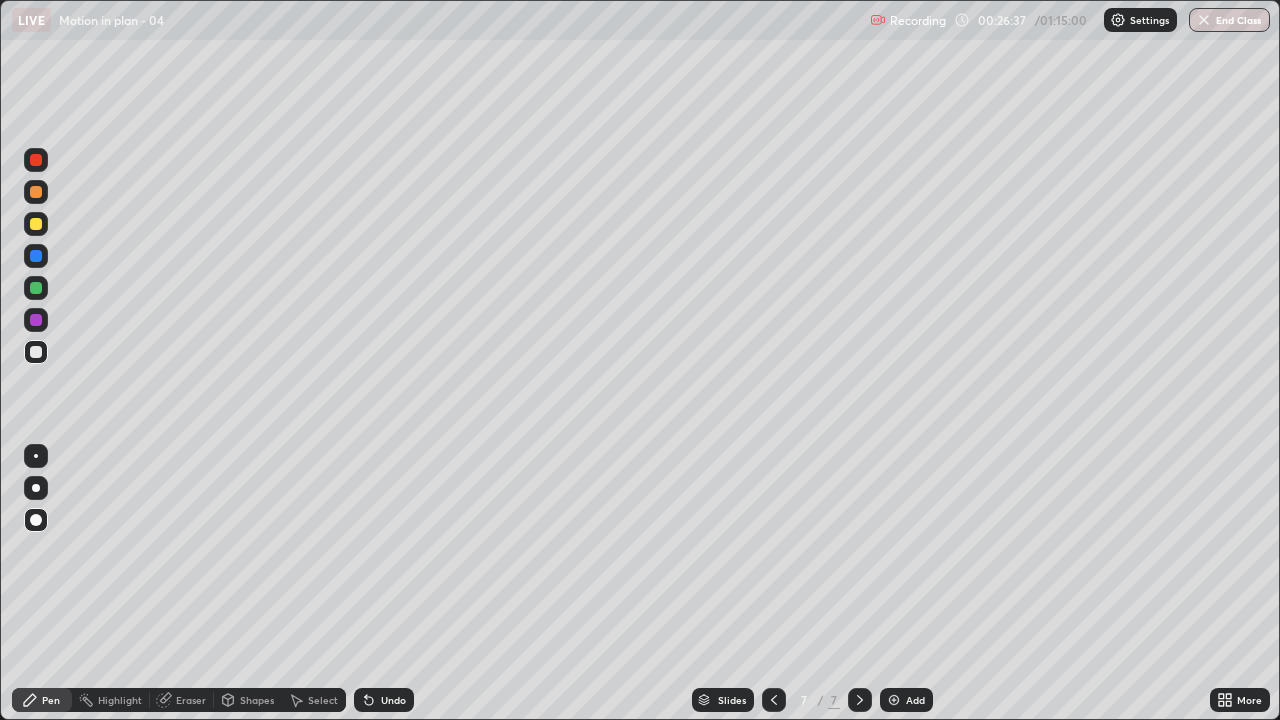 click on "Undo" at bounding box center [384, 700] 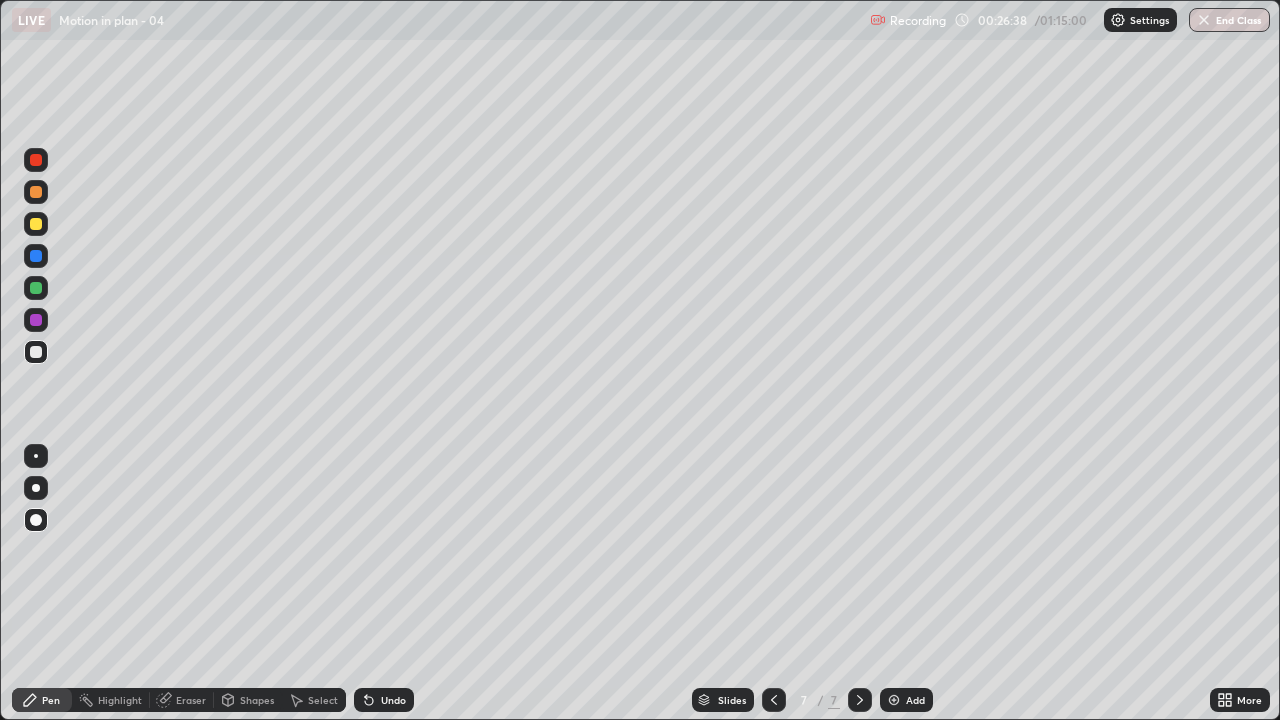 click on "Undo" at bounding box center (384, 700) 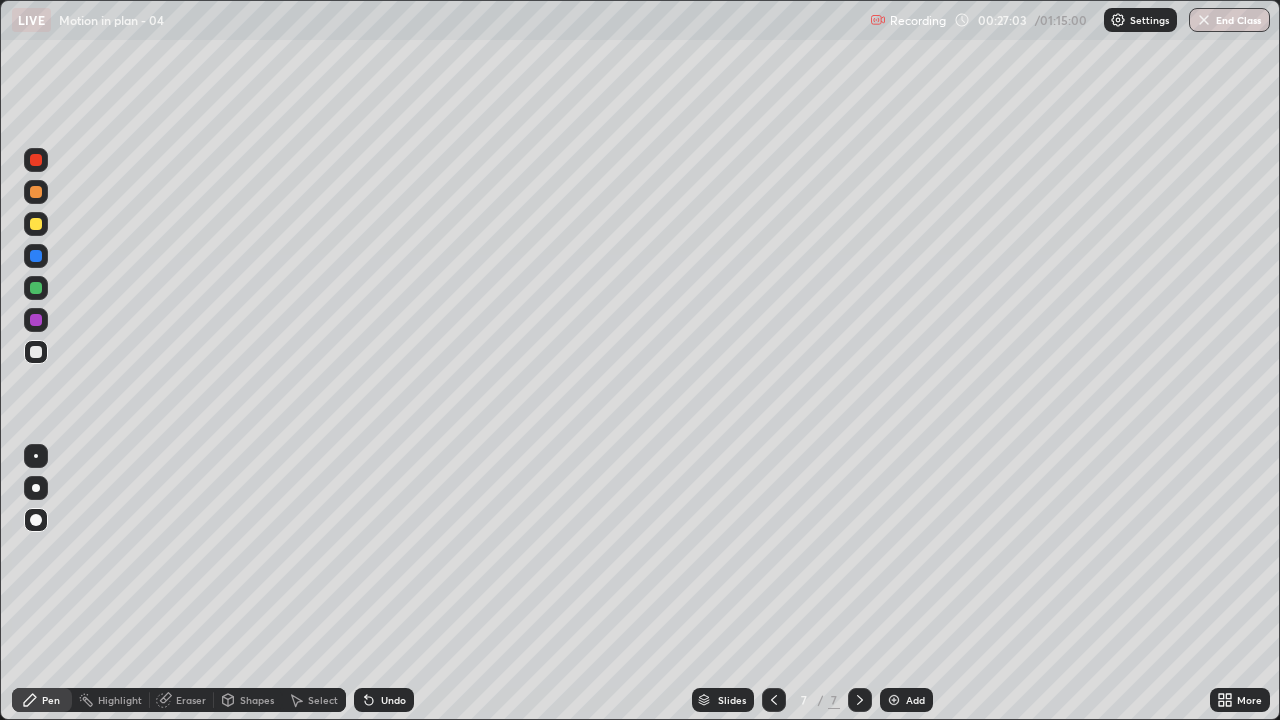 click at bounding box center (36, 160) 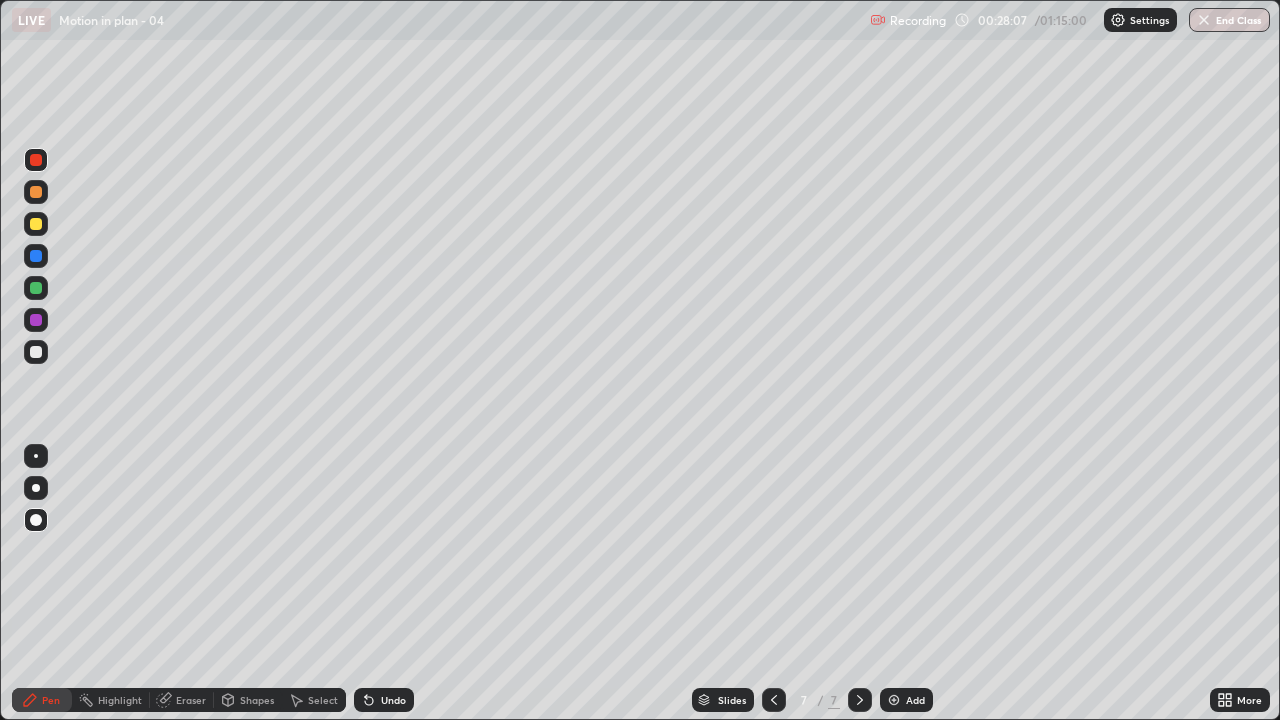 click at bounding box center (36, 288) 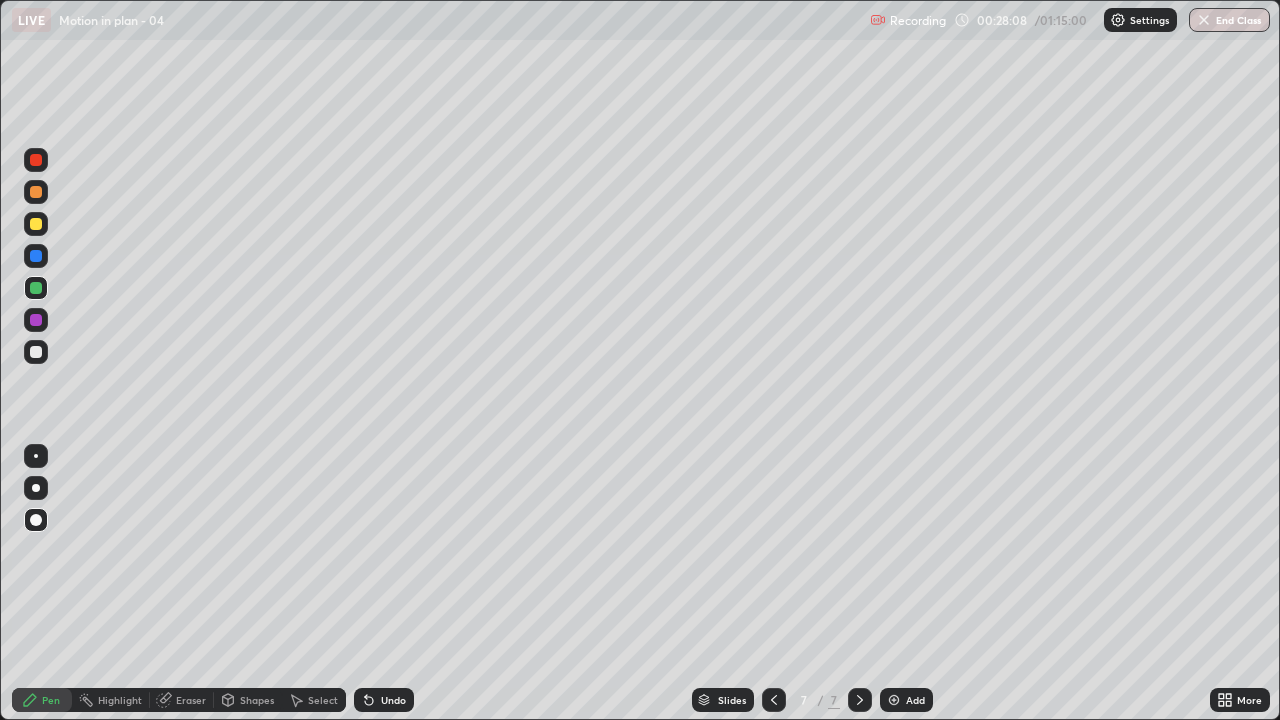 click at bounding box center [36, 256] 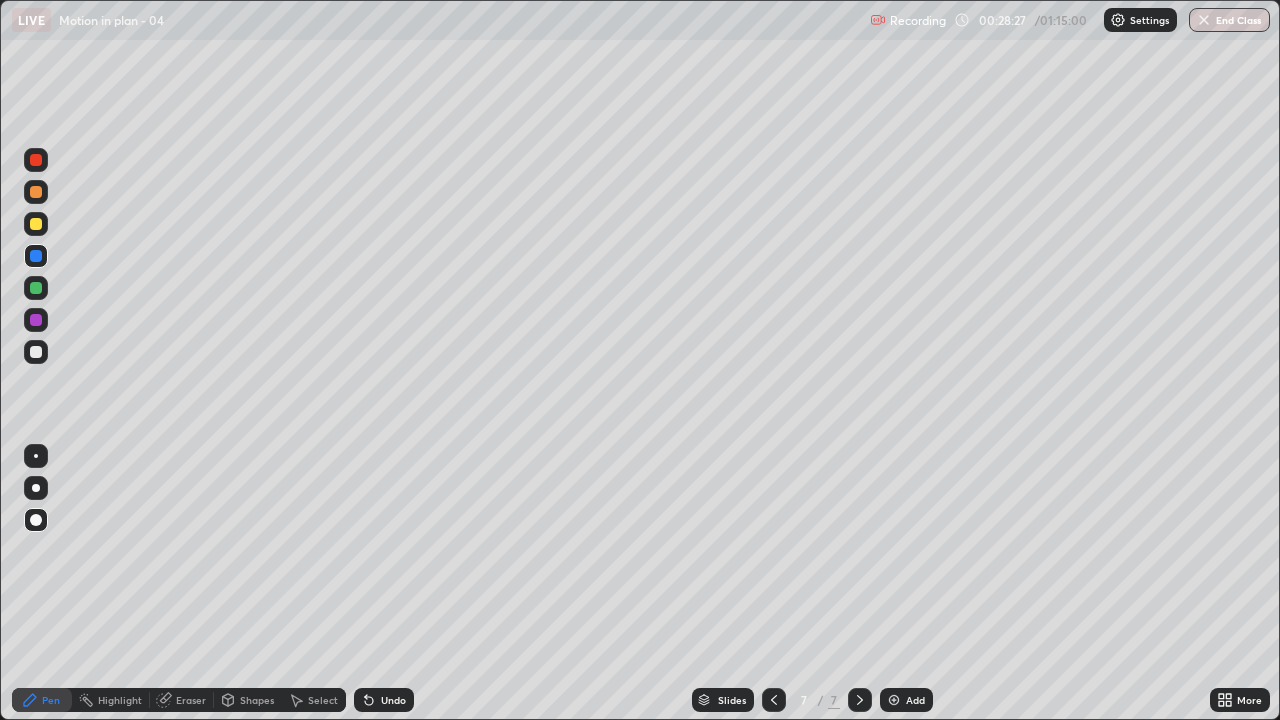 click at bounding box center (36, 256) 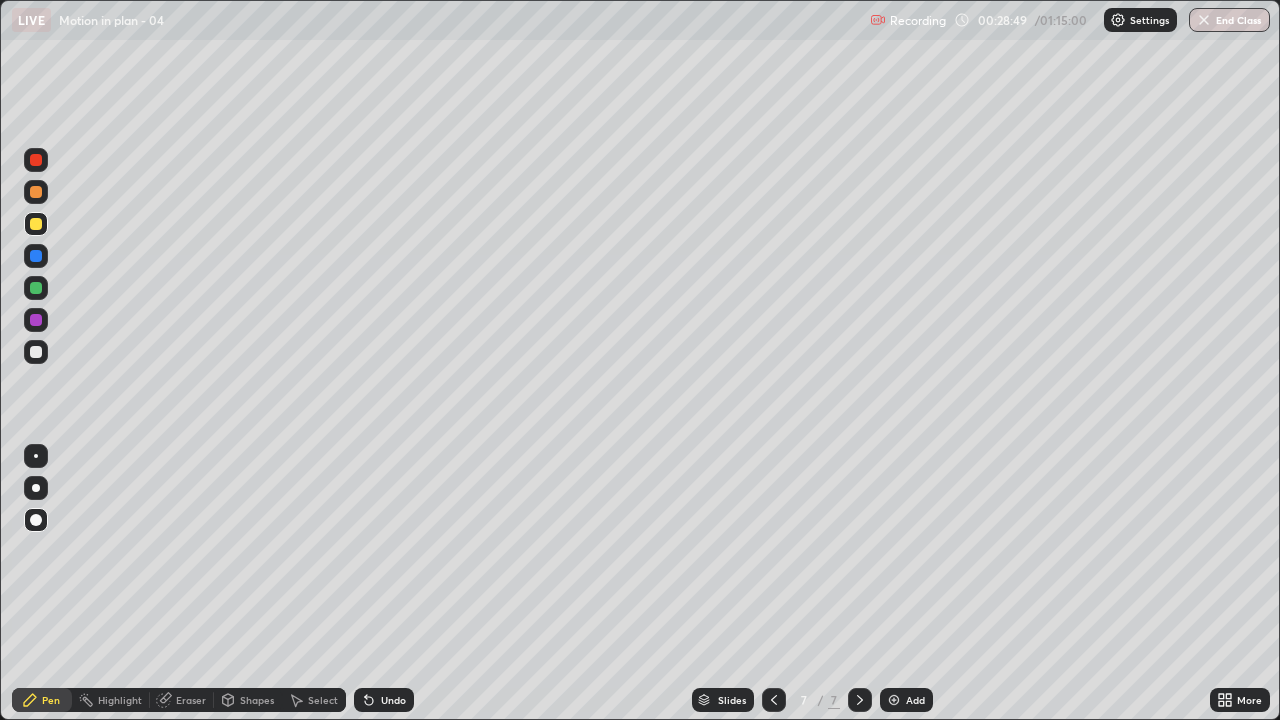 click on "Undo" at bounding box center [393, 700] 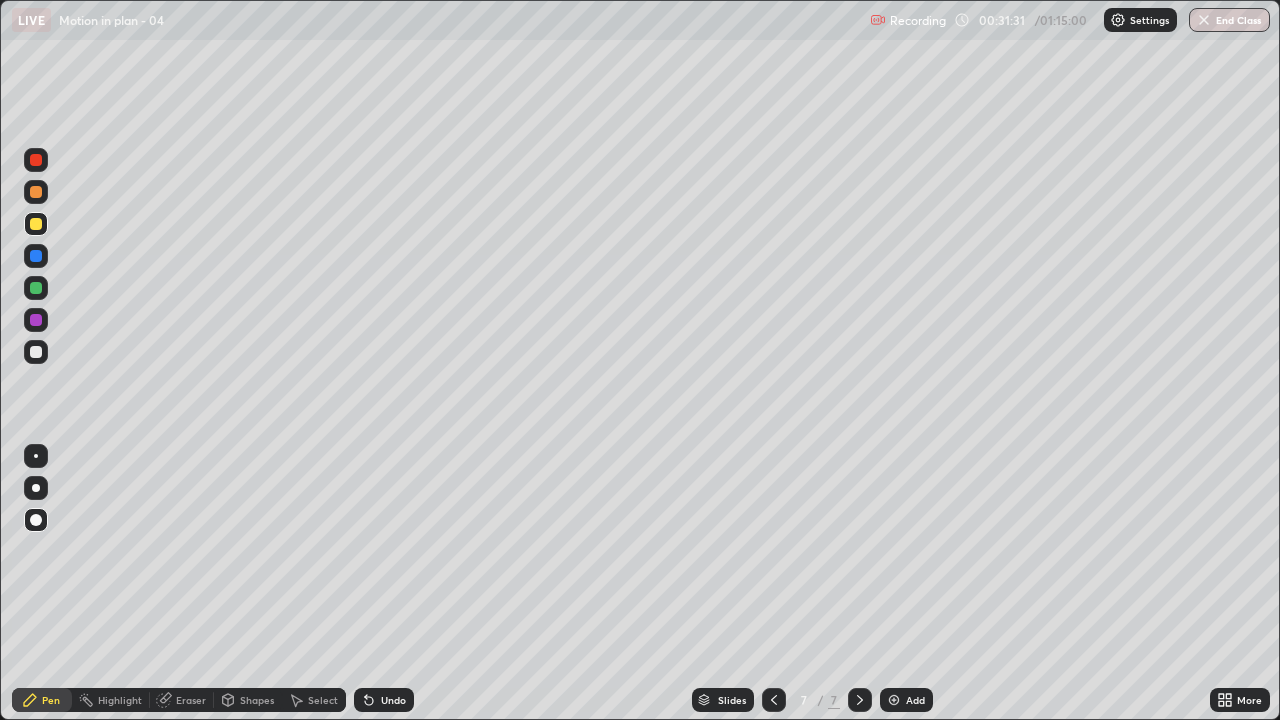 click at bounding box center (36, 352) 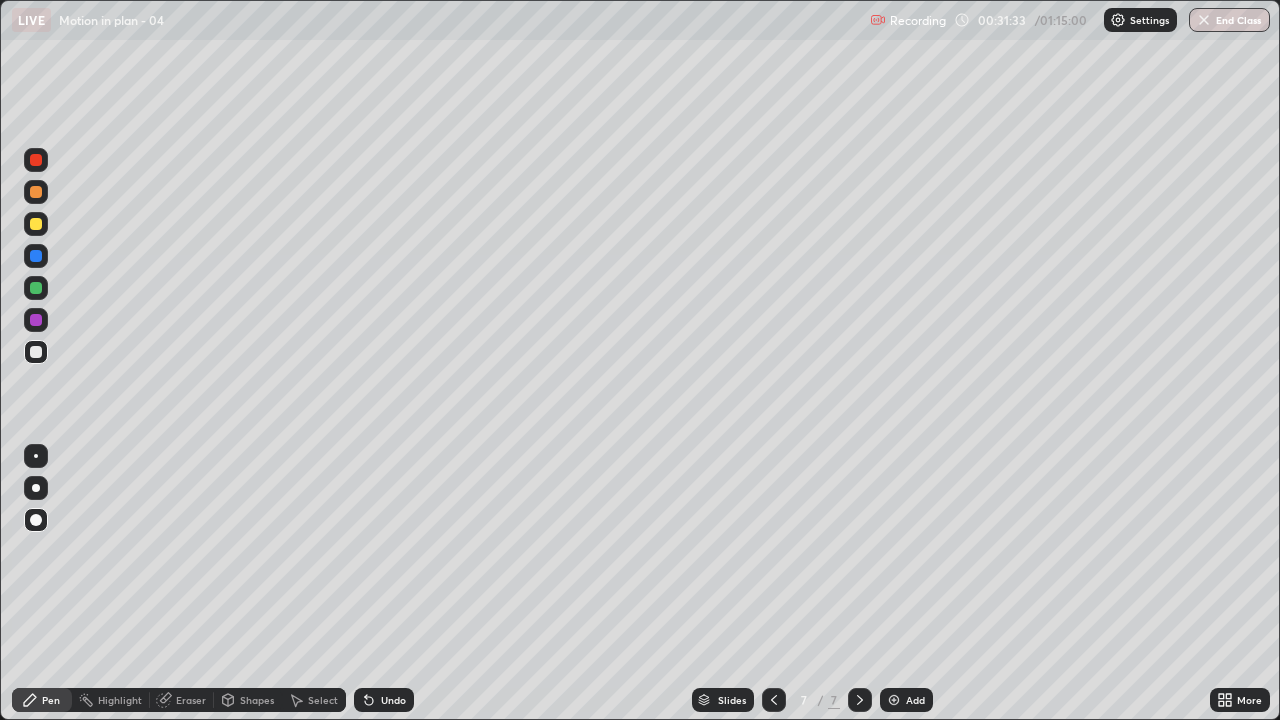 click at bounding box center (894, 700) 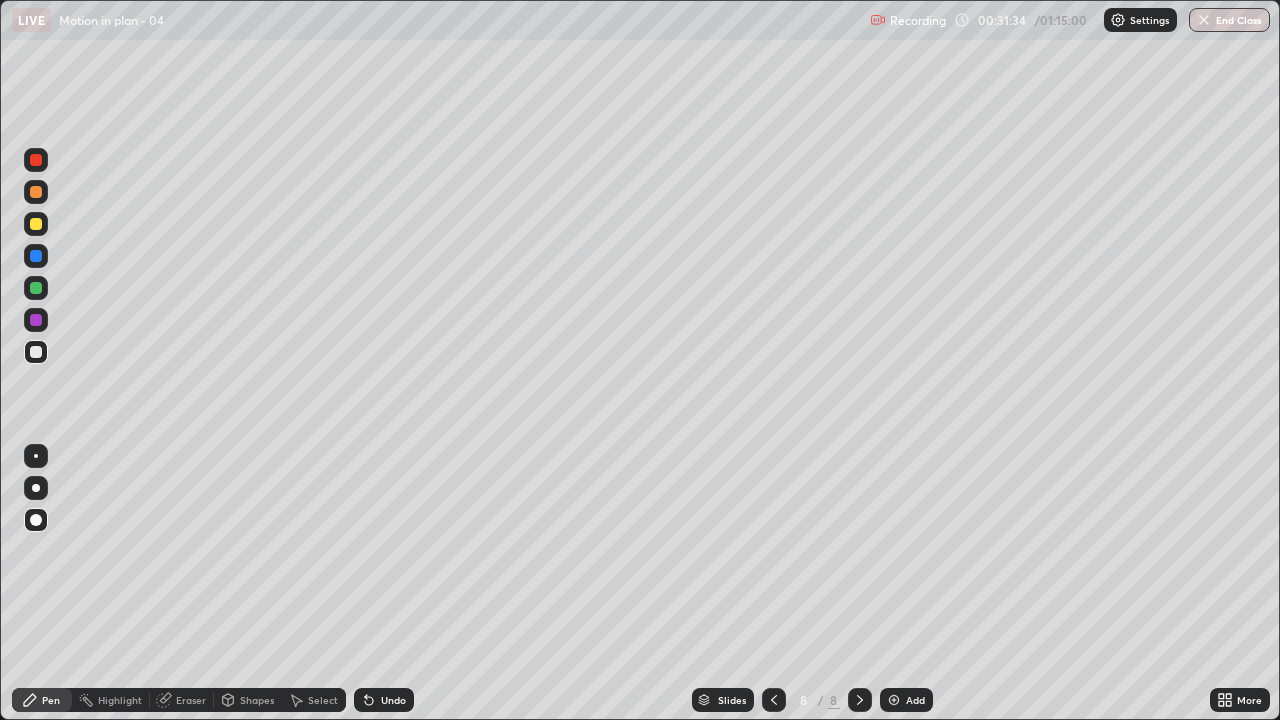 click at bounding box center [36, 352] 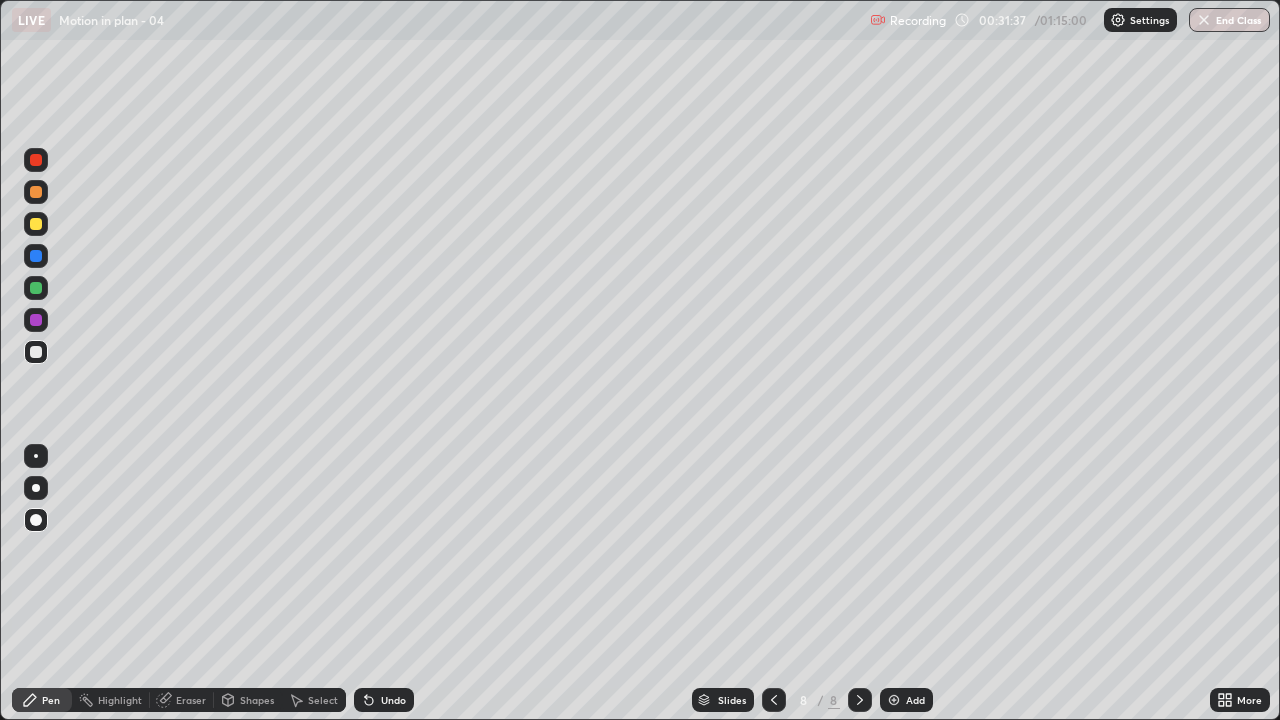 click on "Undo" at bounding box center (393, 700) 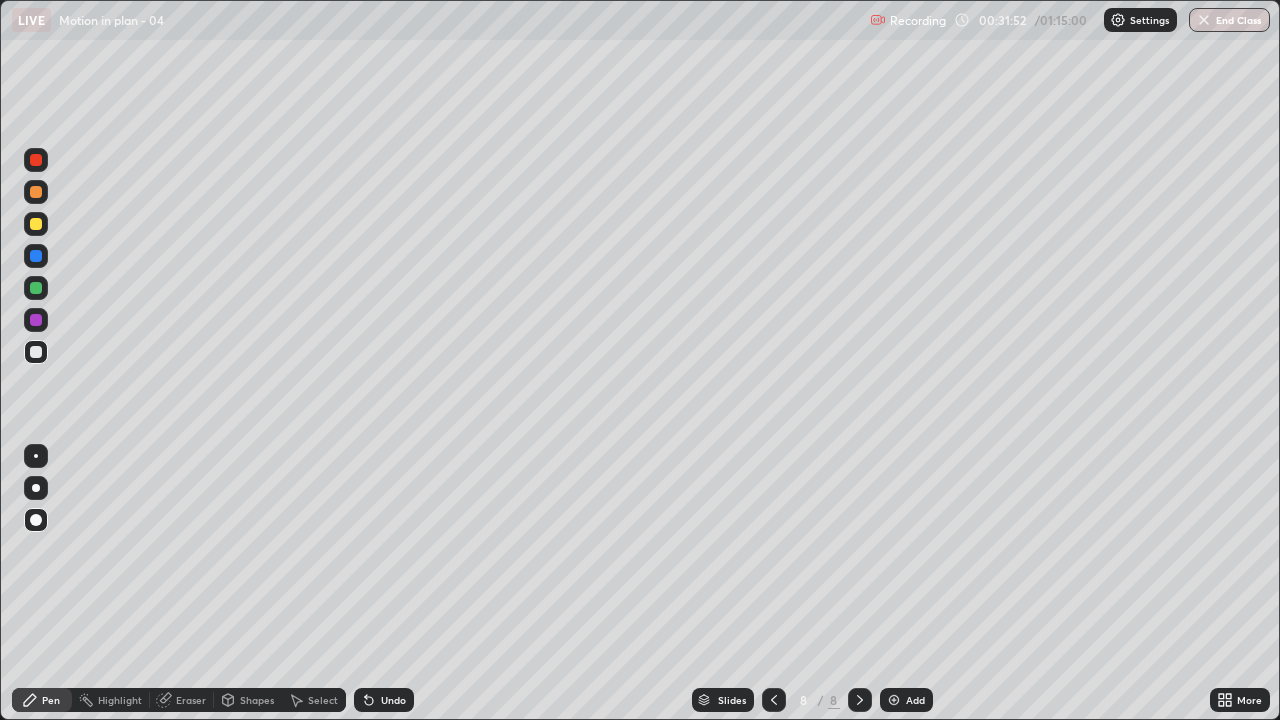 click 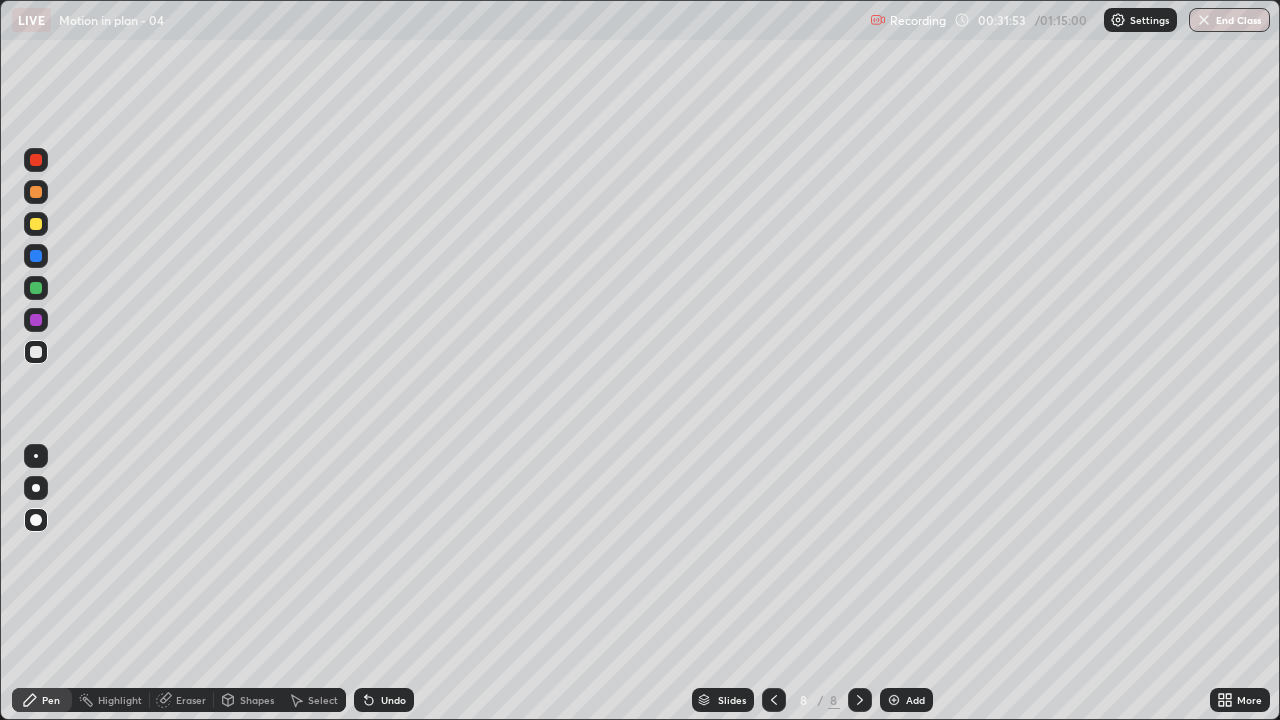 click 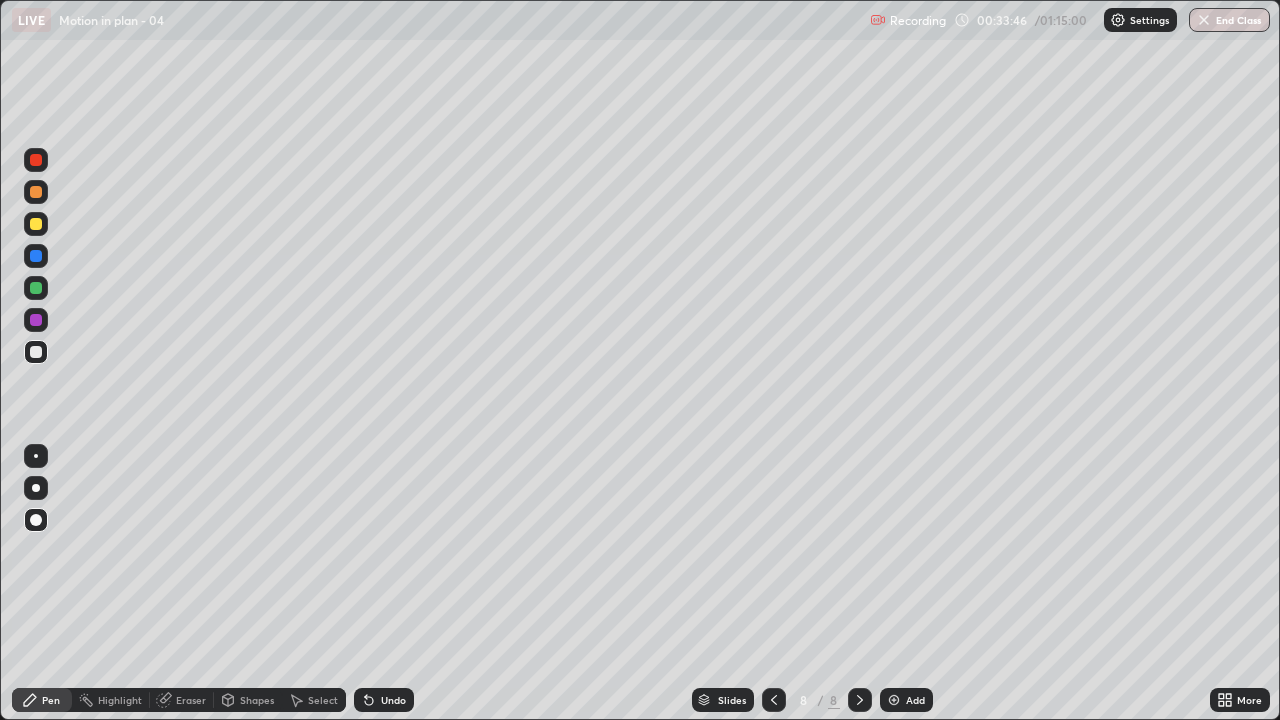 click at bounding box center (36, 288) 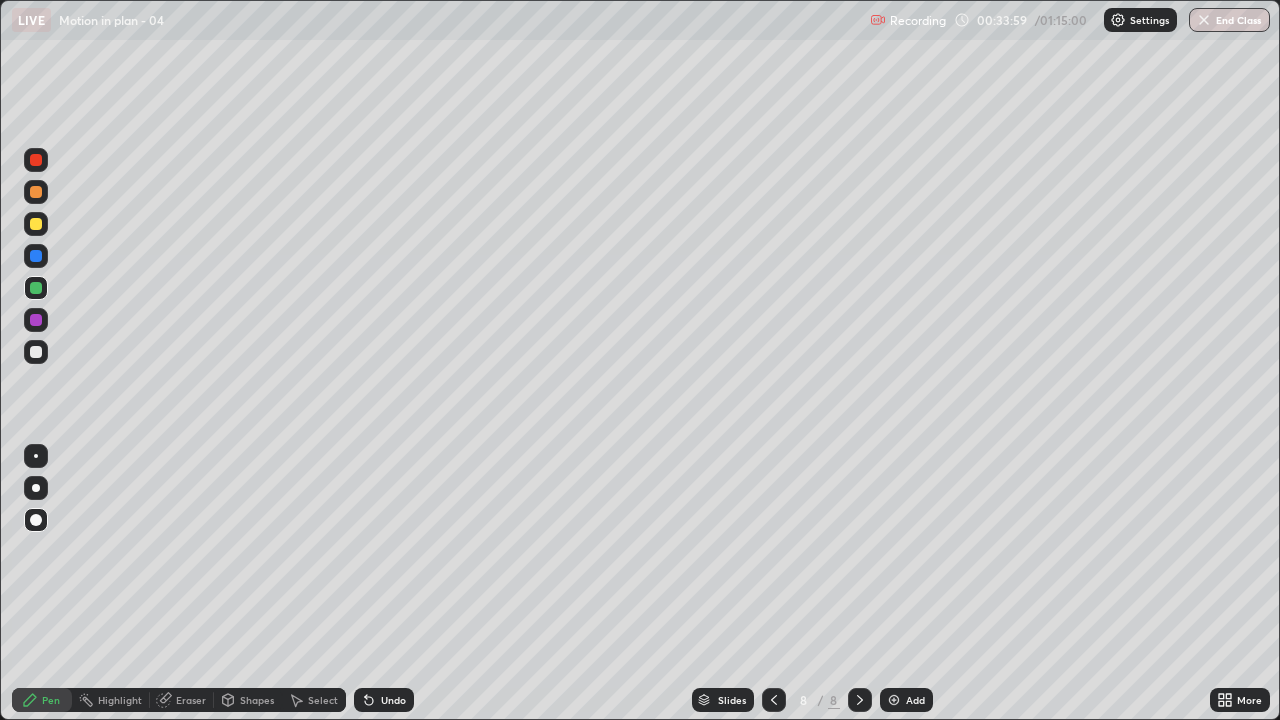 click at bounding box center (36, 256) 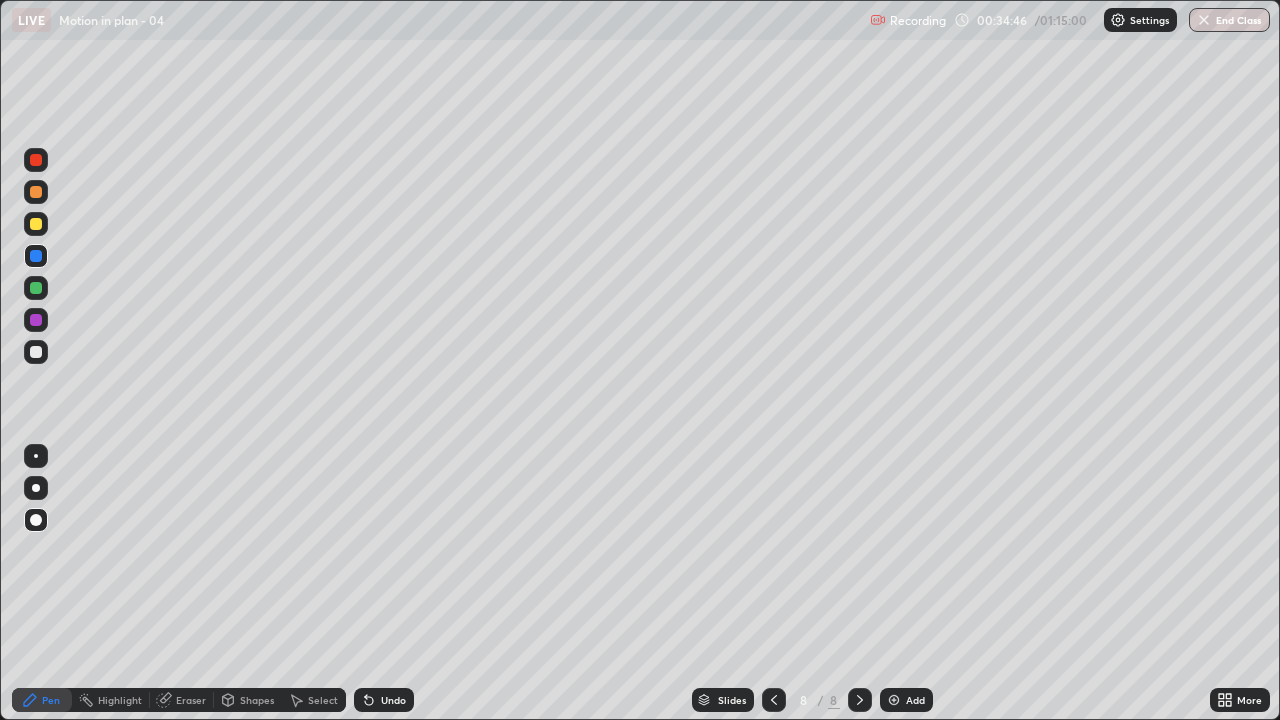 click at bounding box center [36, 160] 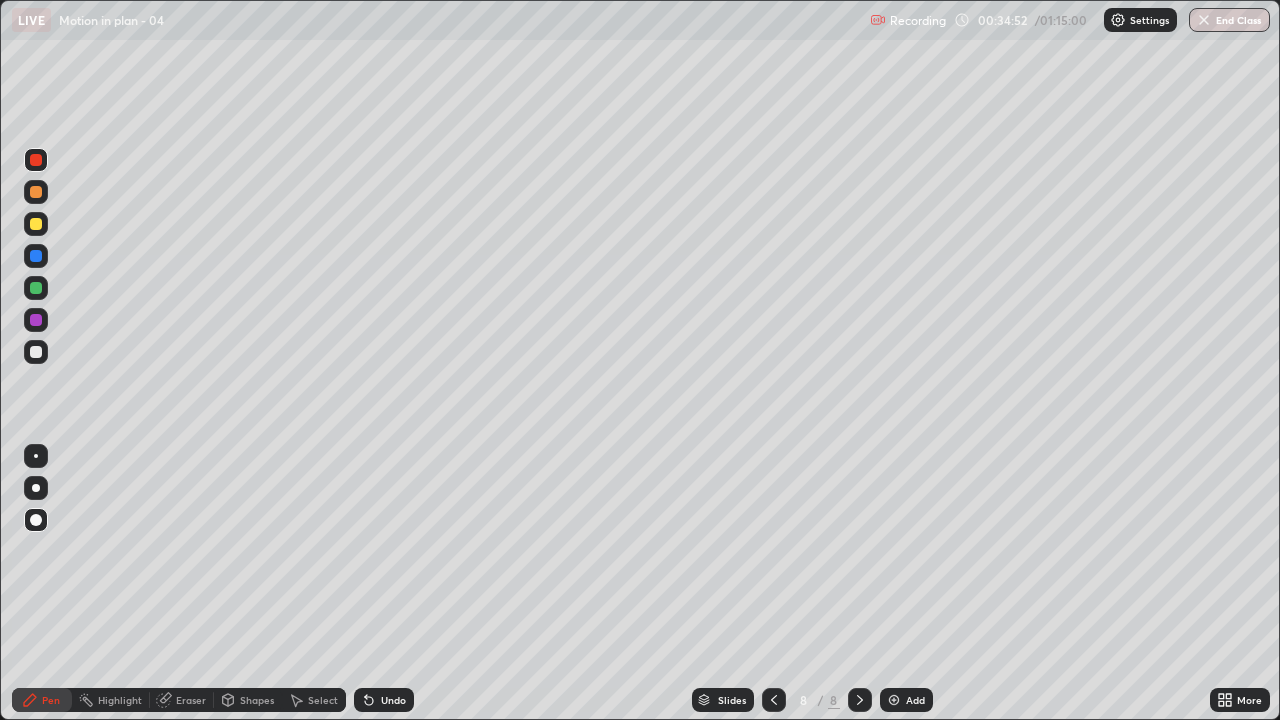 click on "Undo" at bounding box center [393, 700] 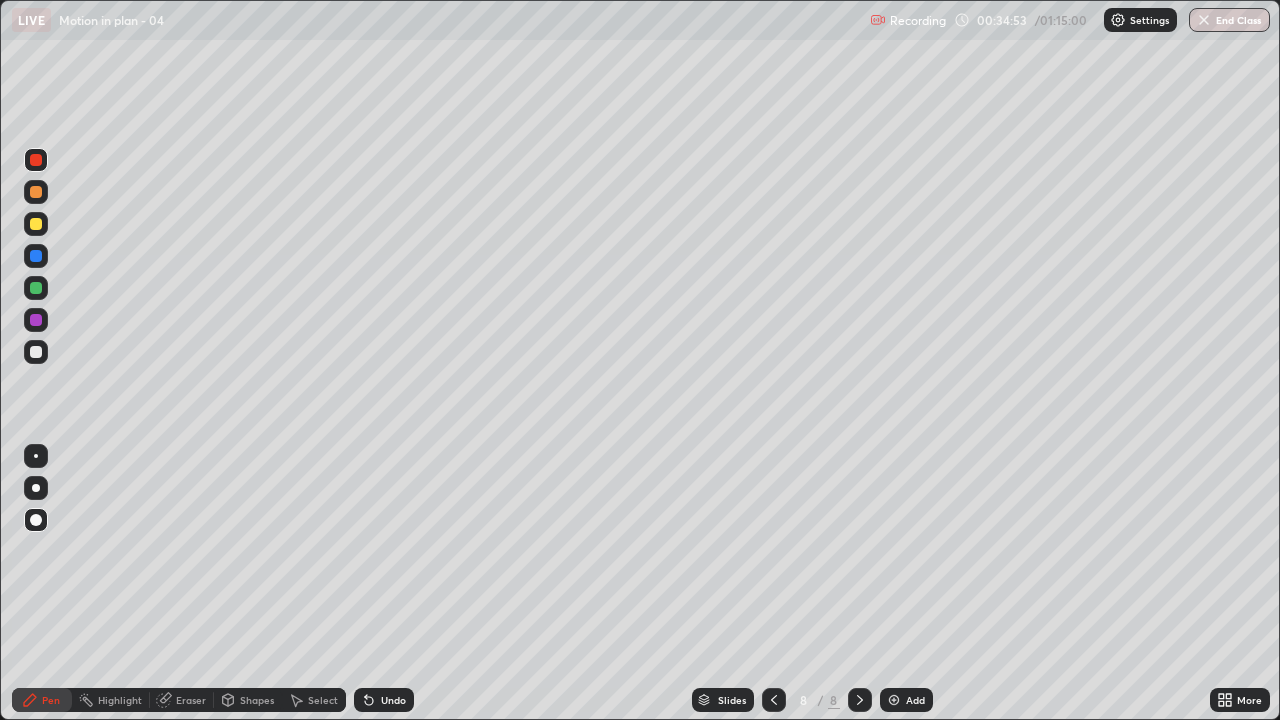 click at bounding box center [36, 224] 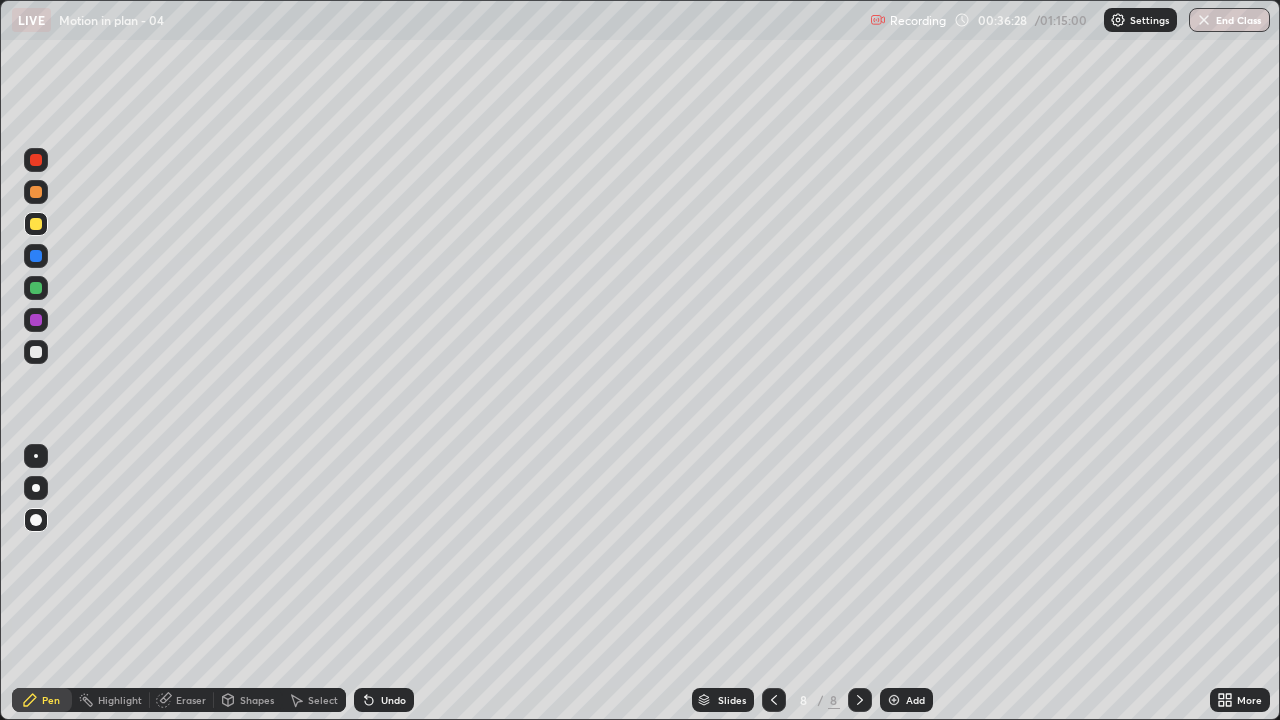 click at bounding box center [36, 160] 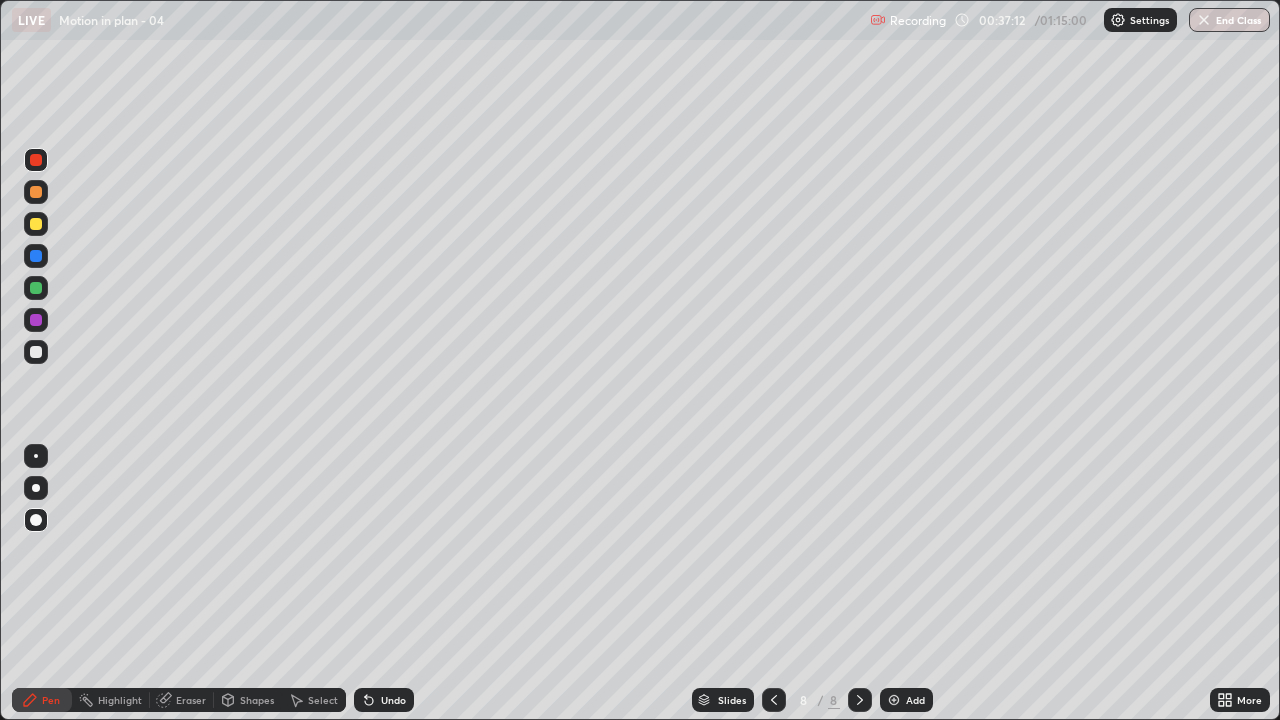 click on "Slides 8 / 8 Add" at bounding box center (812, 700) 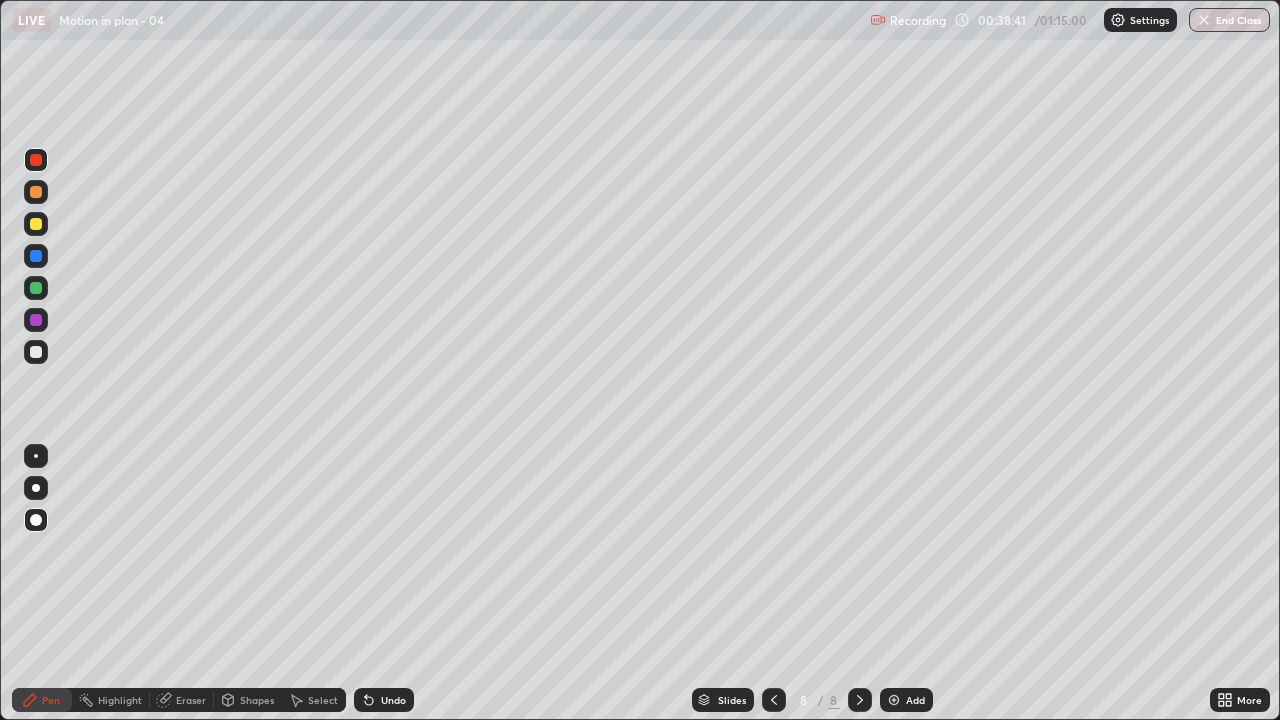 click at bounding box center [36, 224] 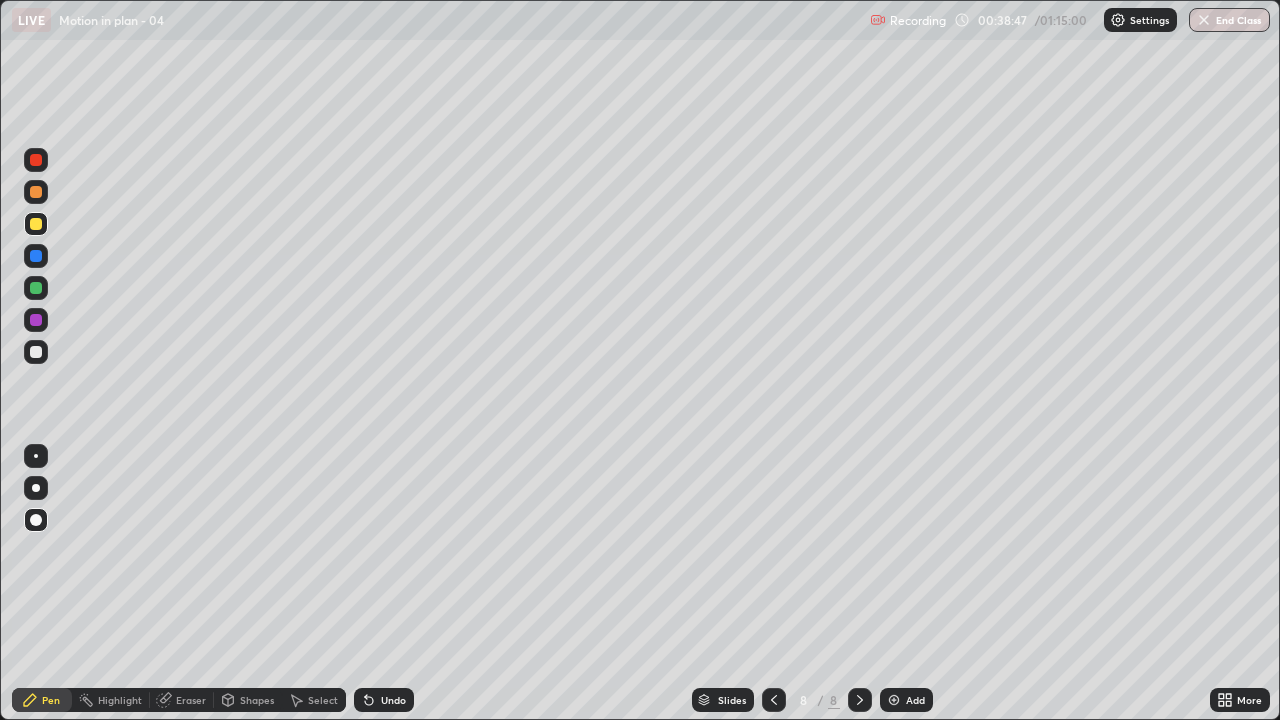 click on "Add" at bounding box center [906, 700] 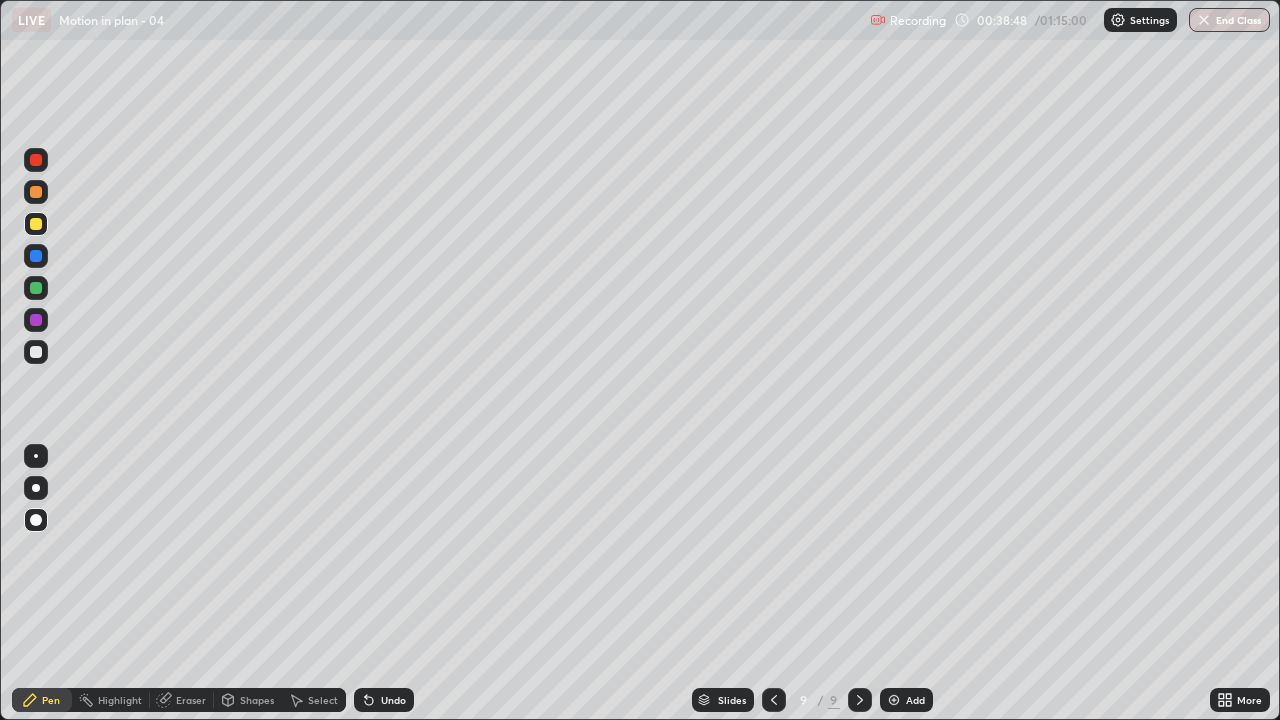 click at bounding box center [36, 352] 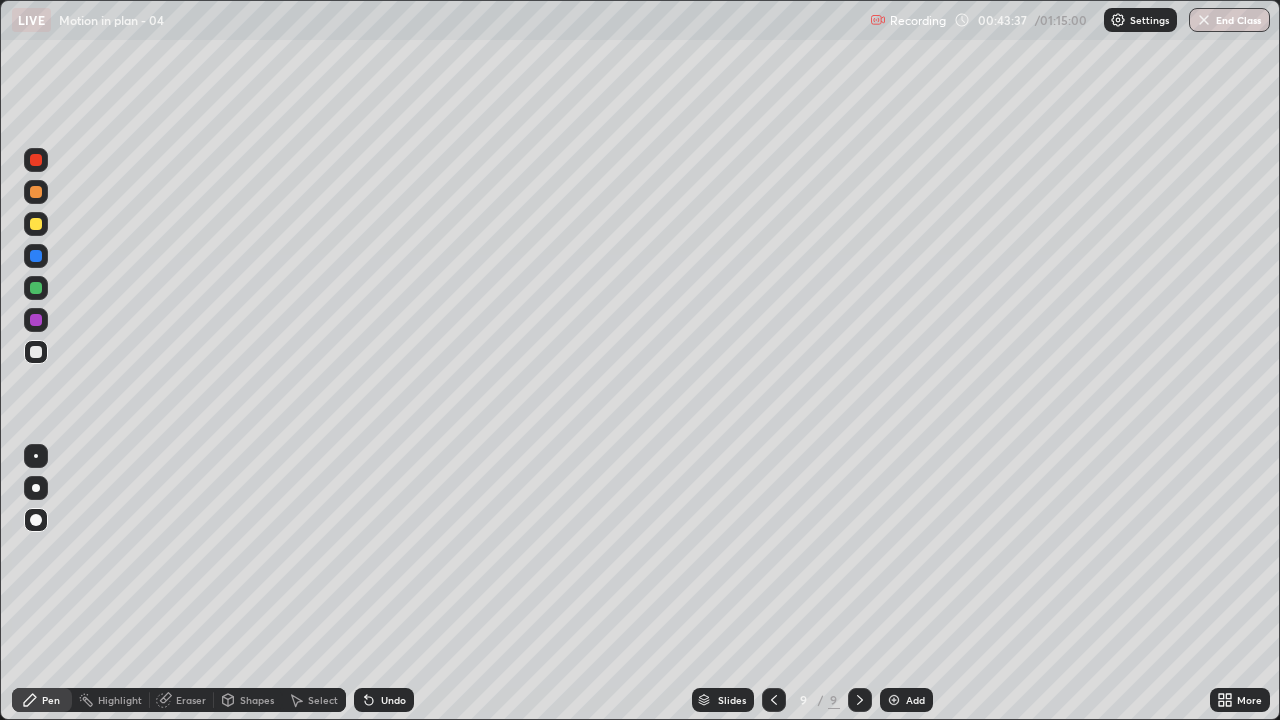 click at bounding box center (36, 352) 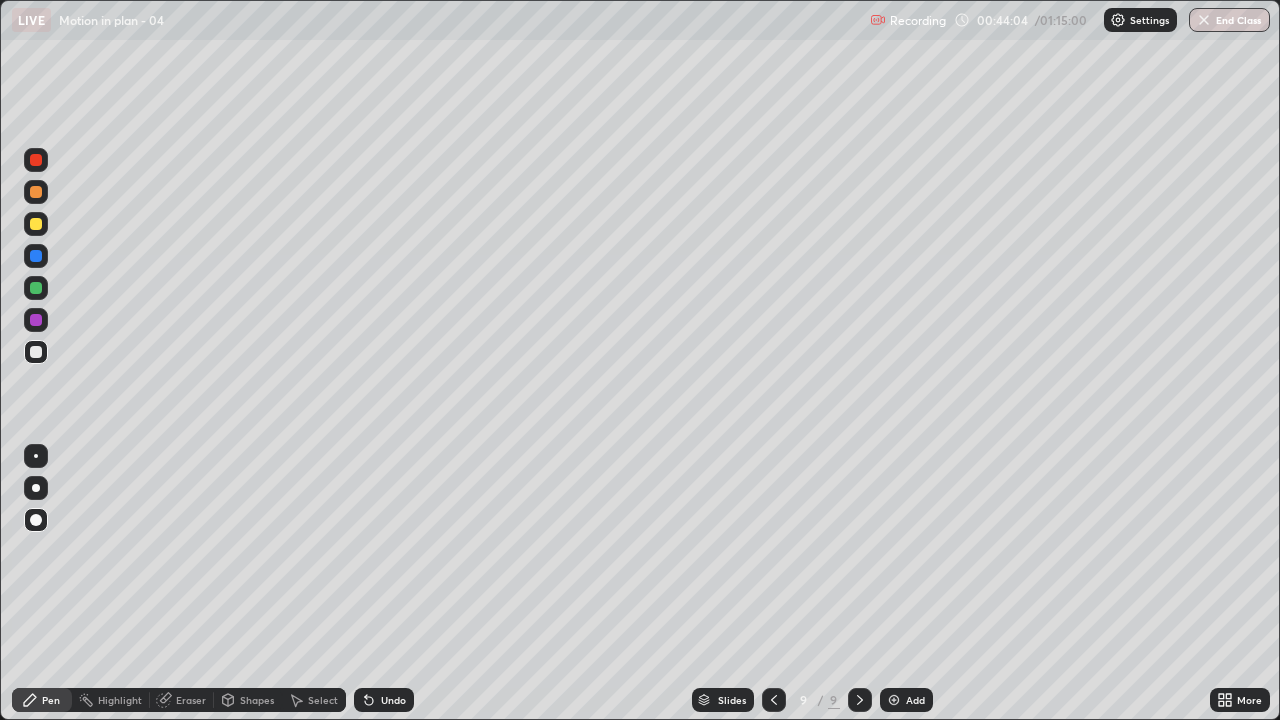 click at bounding box center (36, 224) 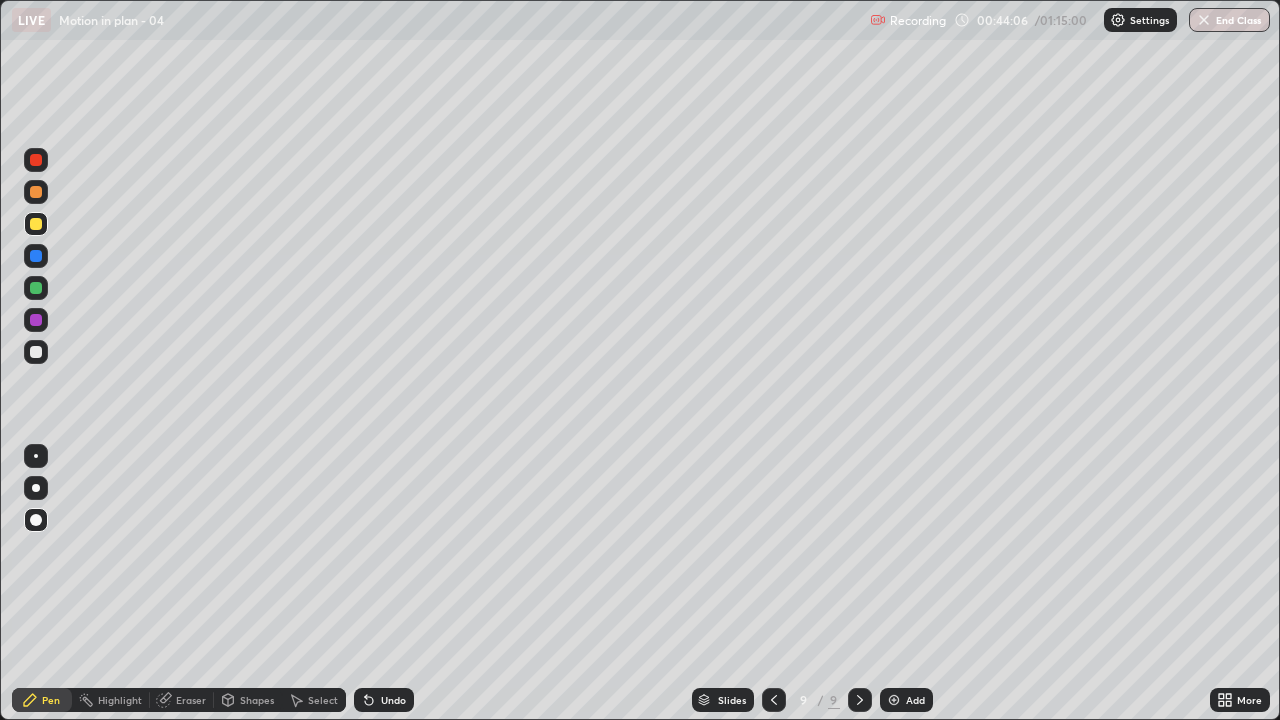 click at bounding box center (36, 352) 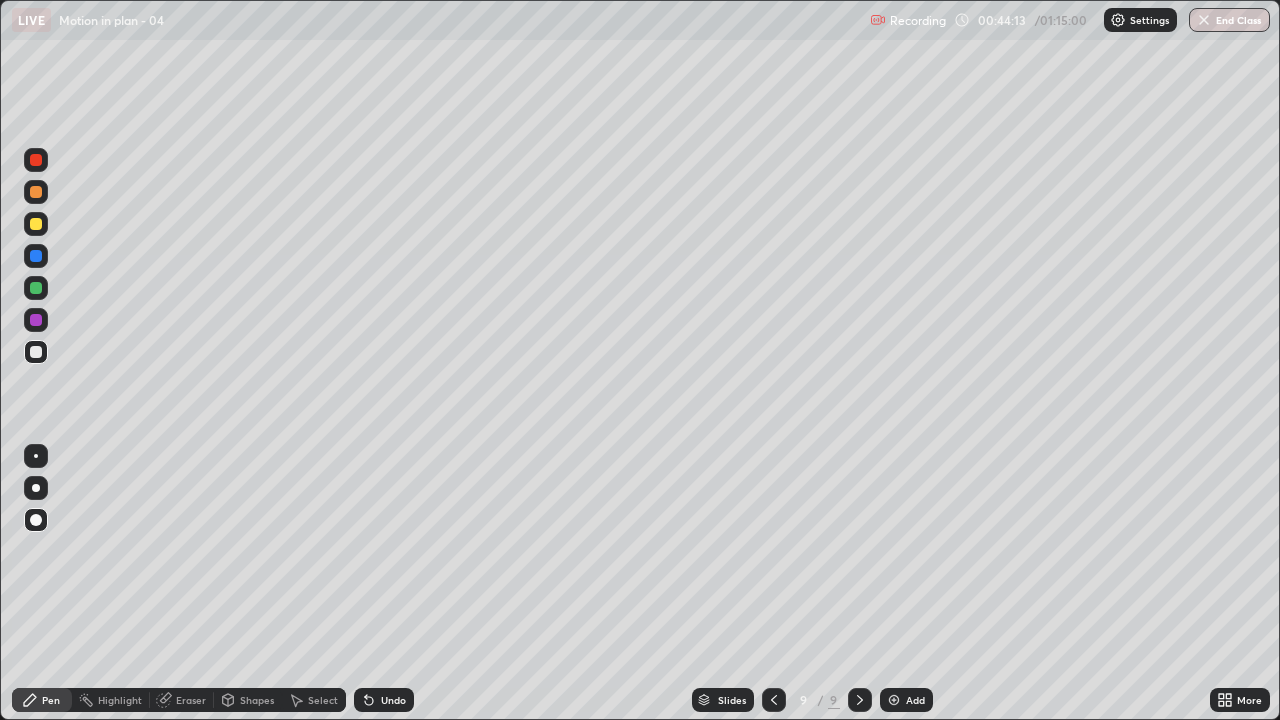 click on "Undo" at bounding box center (393, 700) 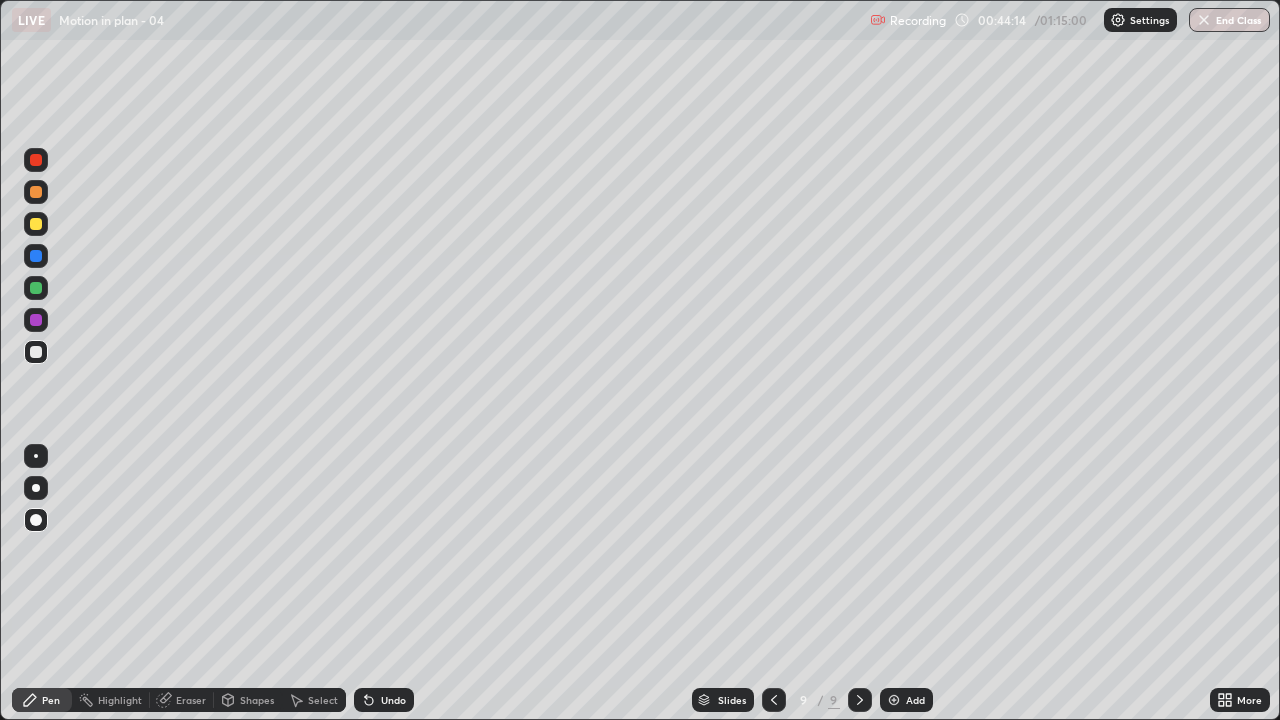 click on "Undo" at bounding box center [393, 700] 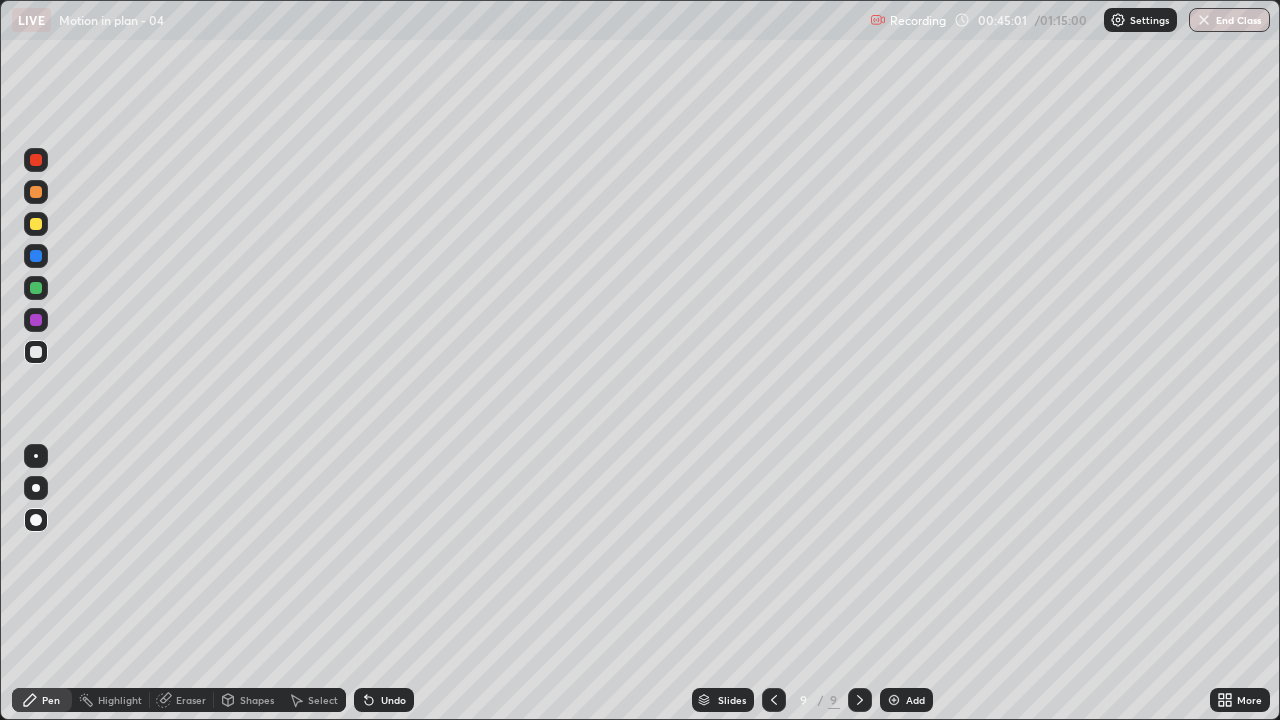 click at bounding box center [36, 320] 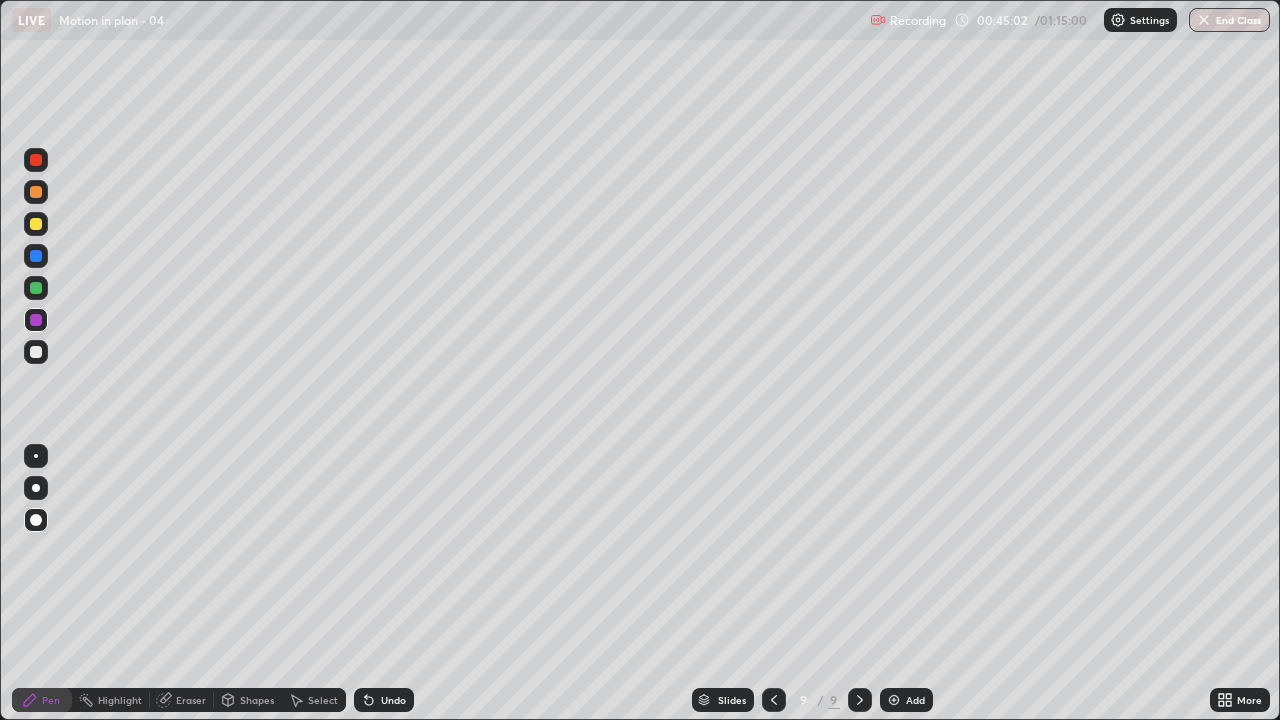 click at bounding box center [36, 288] 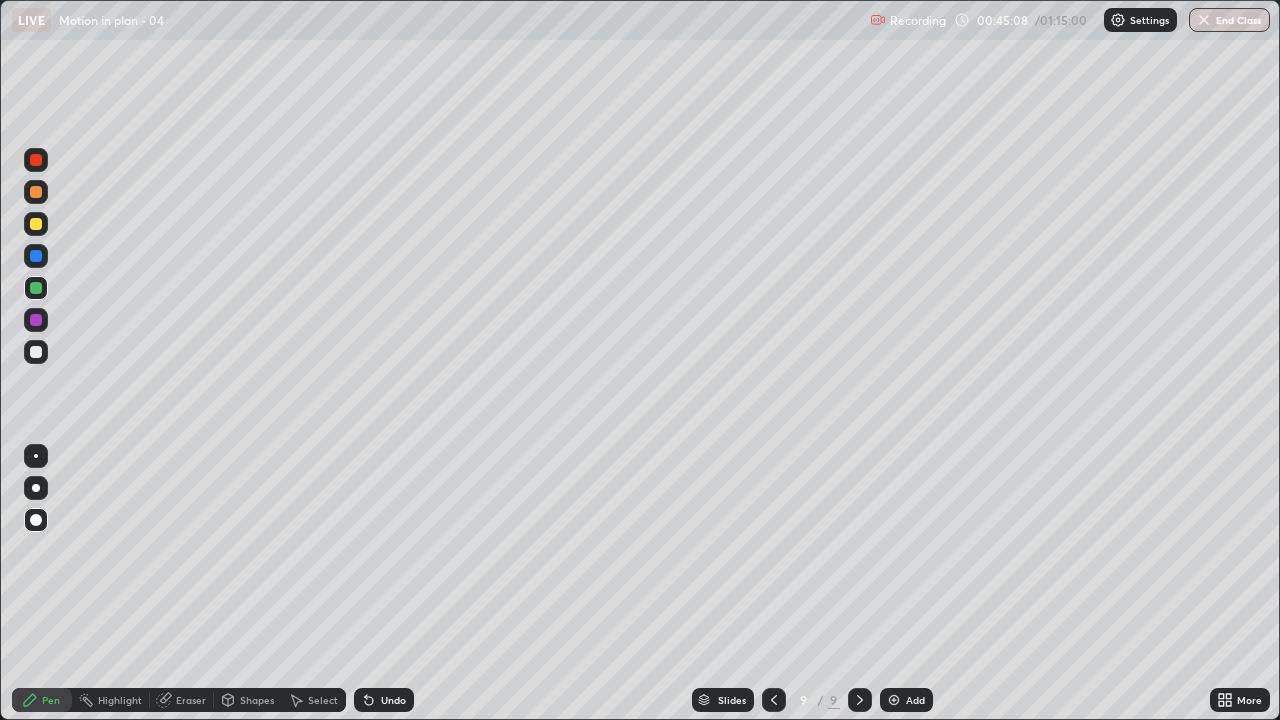 click at bounding box center (36, 256) 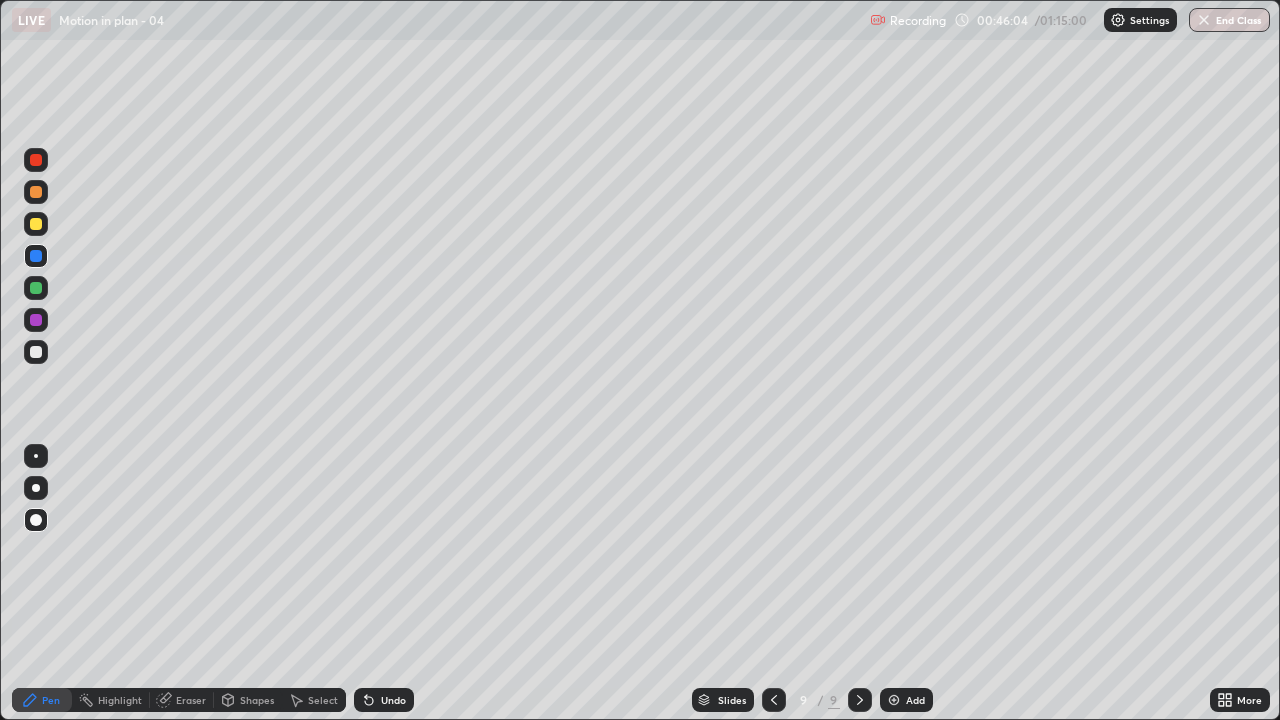 click at bounding box center (36, 288) 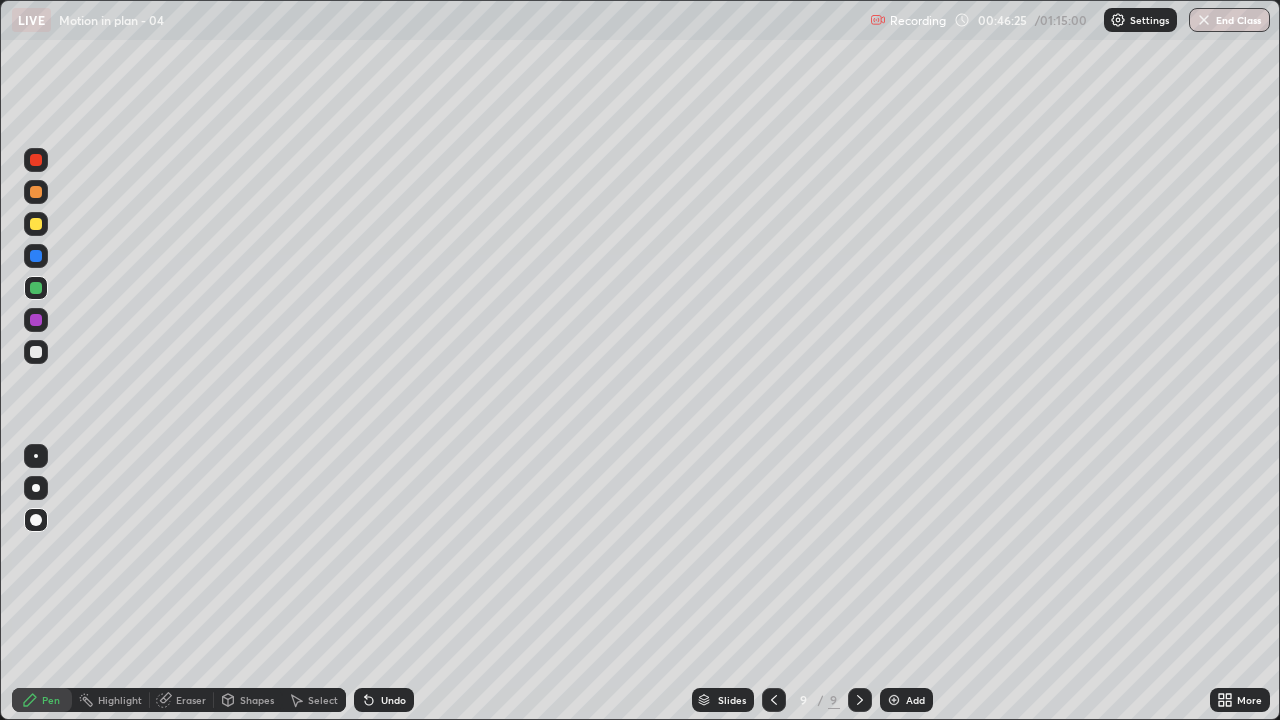 click on "Undo" at bounding box center [393, 700] 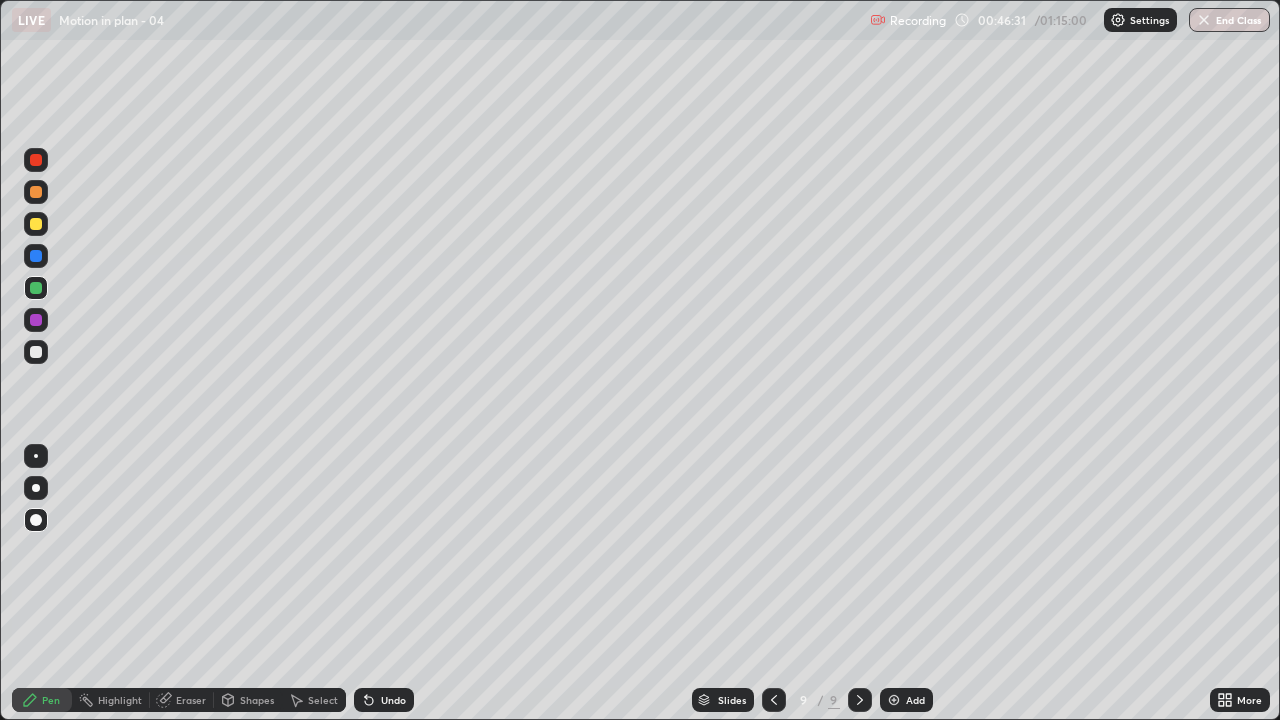 click on "Undo" at bounding box center (393, 700) 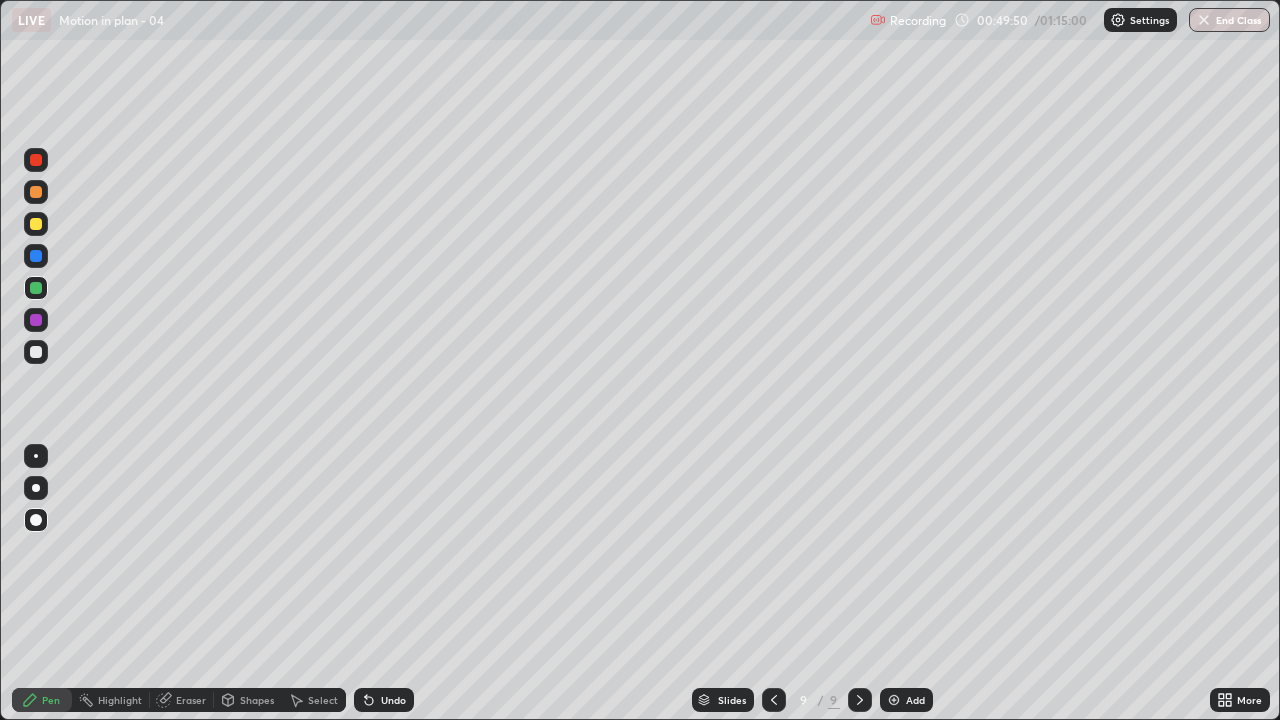 click on "Undo" at bounding box center (393, 700) 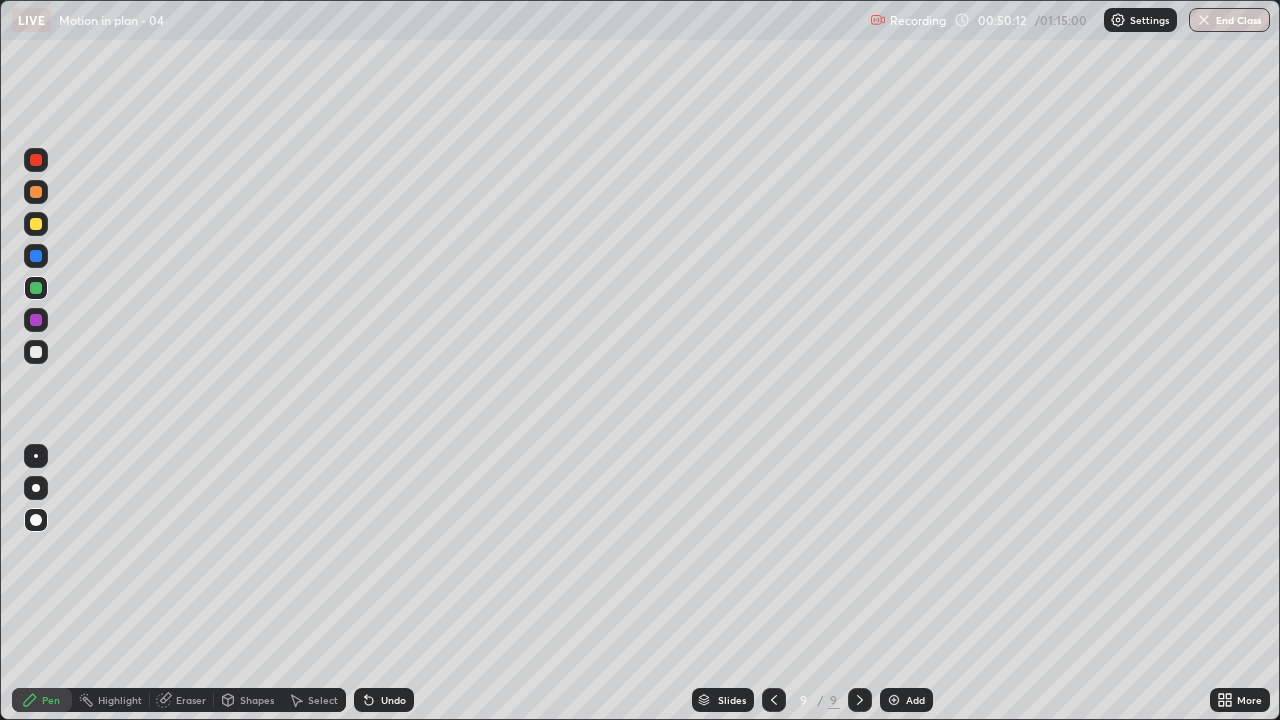 click on "Undo" at bounding box center [393, 700] 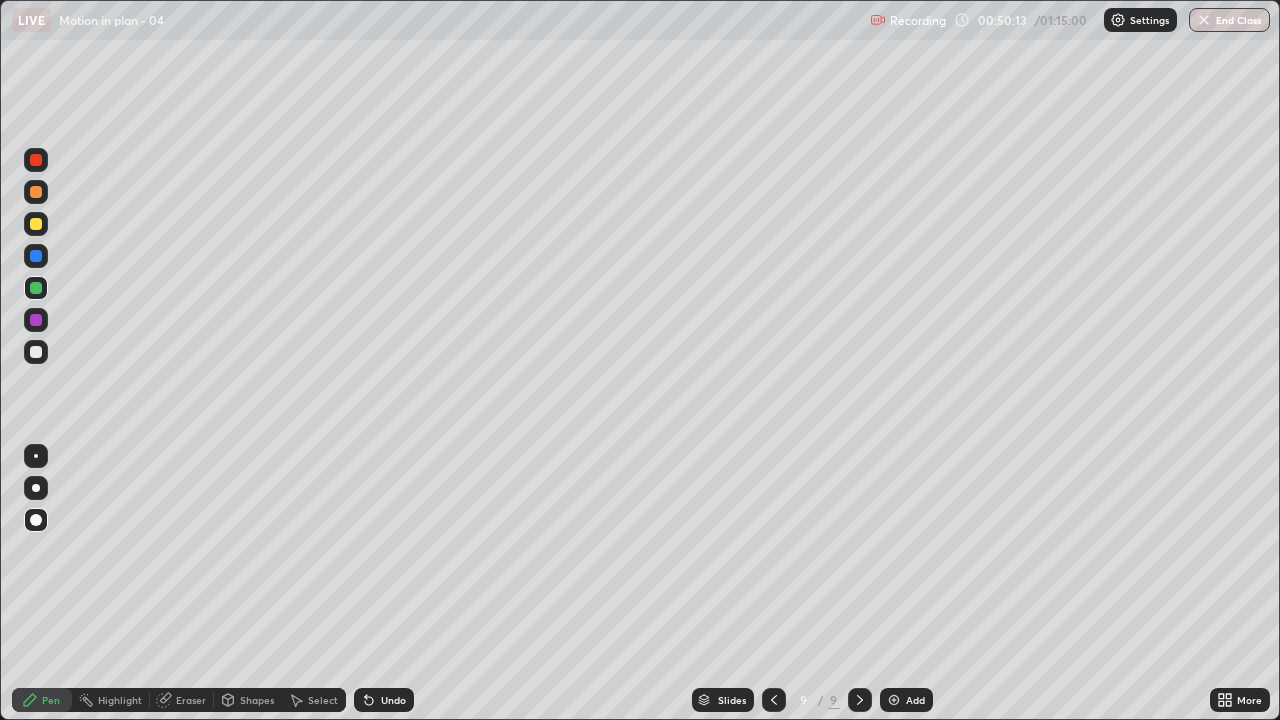 click on "Undo" at bounding box center [384, 700] 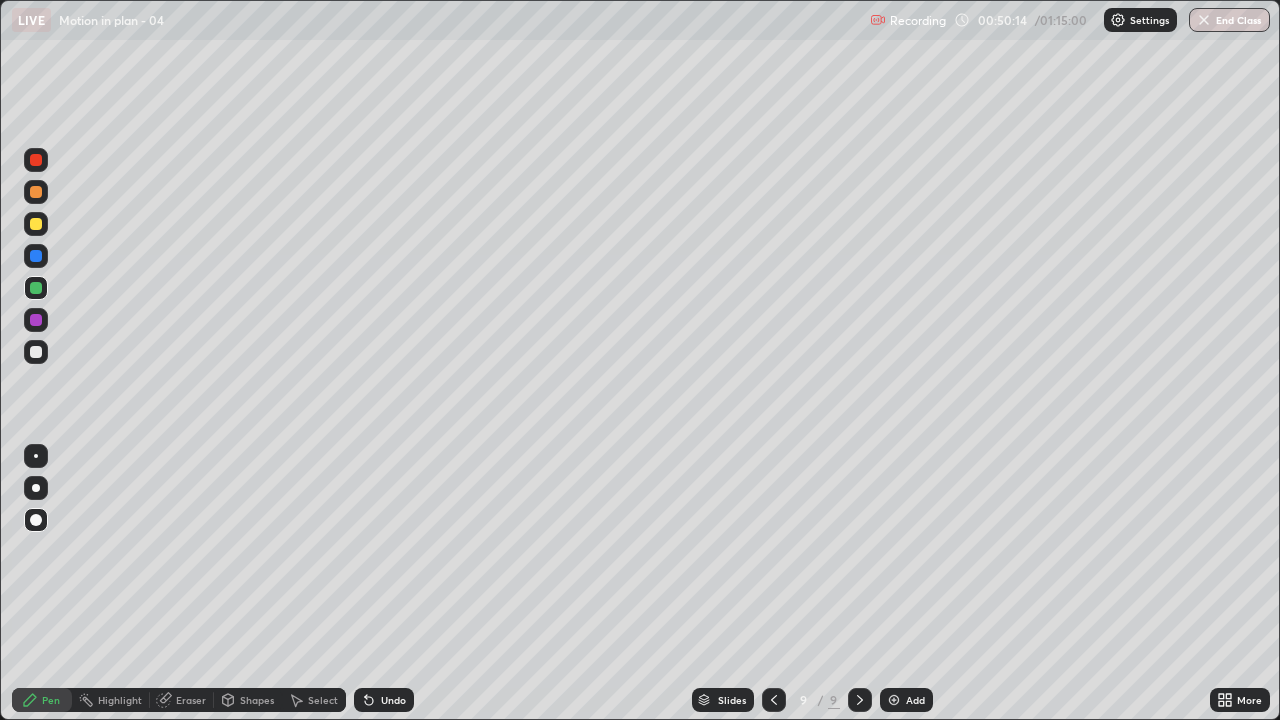 click on "Undo" at bounding box center (393, 700) 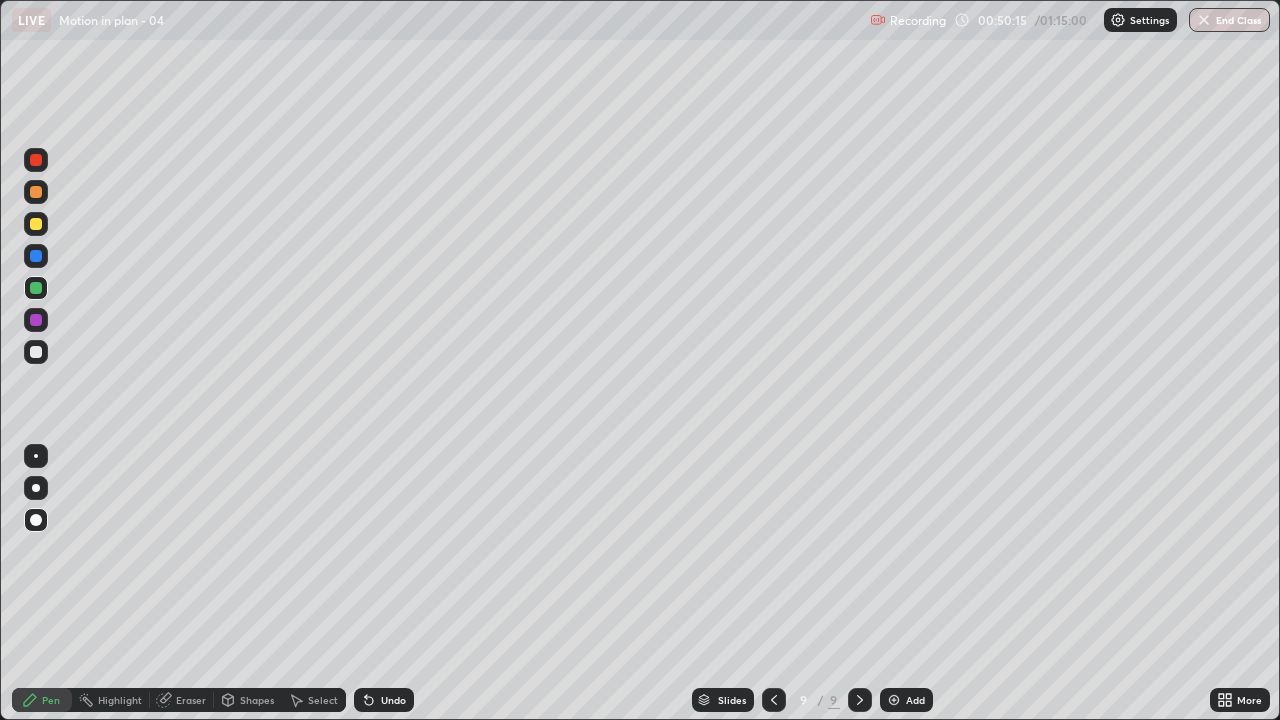 click on "Undo" at bounding box center (393, 700) 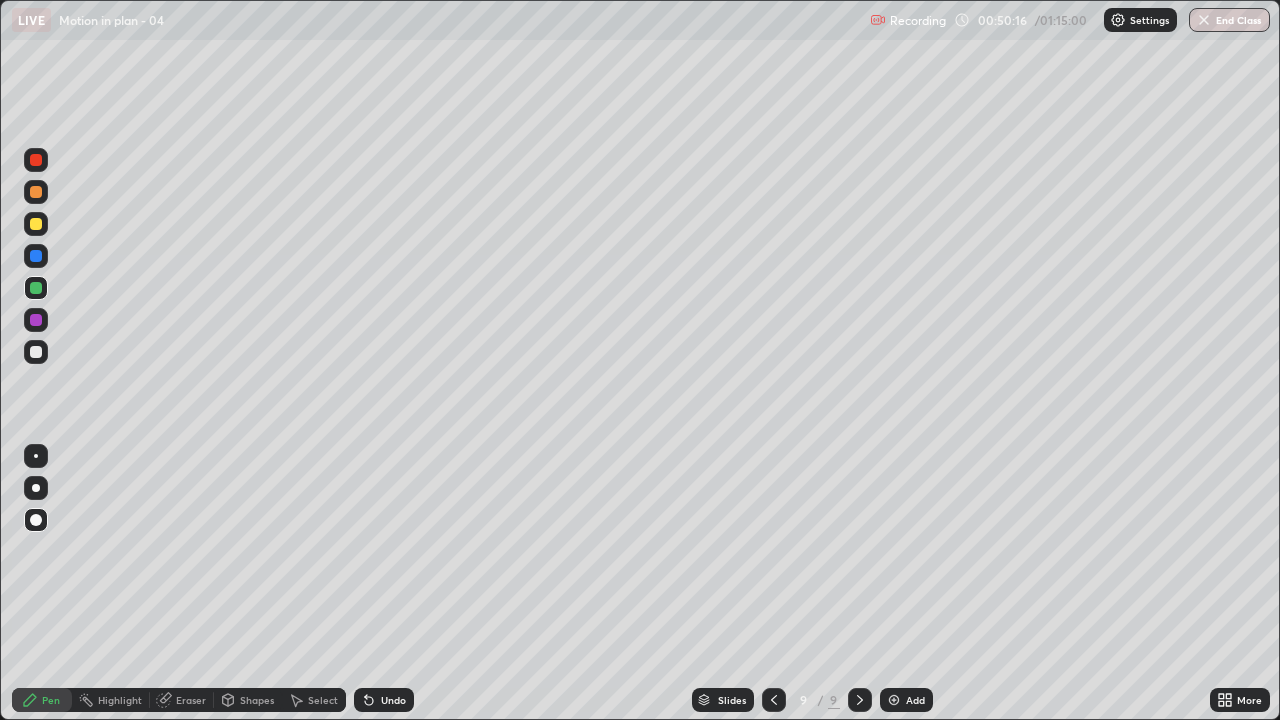 click on "Undo" at bounding box center (393, 700) 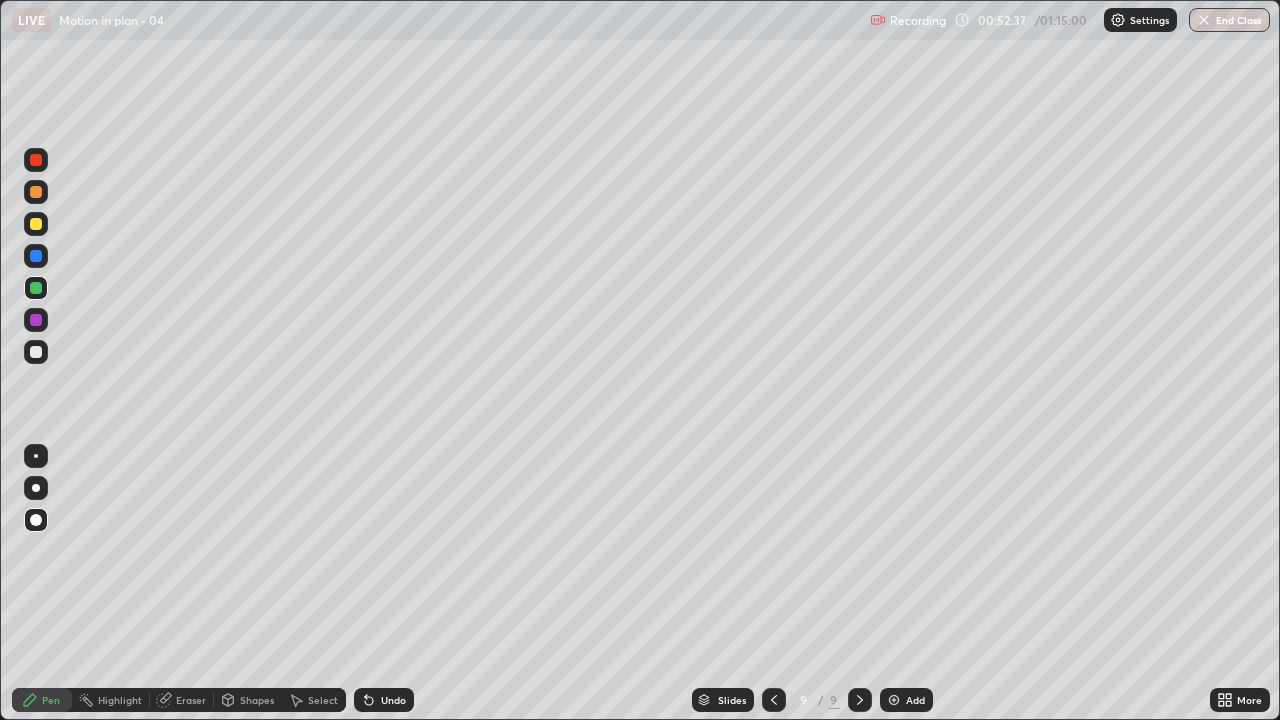 click at bounding box center [894, 700] 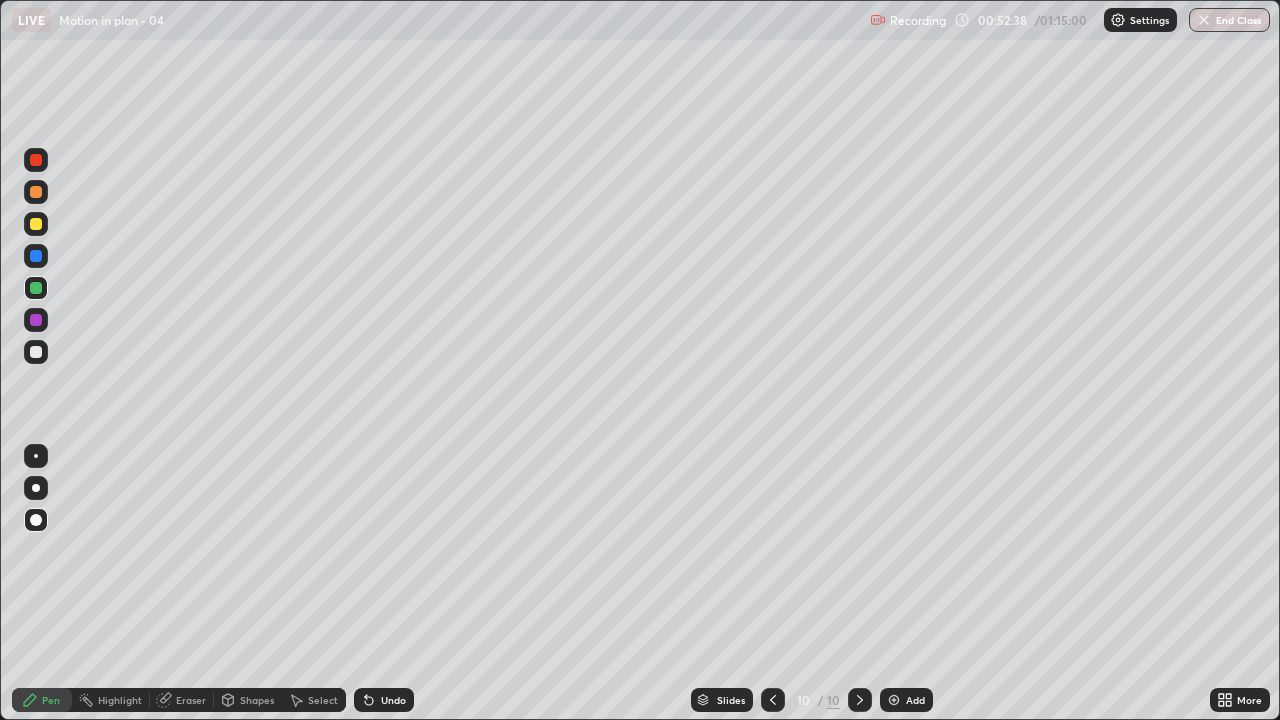 click at bounding box center (36, 352) 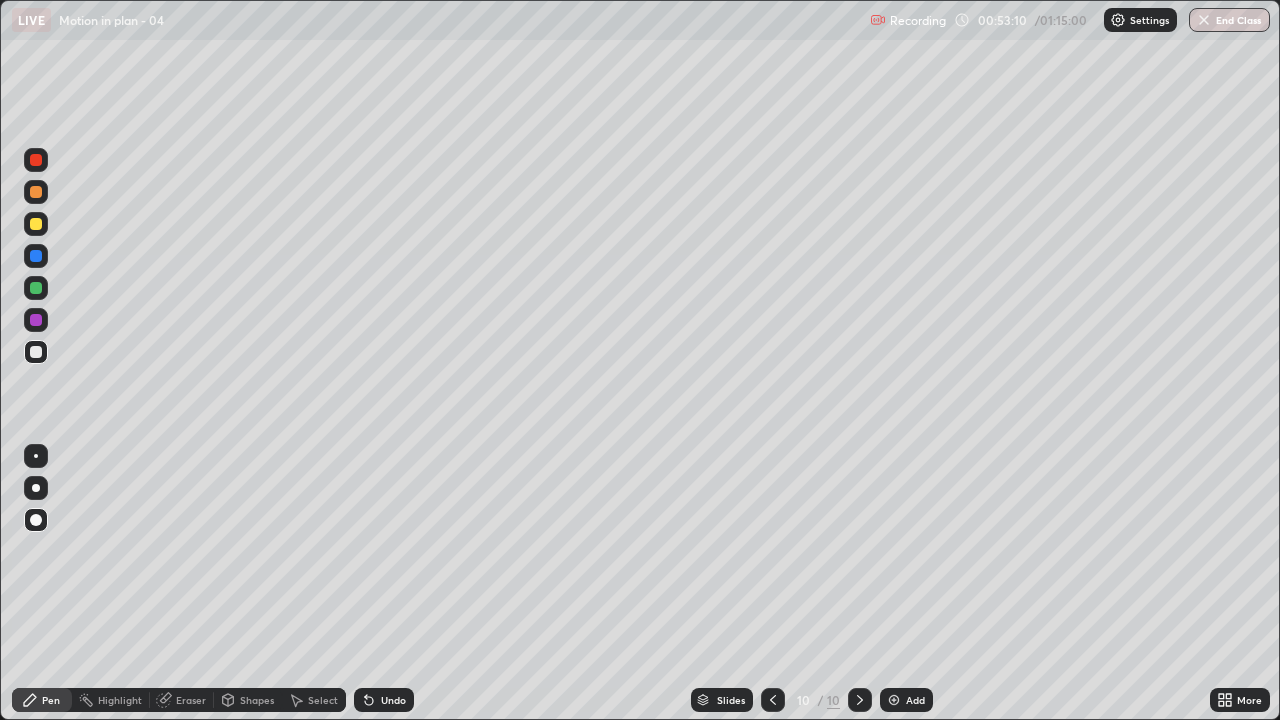 click at bounding box center (36, 288) 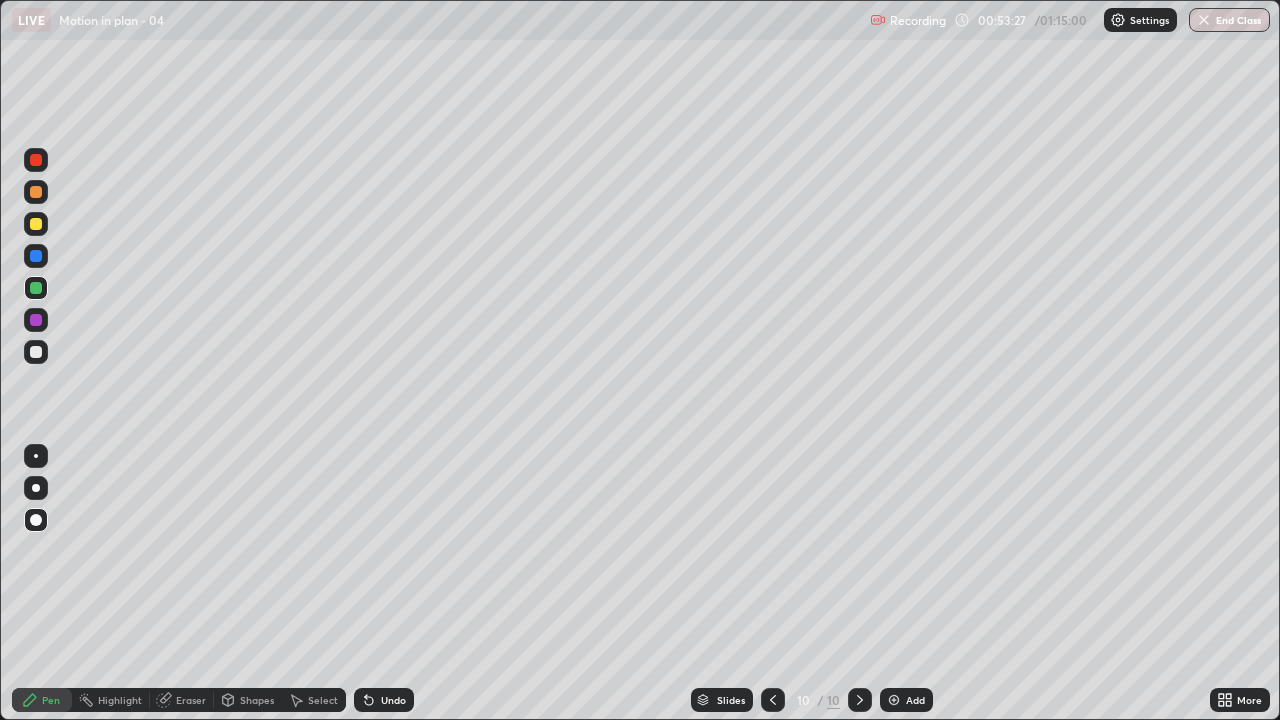 click on "Undo" at bounding box center [393, 700] 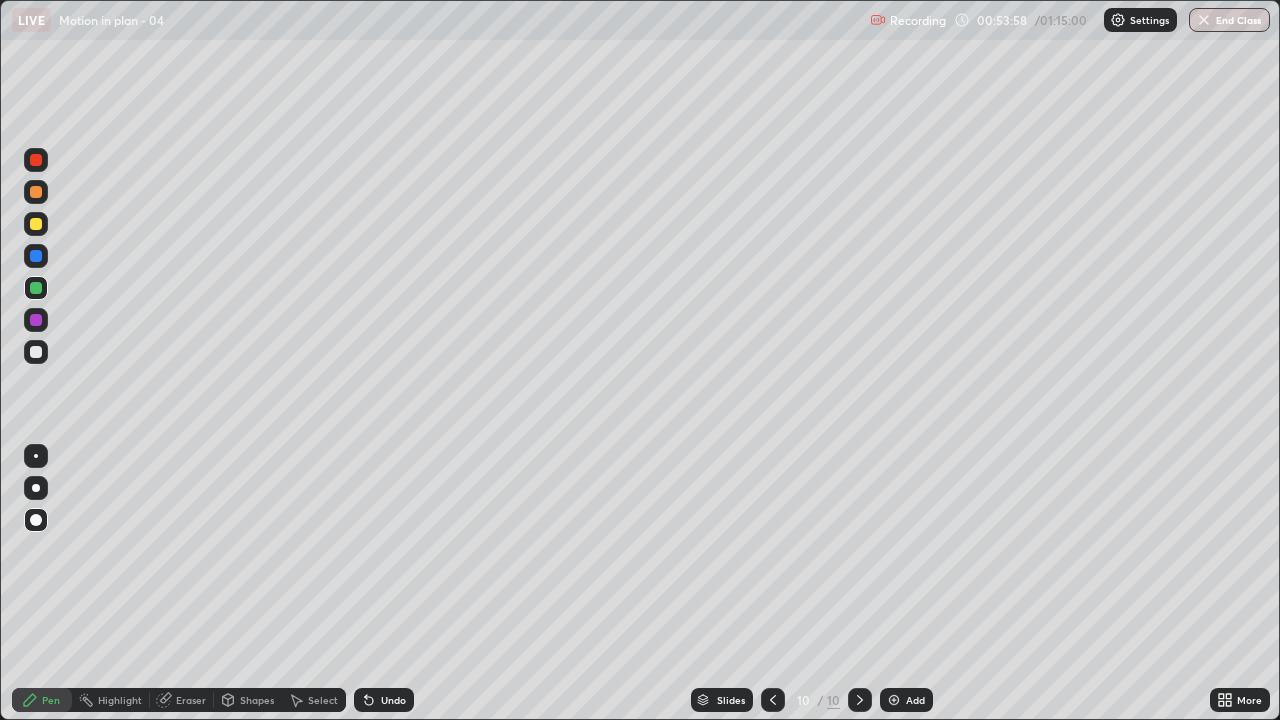 click on "Undo" at bounding box center [384, 700] 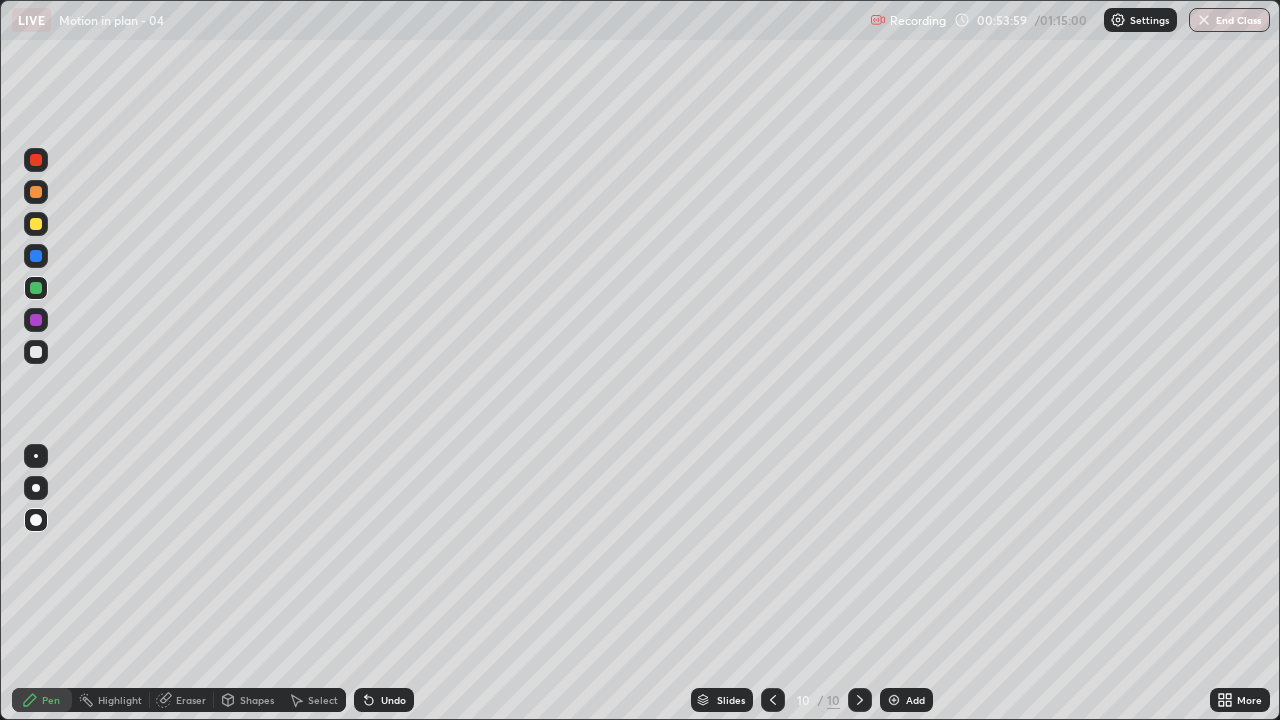 click on "Undo" at bounding box center [393, 700] 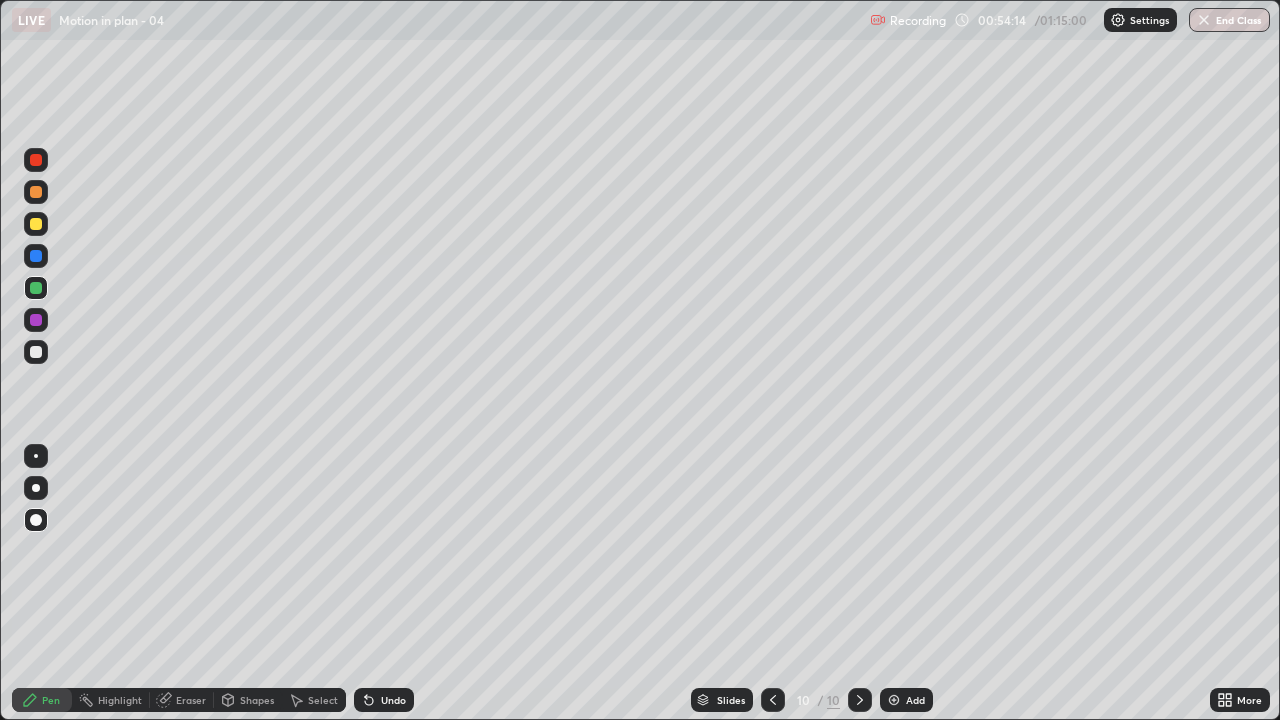 click on "Undo" at bounding box center [393, 700] 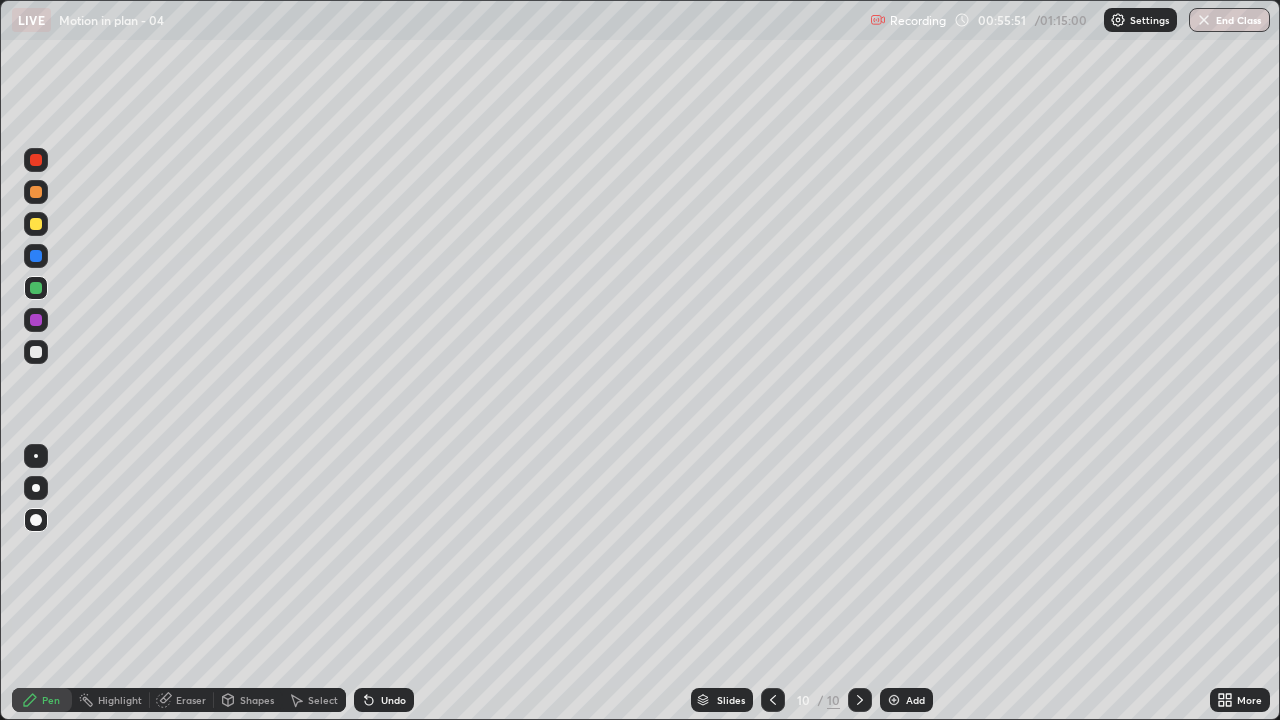 click on "Add" at bounding box center (906, 700) 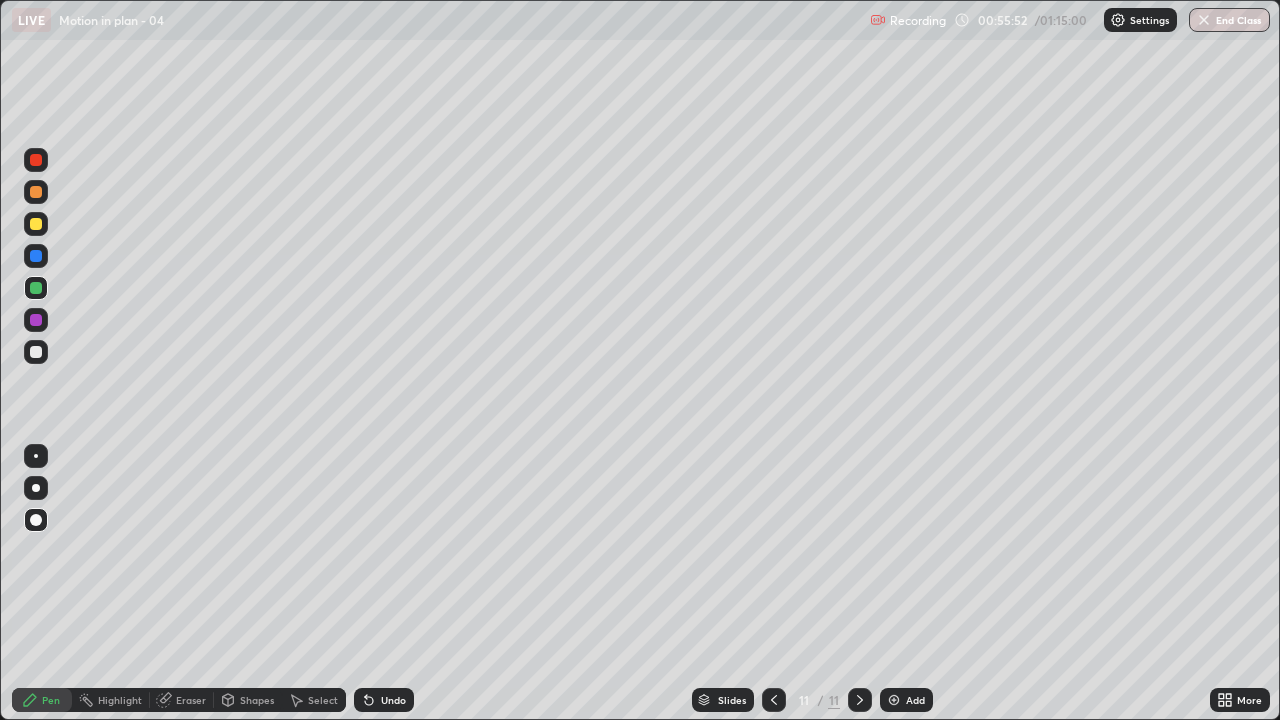 click 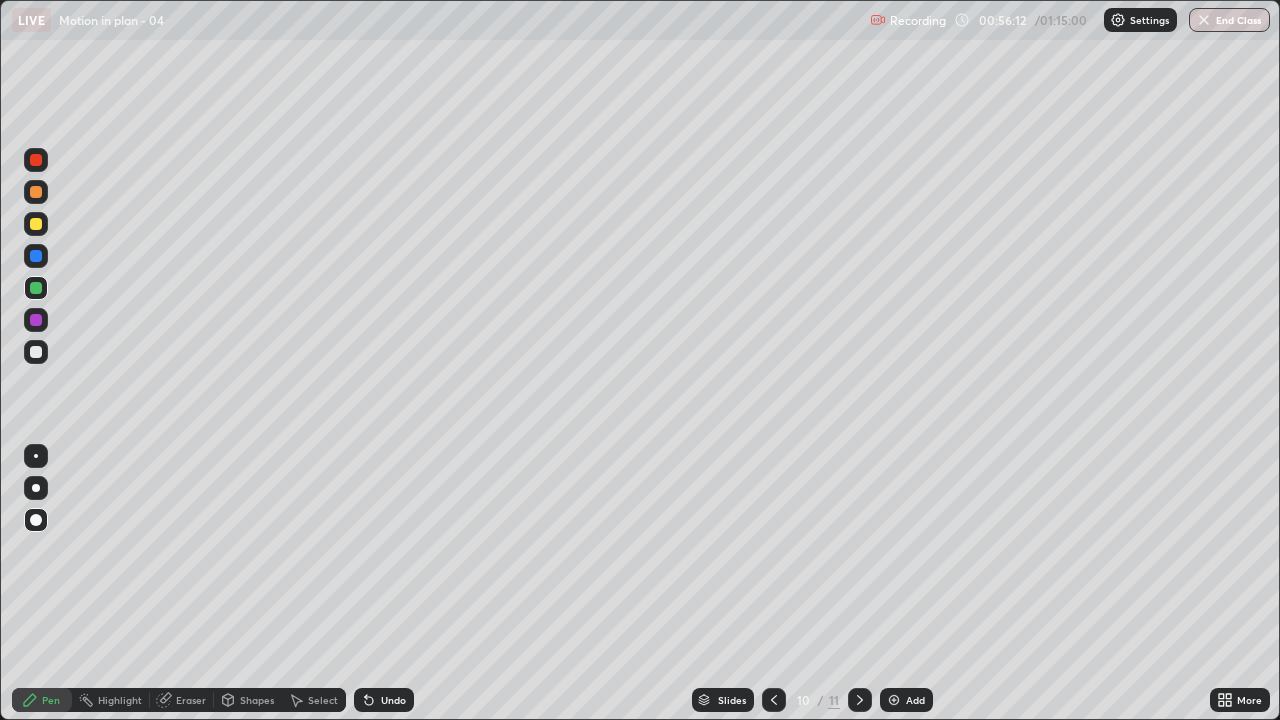 click 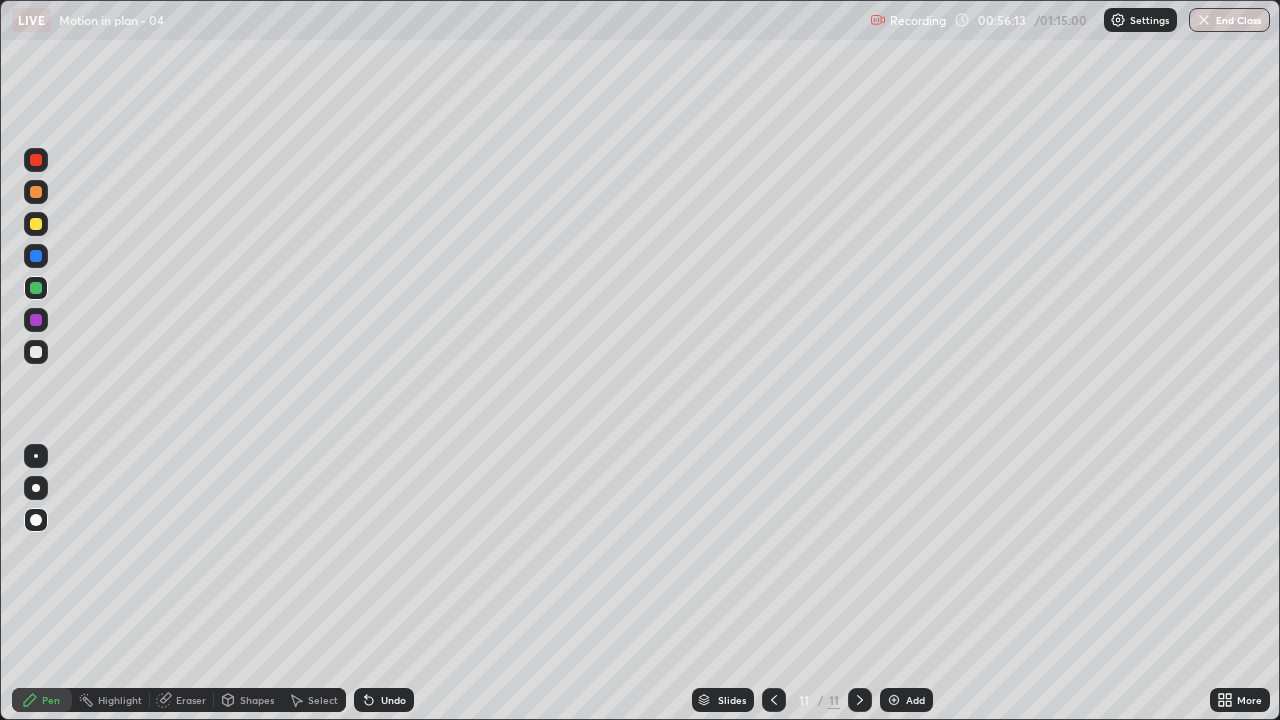click at bounding box center [36, 352] 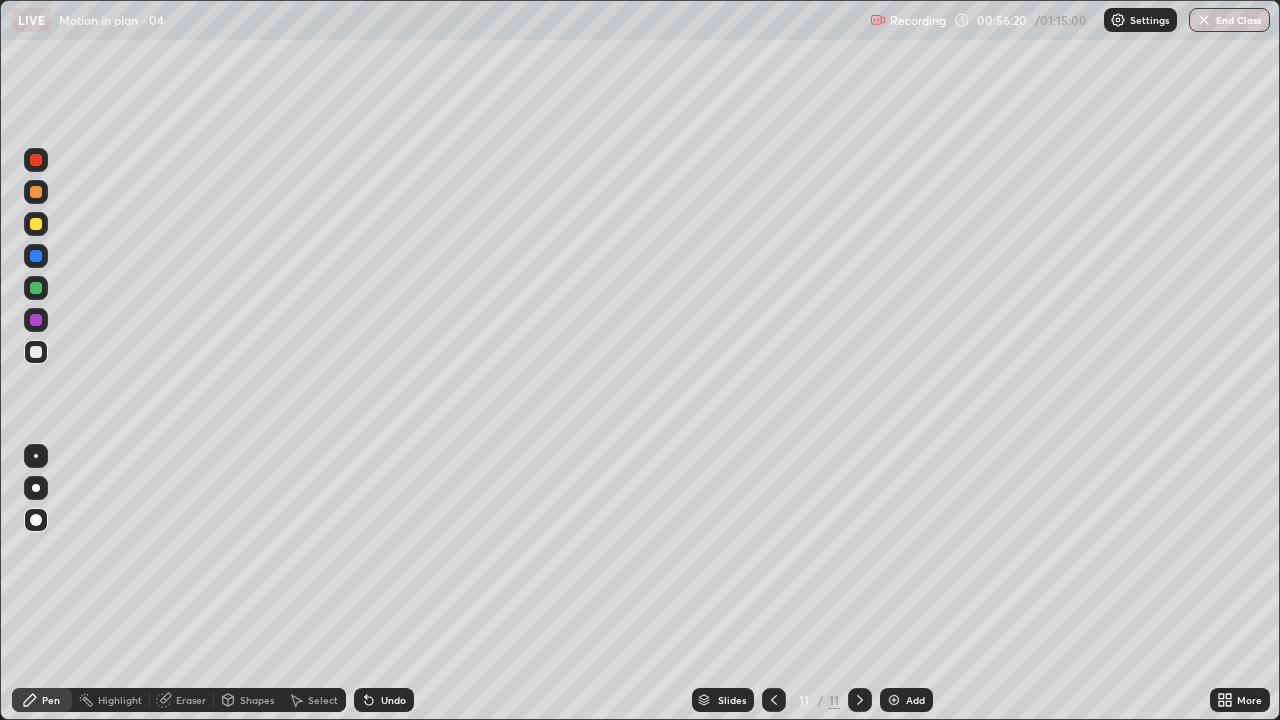click at bounding box center [36, 160] 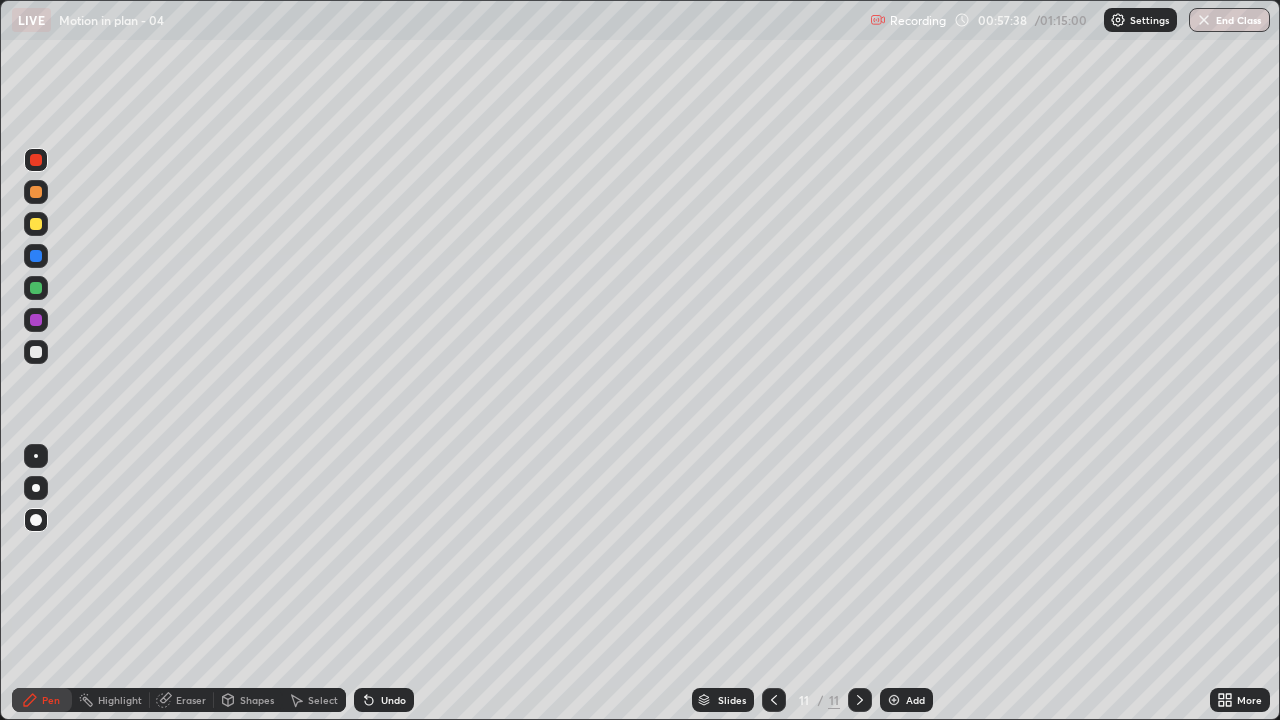 click on "Undo" at bounding box center [384, 700] 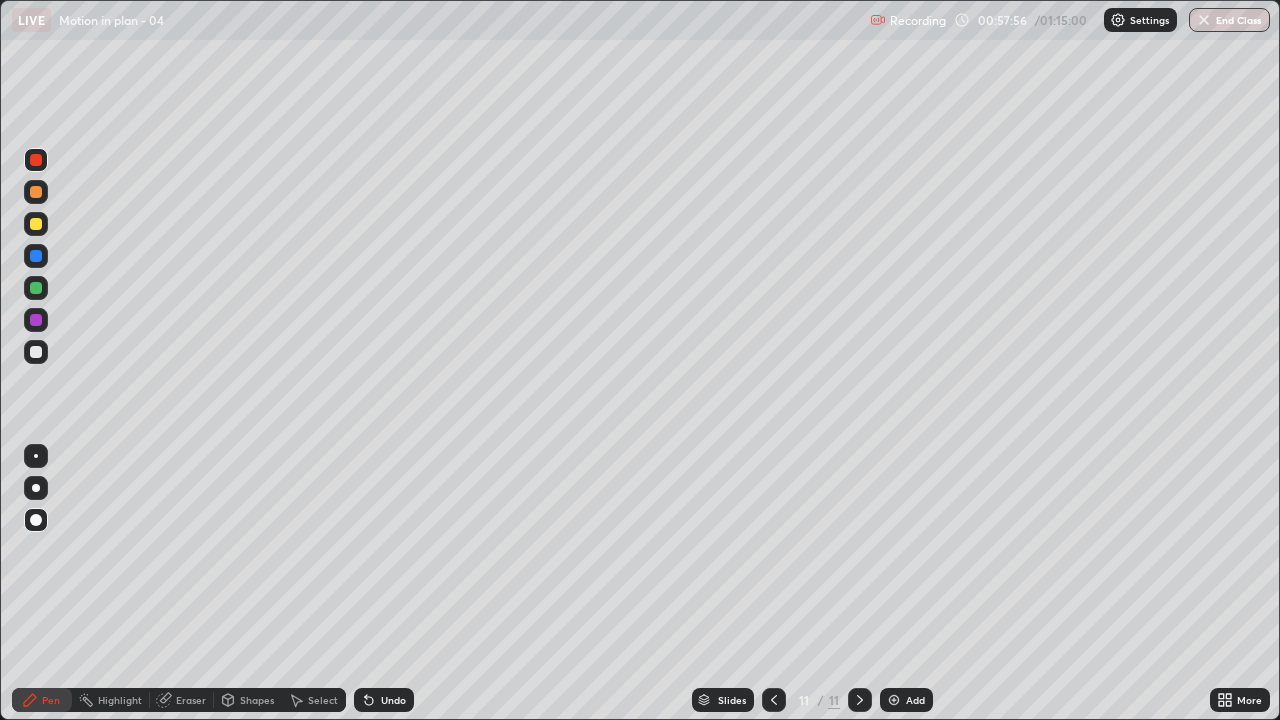 click at bounding box center (36, 320) 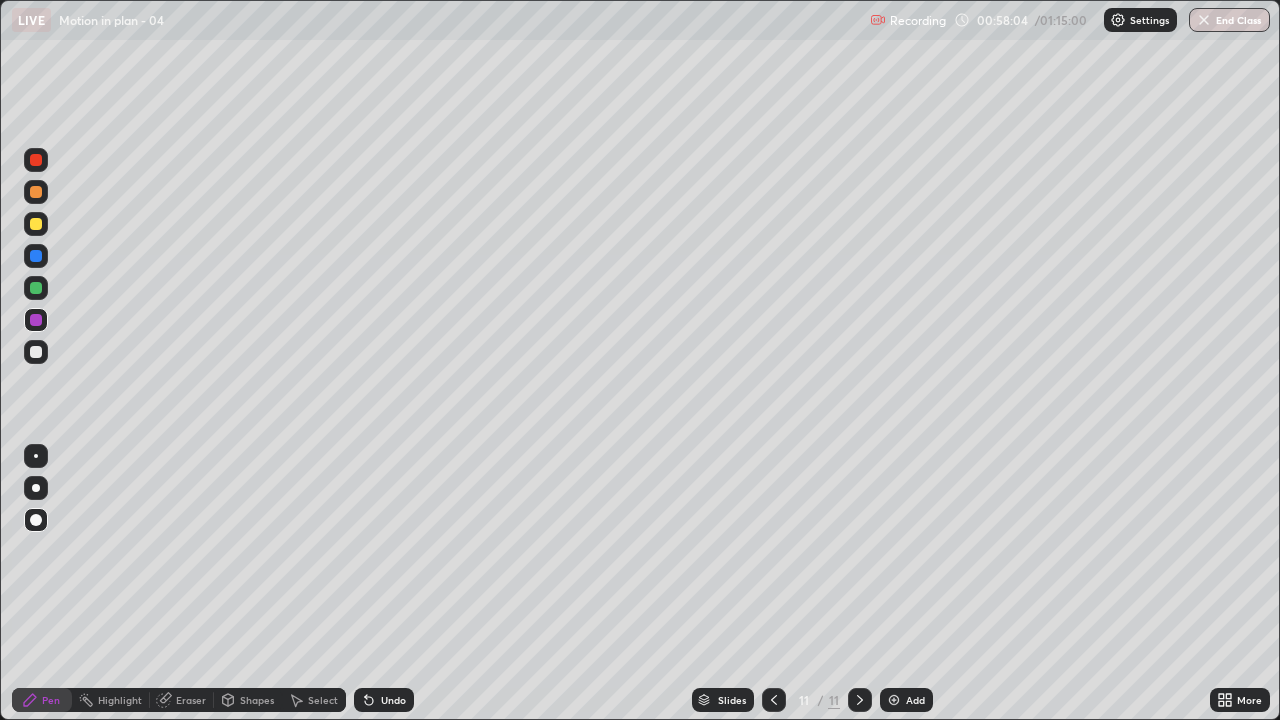 click on "Undo" at bounding box center [384, 700] 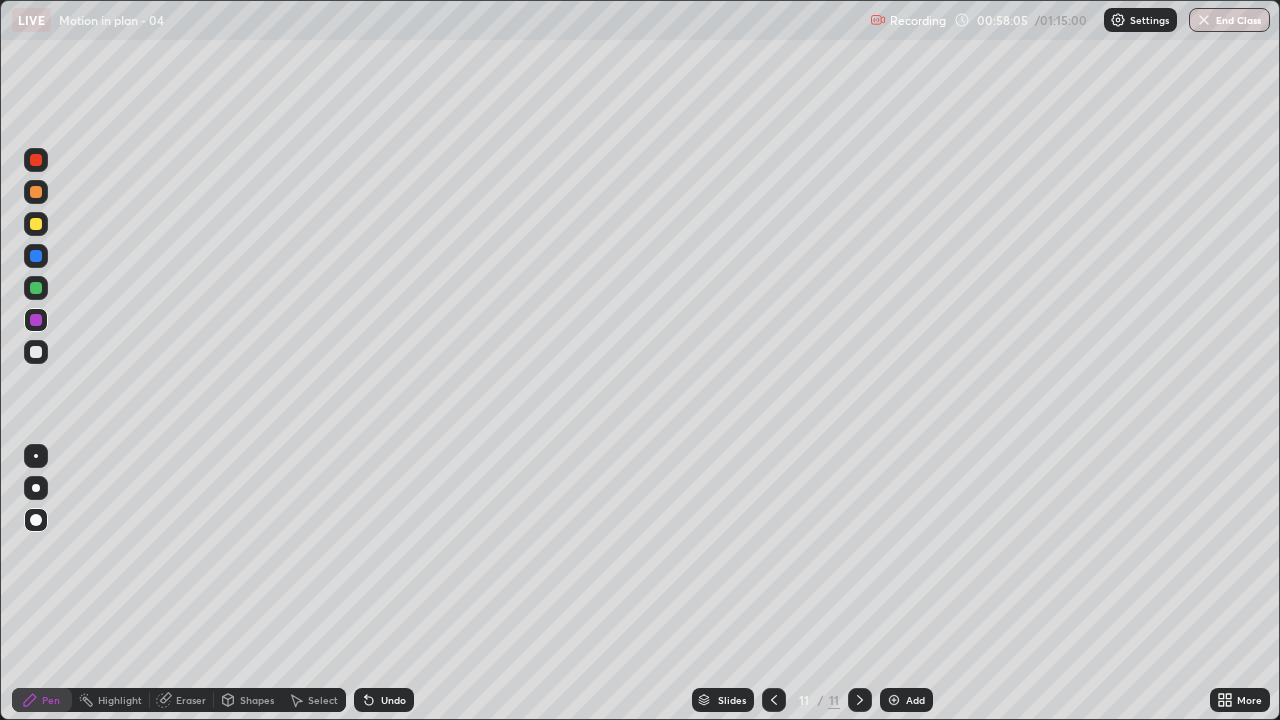 click on "Undo" at bounding box center [384, 700] 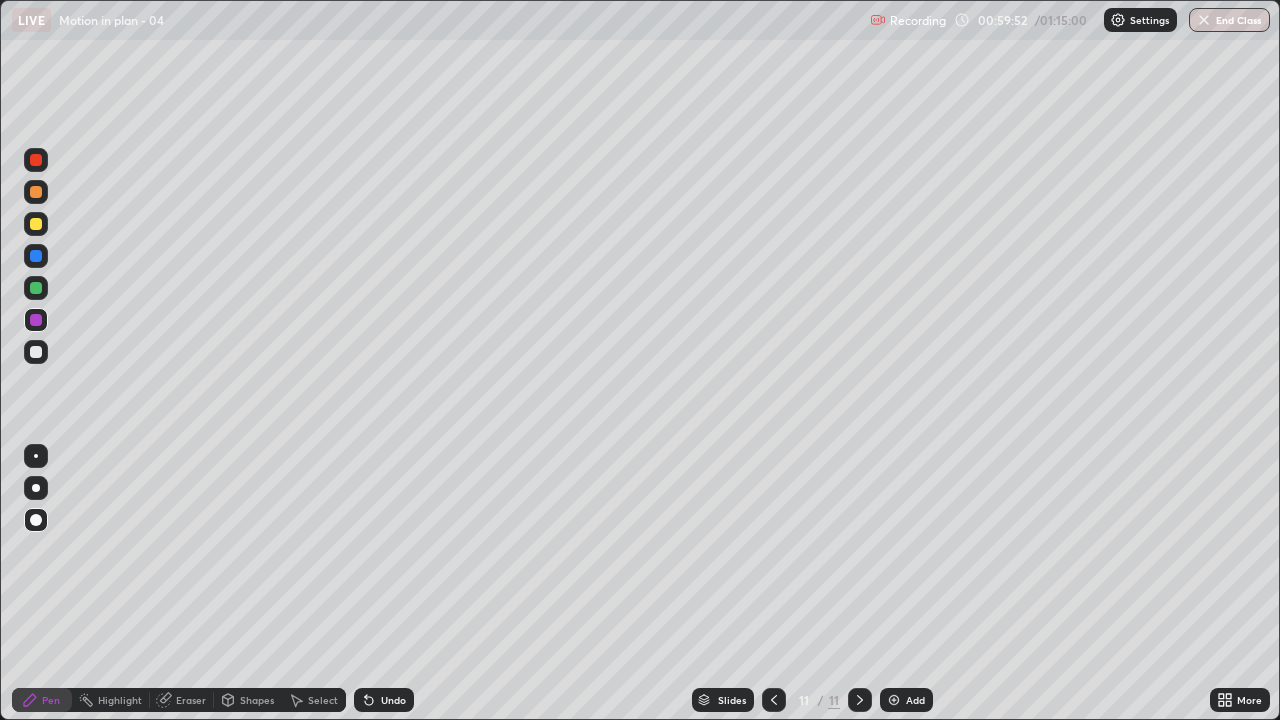 click at bounding box center [36, 160] 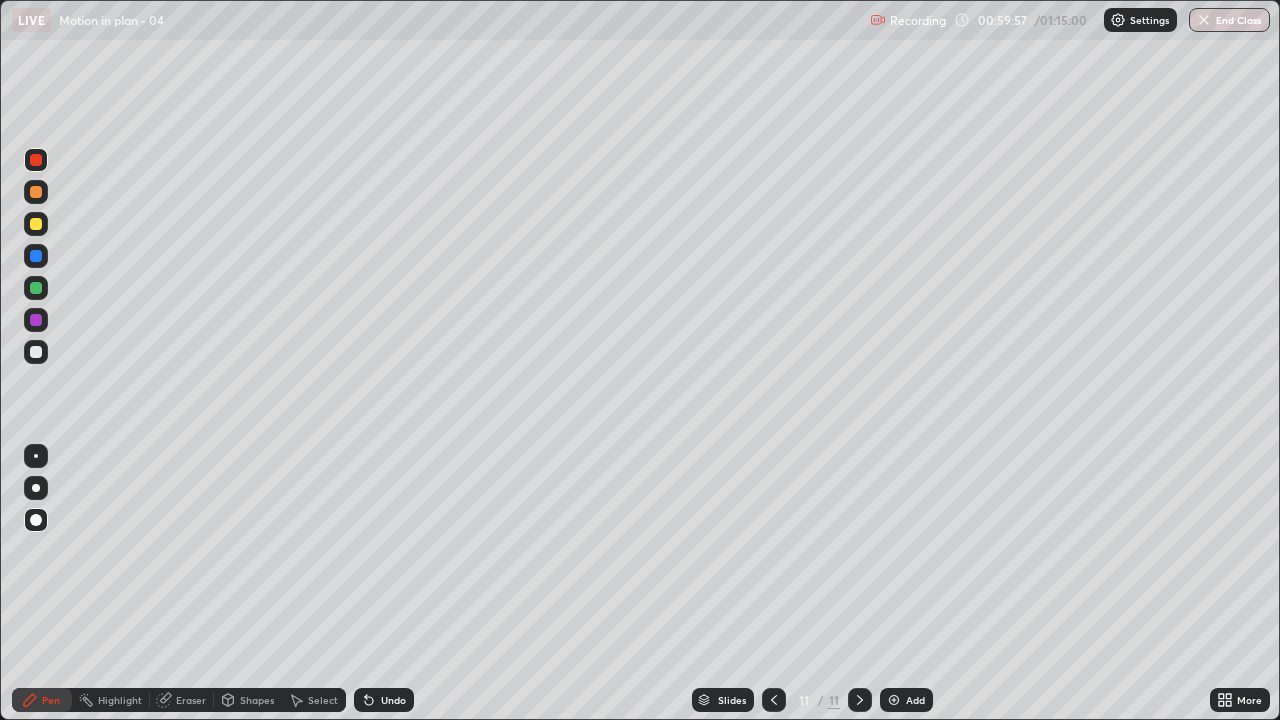 click at bounding box center [36, 256] 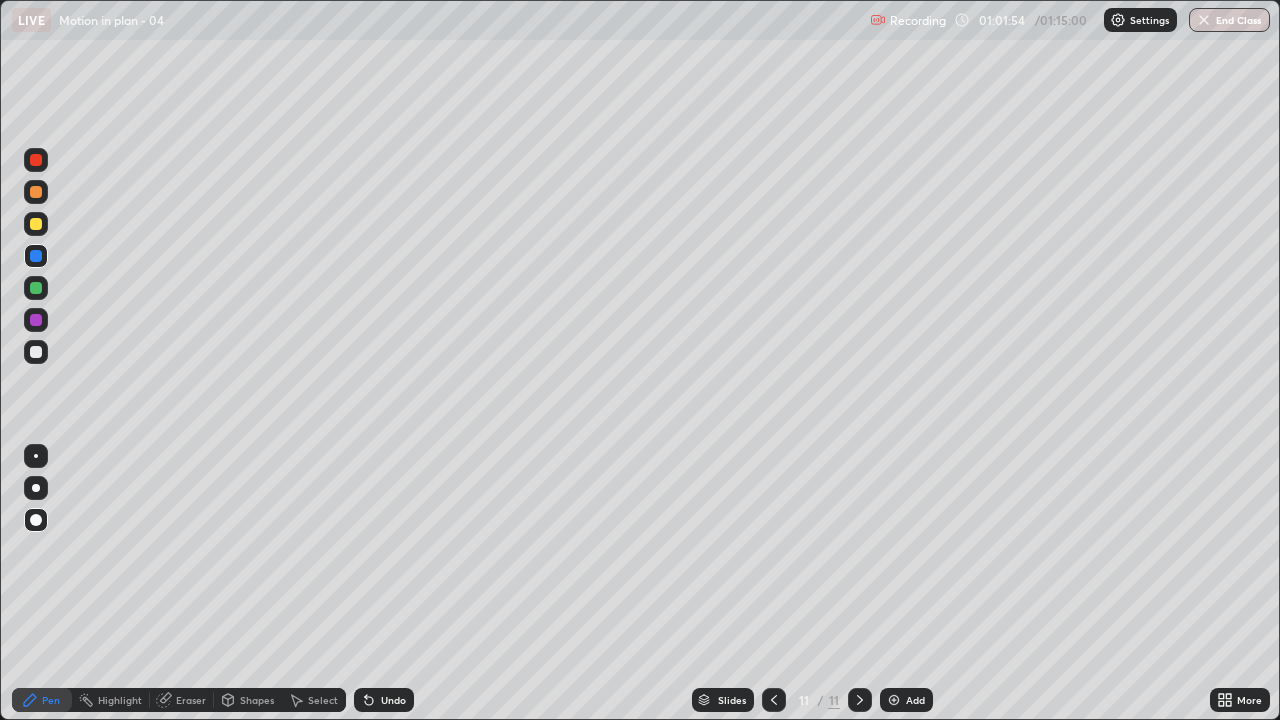 click at bounding box center [36, 352] 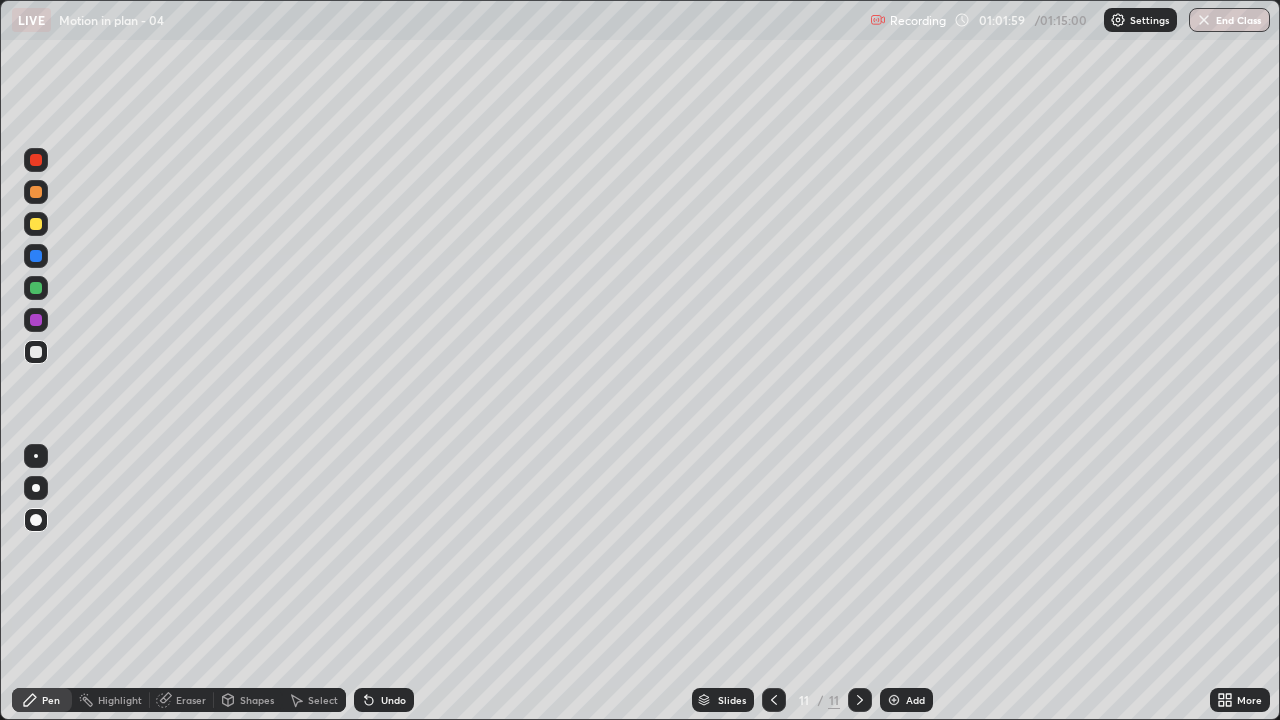 click on "Add" at bounding box center (906, 700) 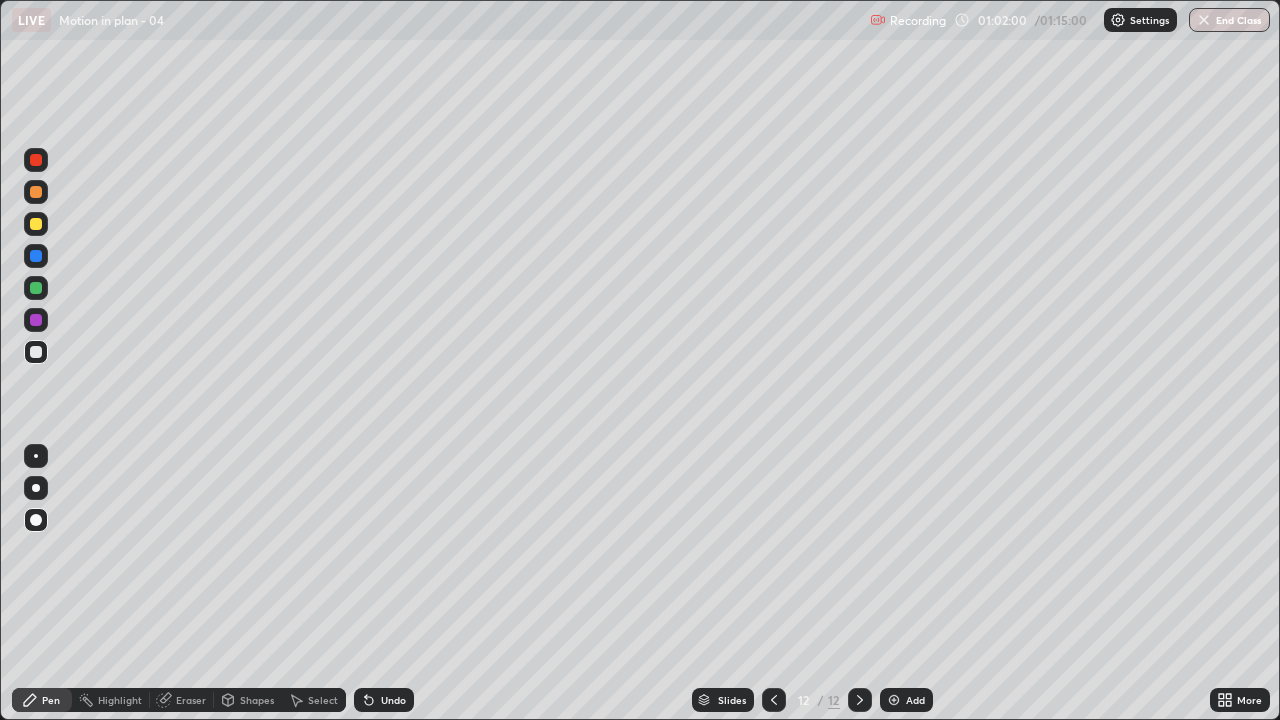click at bounding box center [36, 320] 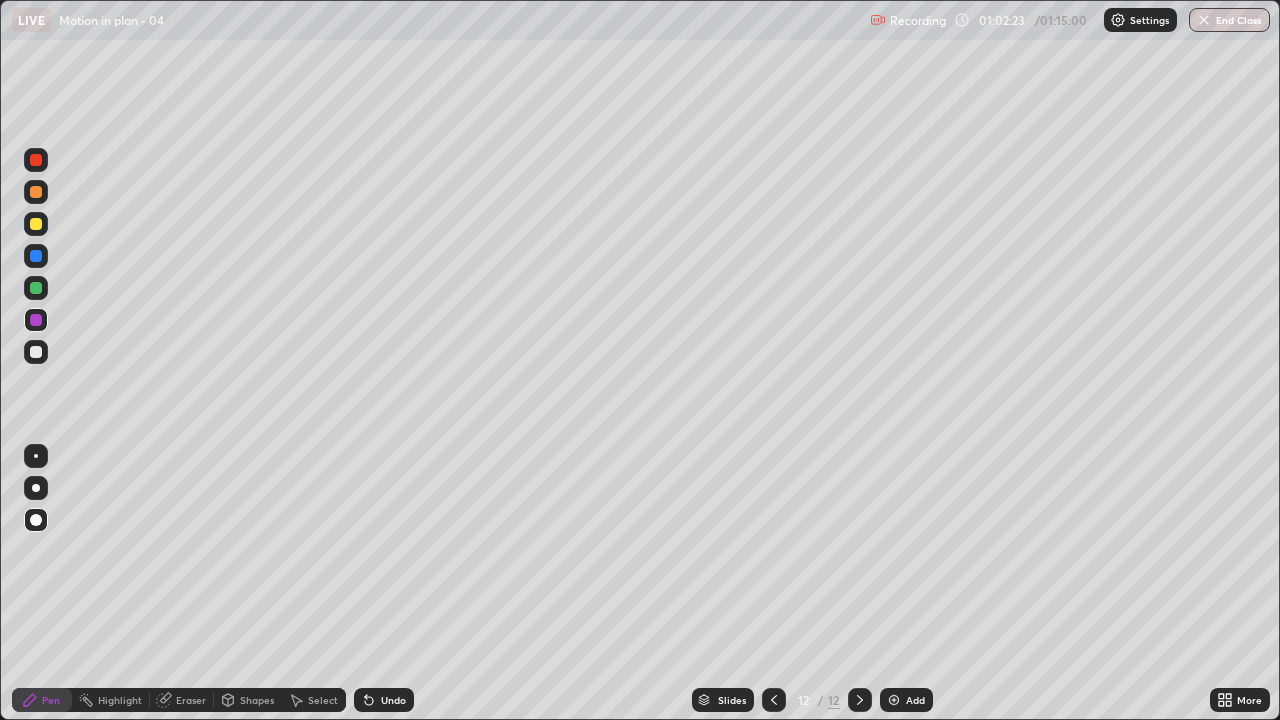 click at bounding box center [36, 160] 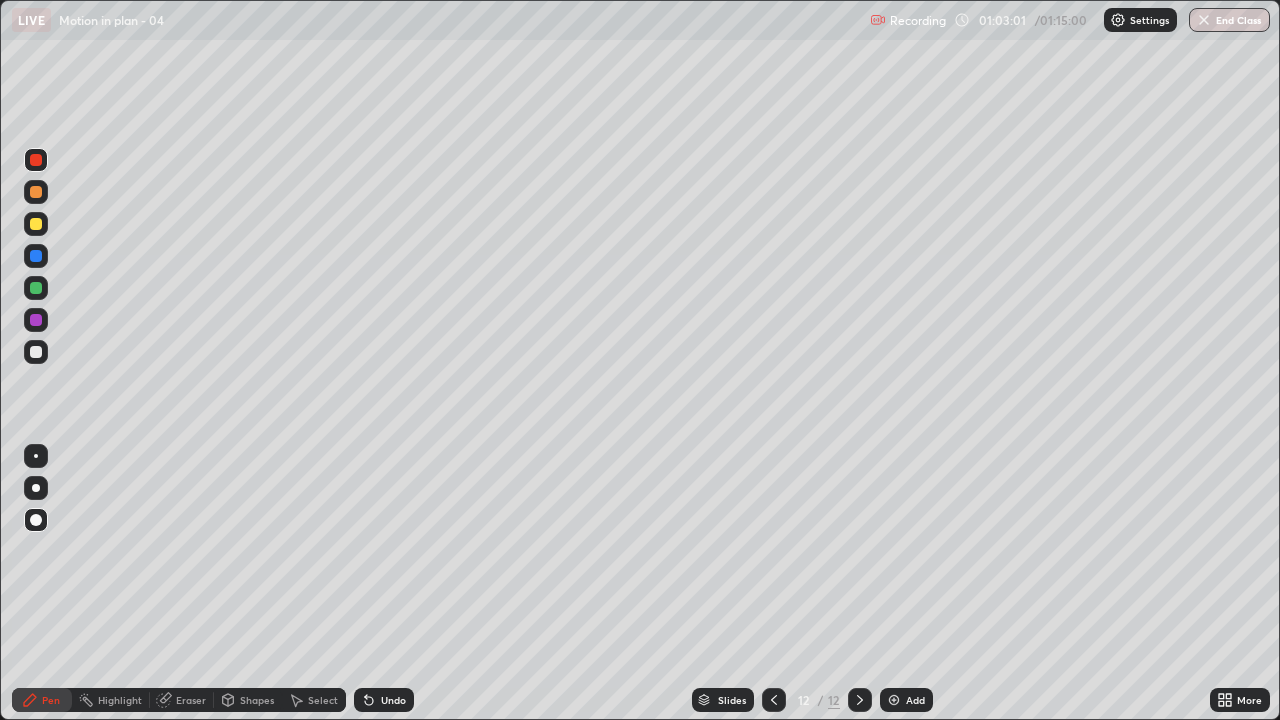 click at bounding box center (36, 224) 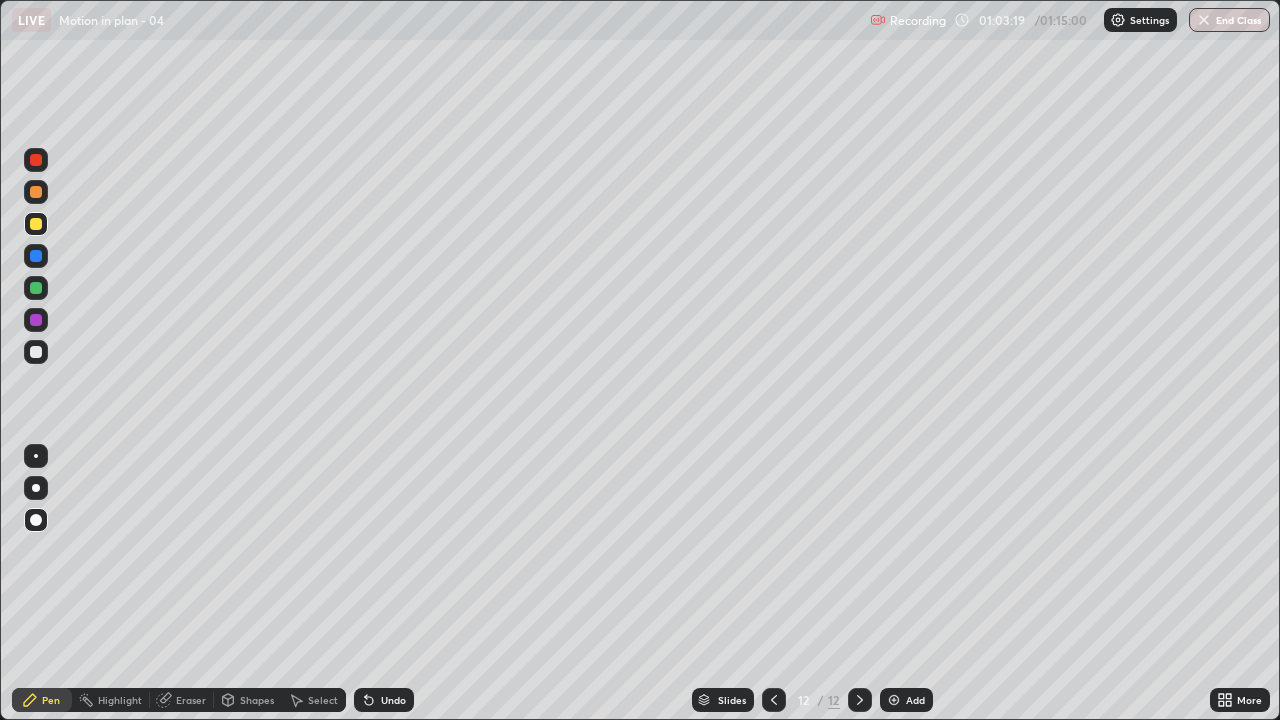 click on "Undo" at bounding box center [384, 700] 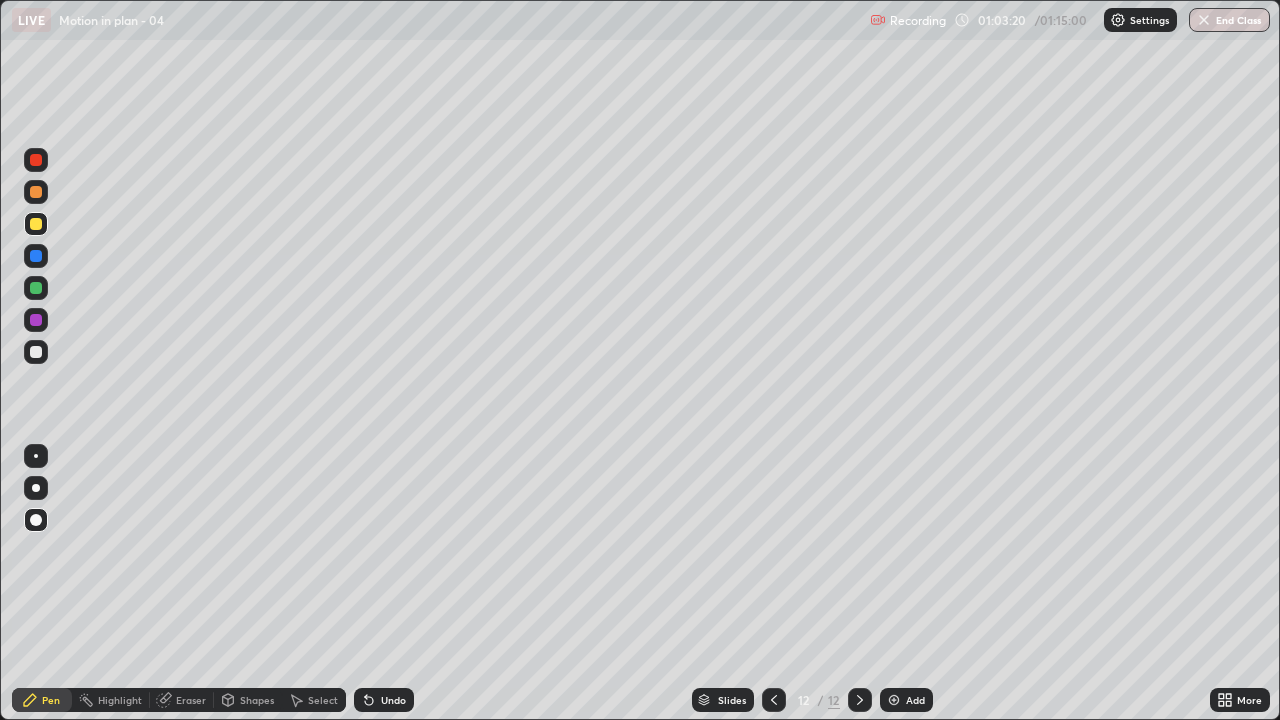 click on "Undo" at bounding box center (393, 700) 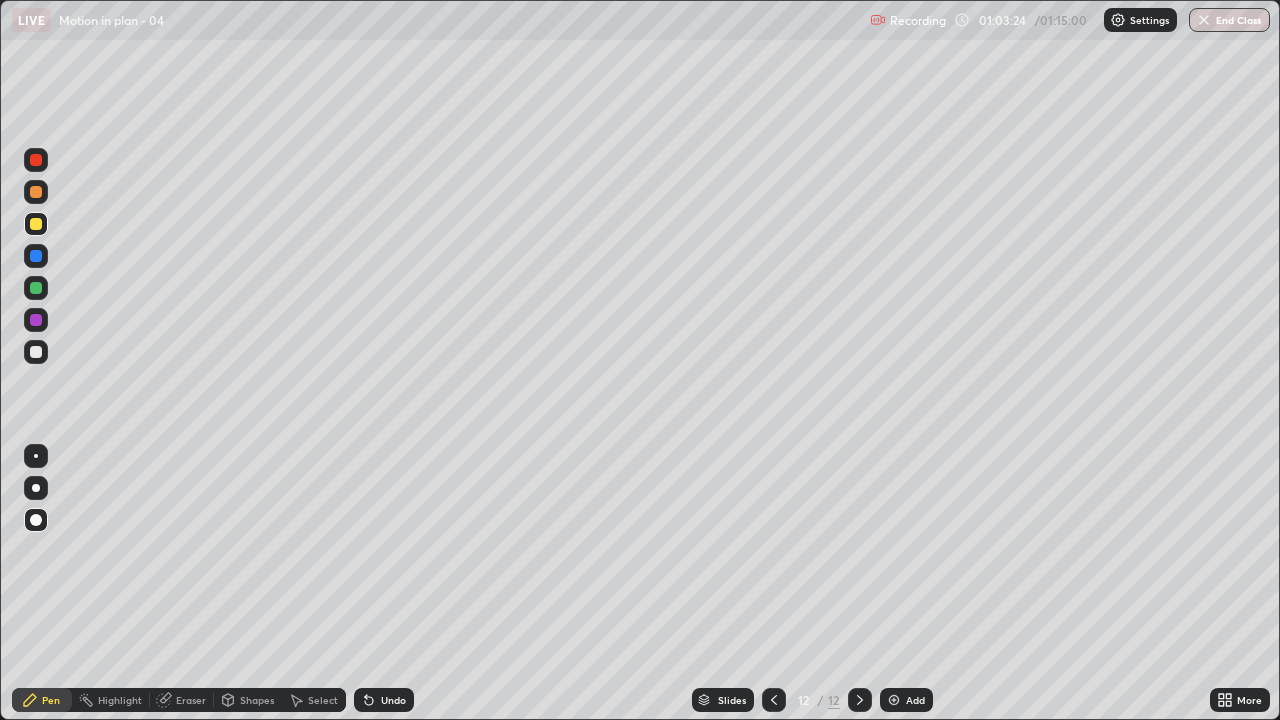 click at bounding box center (36, 256) 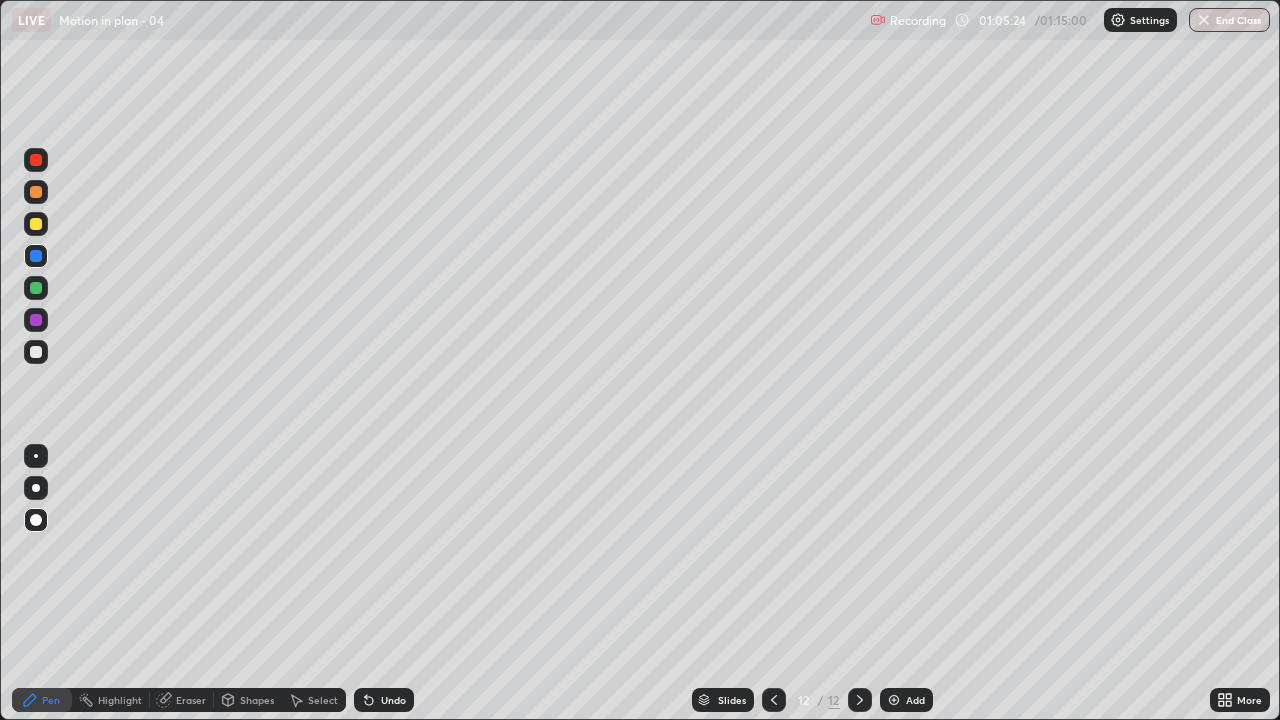 click at bounding box center (36, 288) 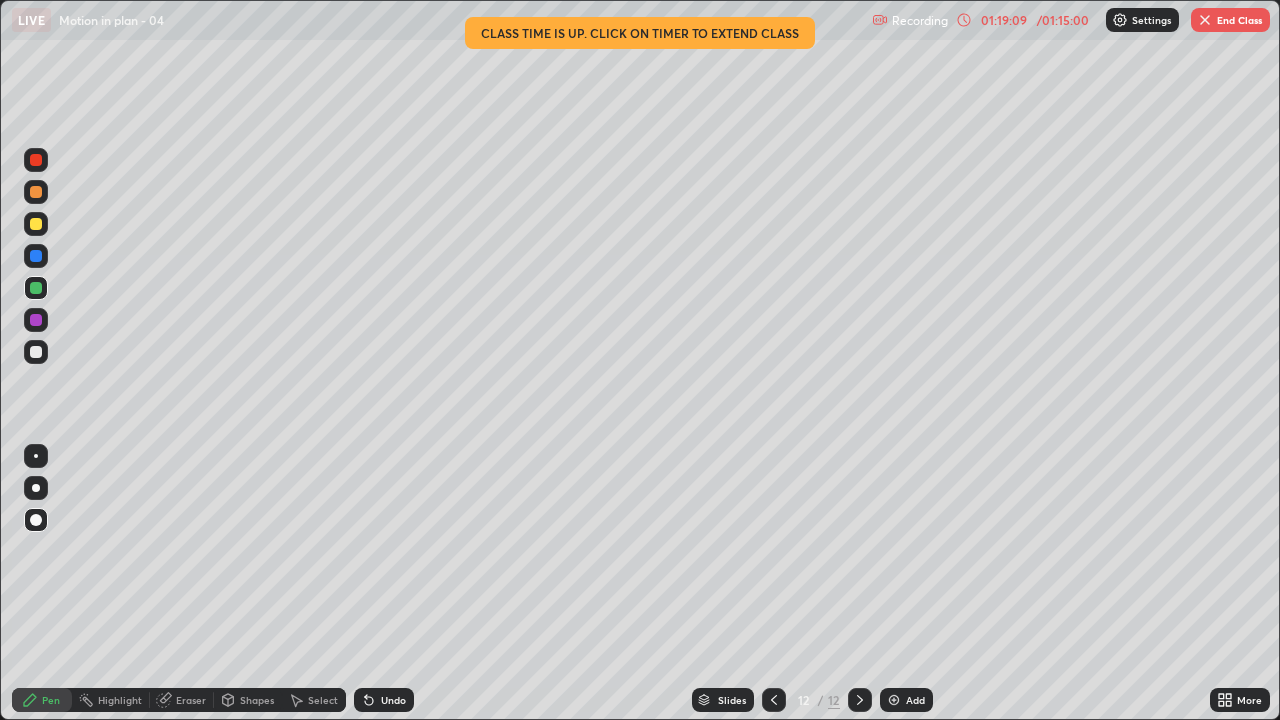 click on "End Class" at bounding box center (1230, 20) 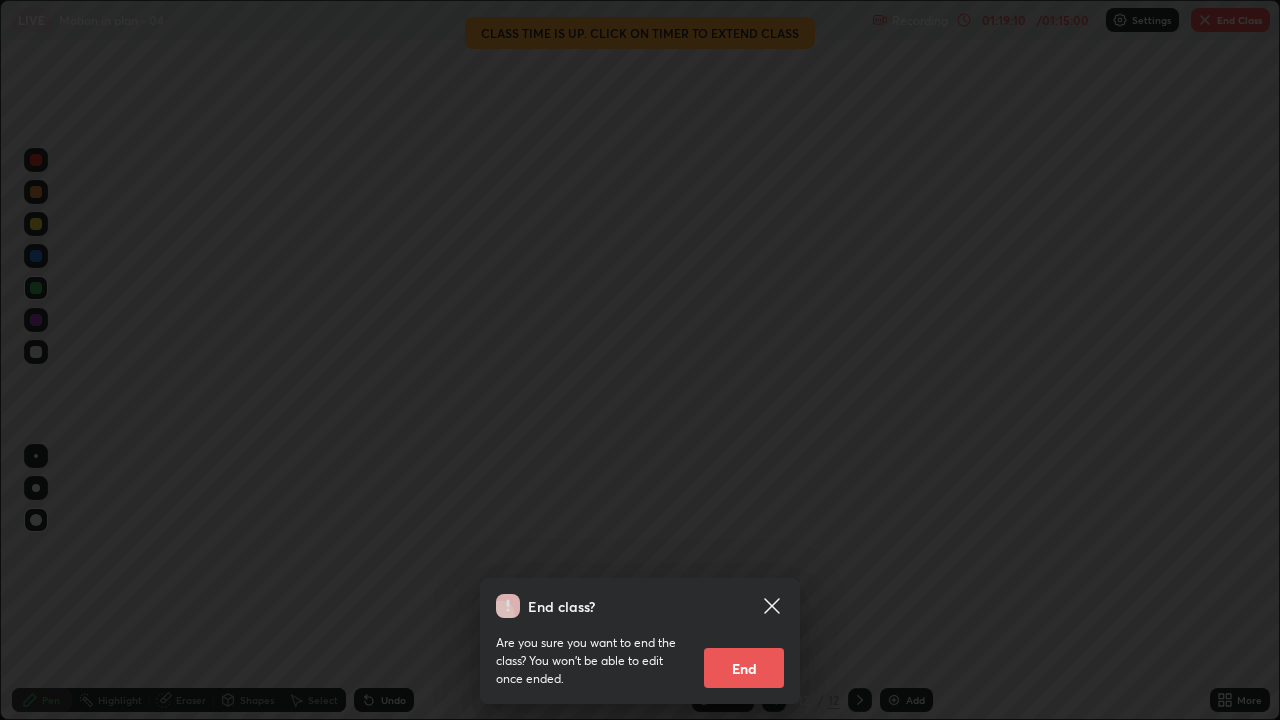 click on "End" at bounding box center [744, 668] 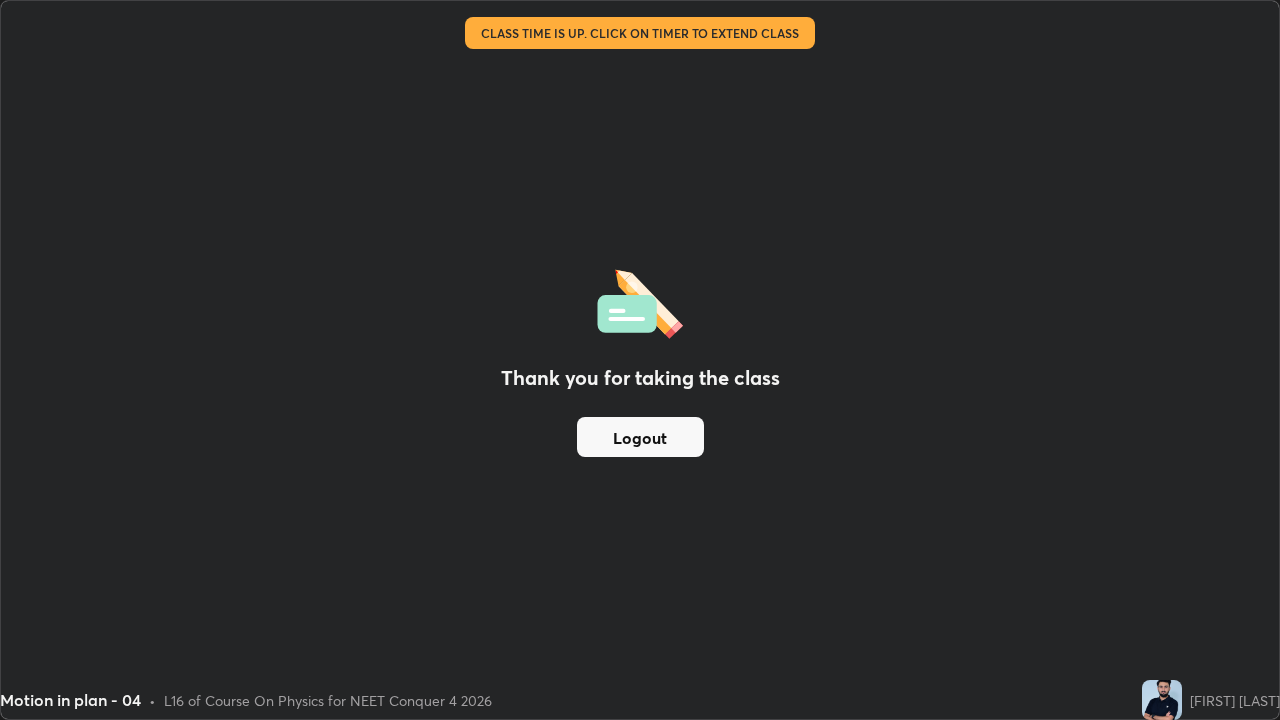 click on "Logout" at bounding box center (640, 437) 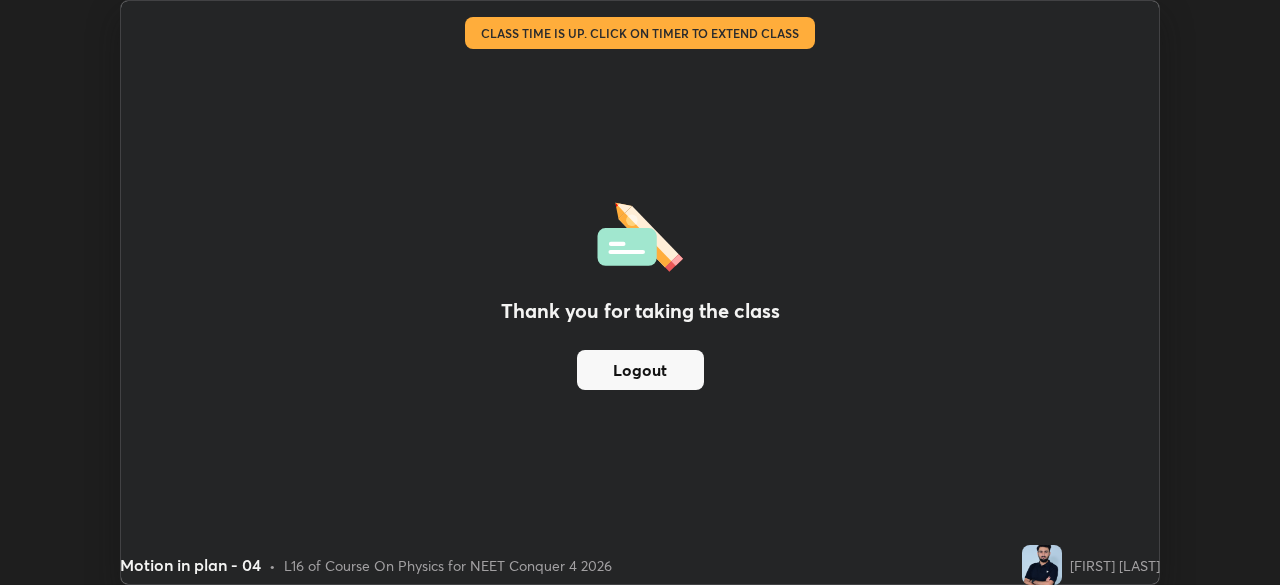 scroll, scrollTop: 585, scrollLeft: 1280, axis: both 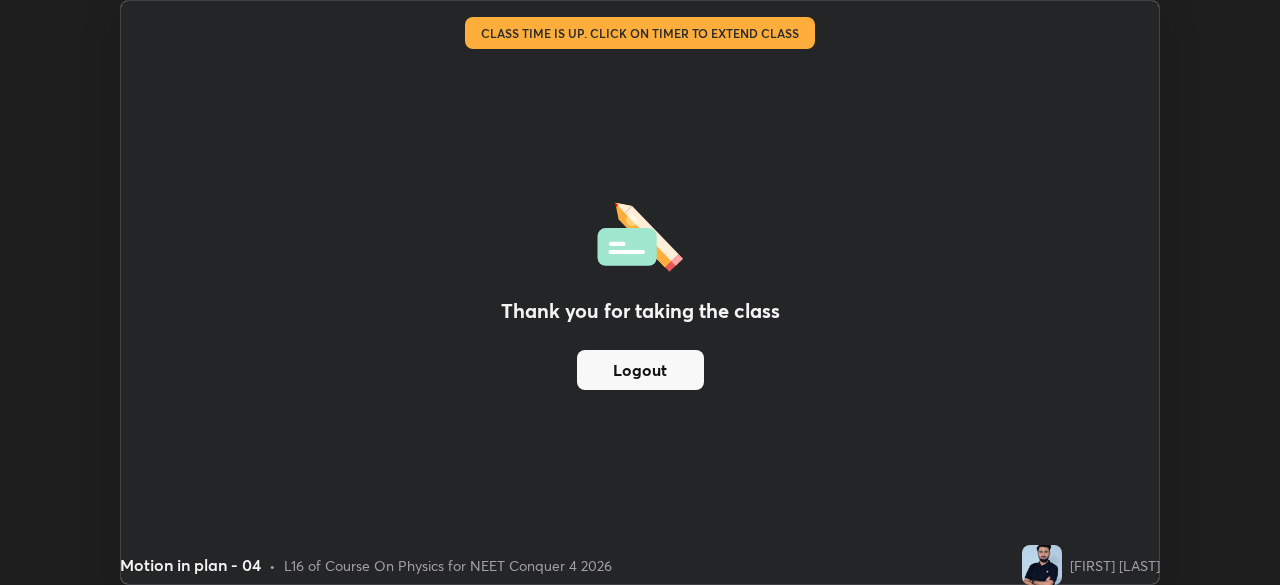 click on "Logout" at bounding box center [640, 370] 